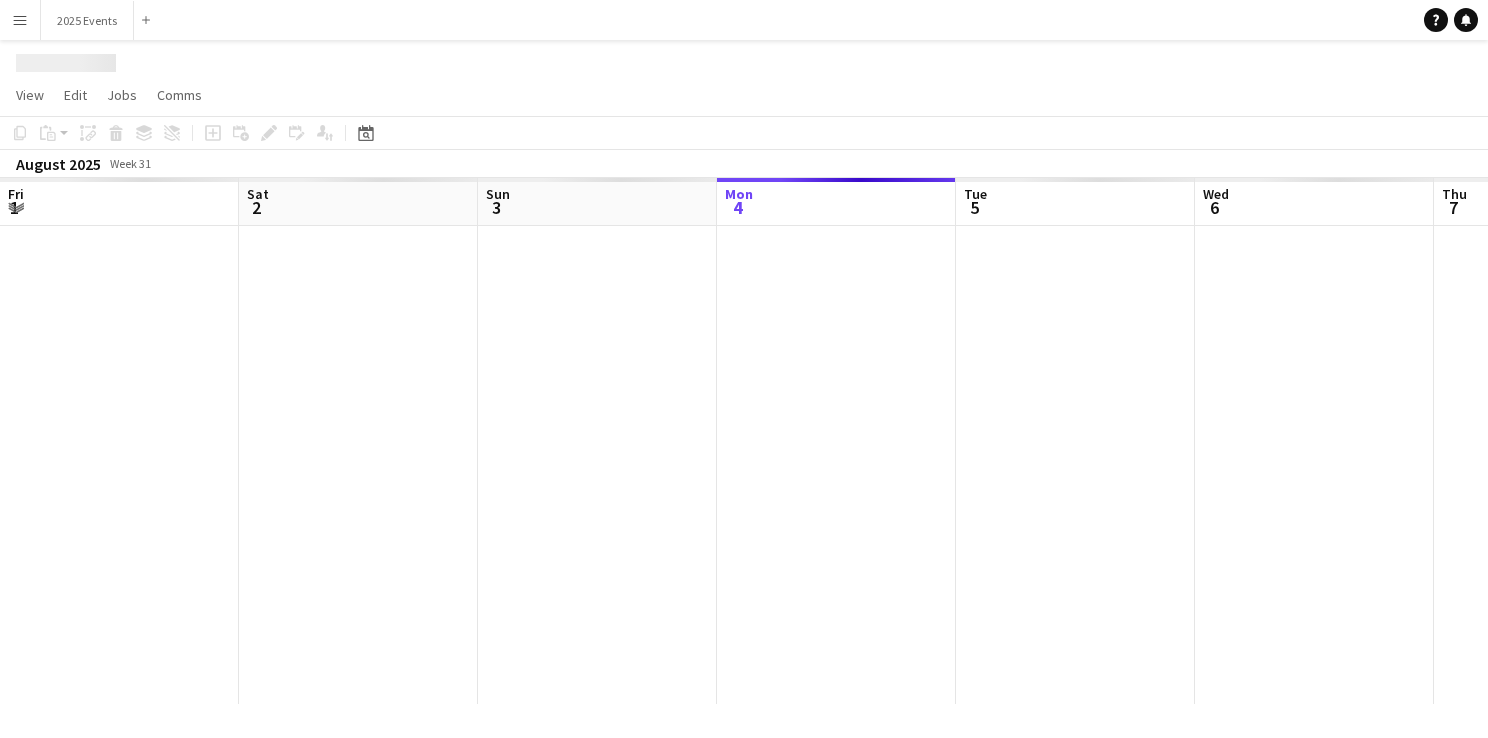 scroll, scrollTop: 0, scrollLeft: 0, axis: both 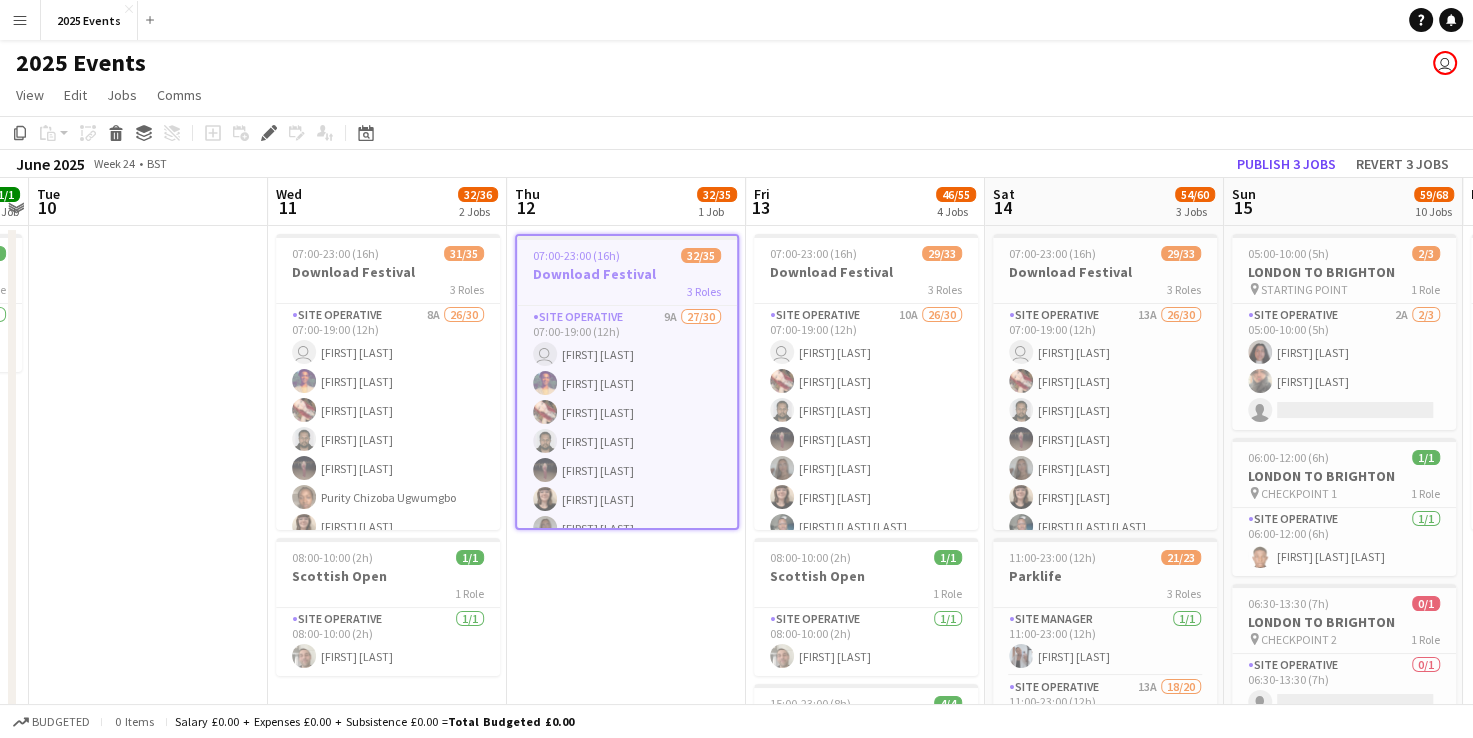 drag, startPoint x: 1194, startPoint y: 107, endPoint x: 323, endPoint y: 119, distance: 871.08264 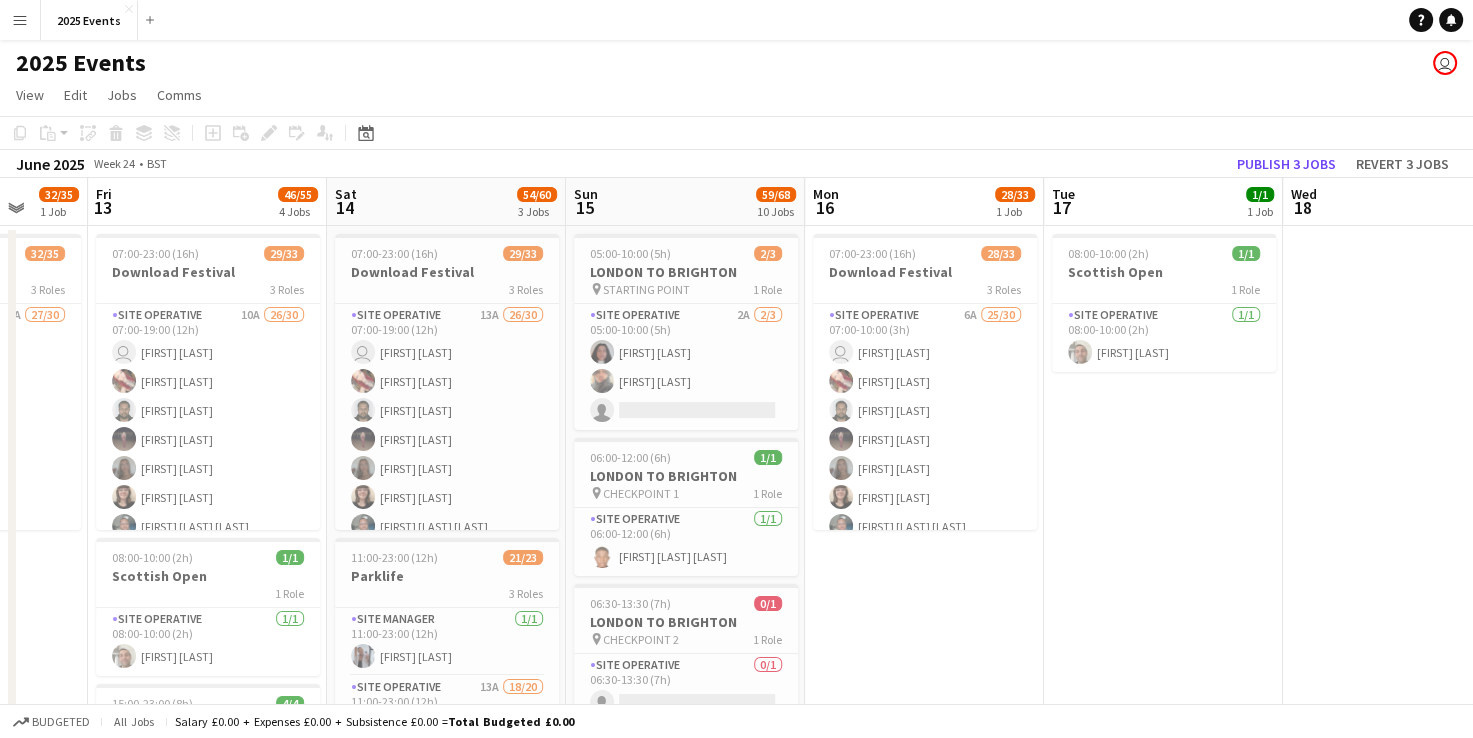 drag, startPoint x: 663, startPoint y: 570, endPoint x: 0, endPoint y: 546, distance: 663.43427 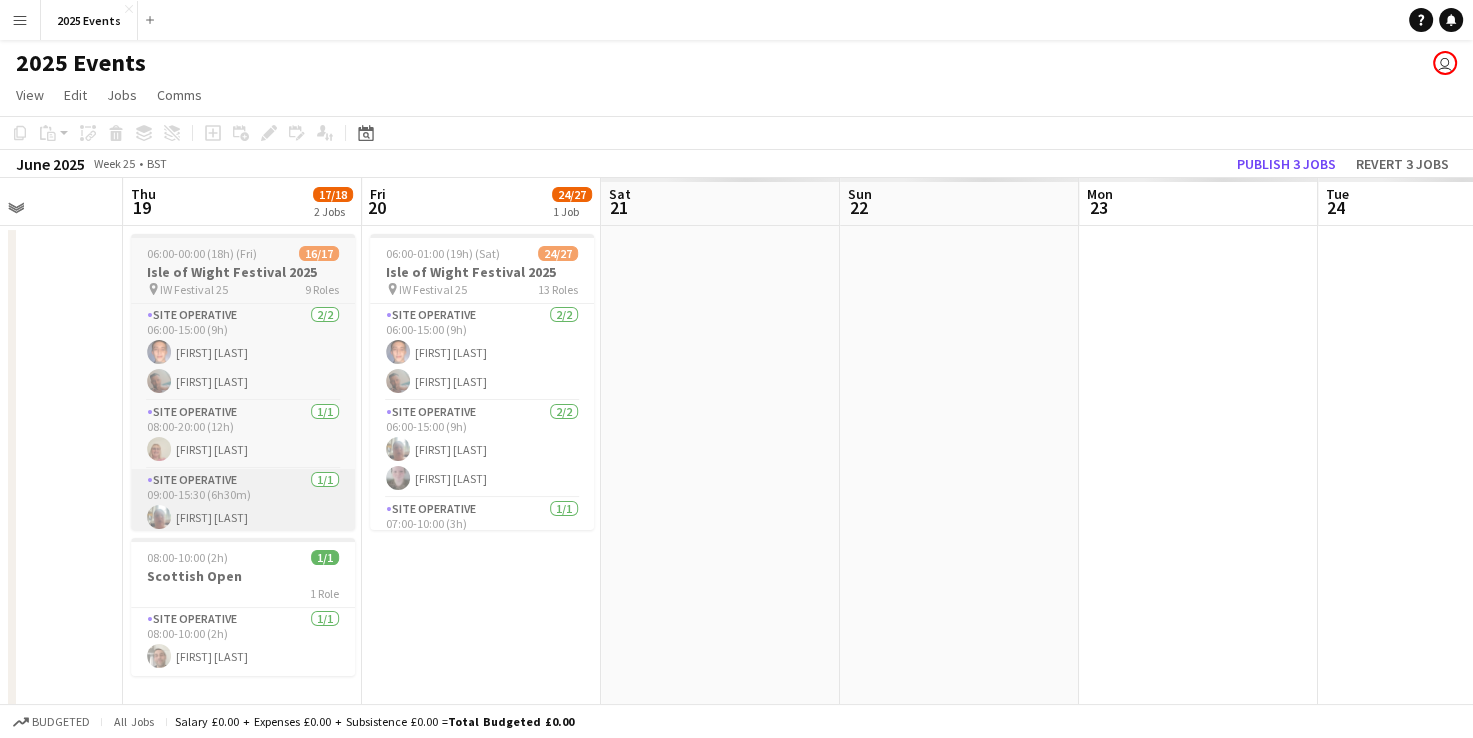drag, startPoint x: 1457, startPoint y: 543, endPoint x: 506, endPoint y: 478, distance: 953.21875 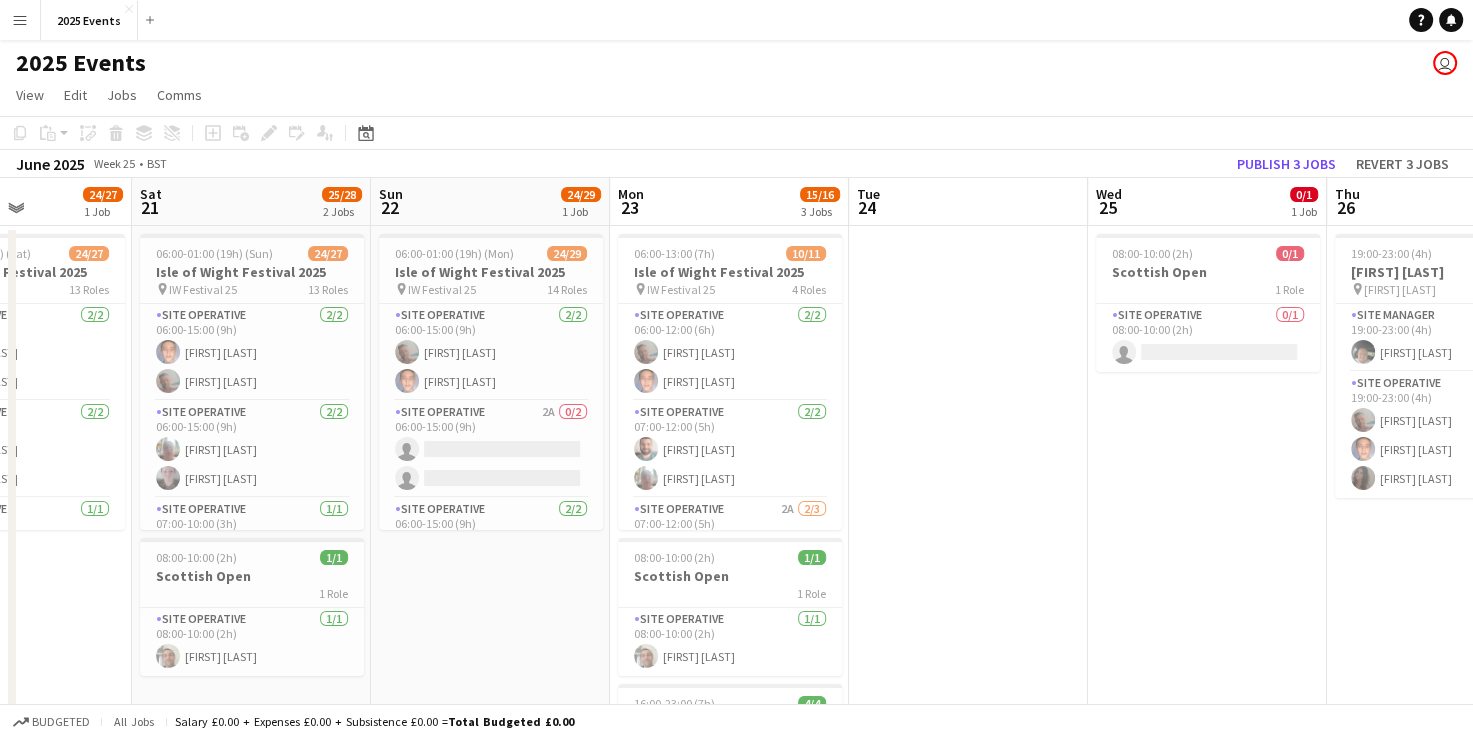drag, startPoint x: 1022, startPoint y: 465, endPoint x: 239, endPoint y: 439, distance: 783.4316 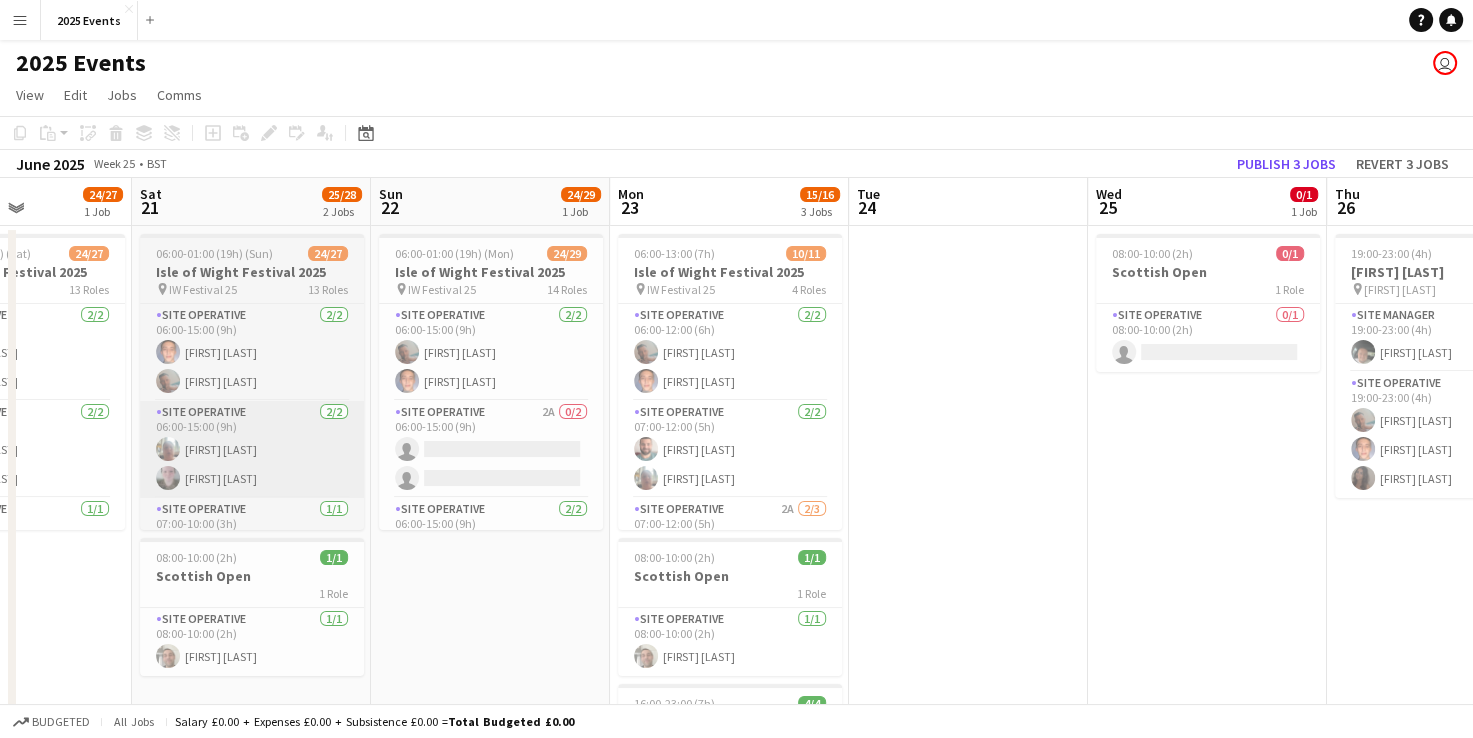 click on "Menu
Boards
Boards   Boards   All jobs   Status
Workforce
Workforce   My Workforce   Recruiting
Comms
Comms
Pay
Pay   Approvals
Platform Settings
Platform Settings   Your settings
Training Academy
Training Academy
Knowledge Base
Knowledge Base
Product Updates
Product Updates   Log Out   Privacy   2025 Events
Close
Add
Help
Notifications
2025 Events
user
View  Day view expanded Day view collapsed Month view Date picker Jump to today Expand Linked Jobs Collapse Linked Jobs  Edit  Copy Ctrl+C Ctrl+V" at bounding box center (736, 1102) 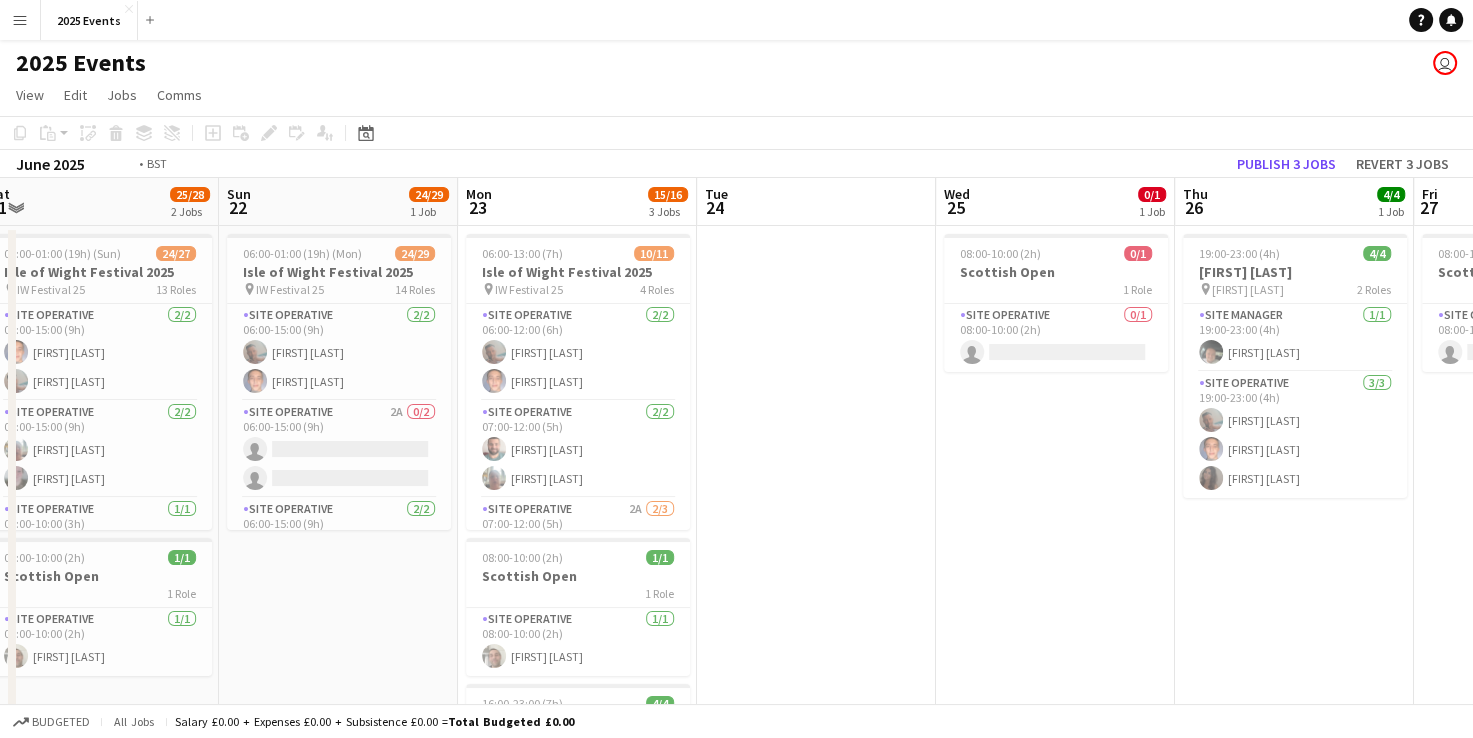 scroll, scrollTop: 0, scrollLeft: 784, axis: horizontal 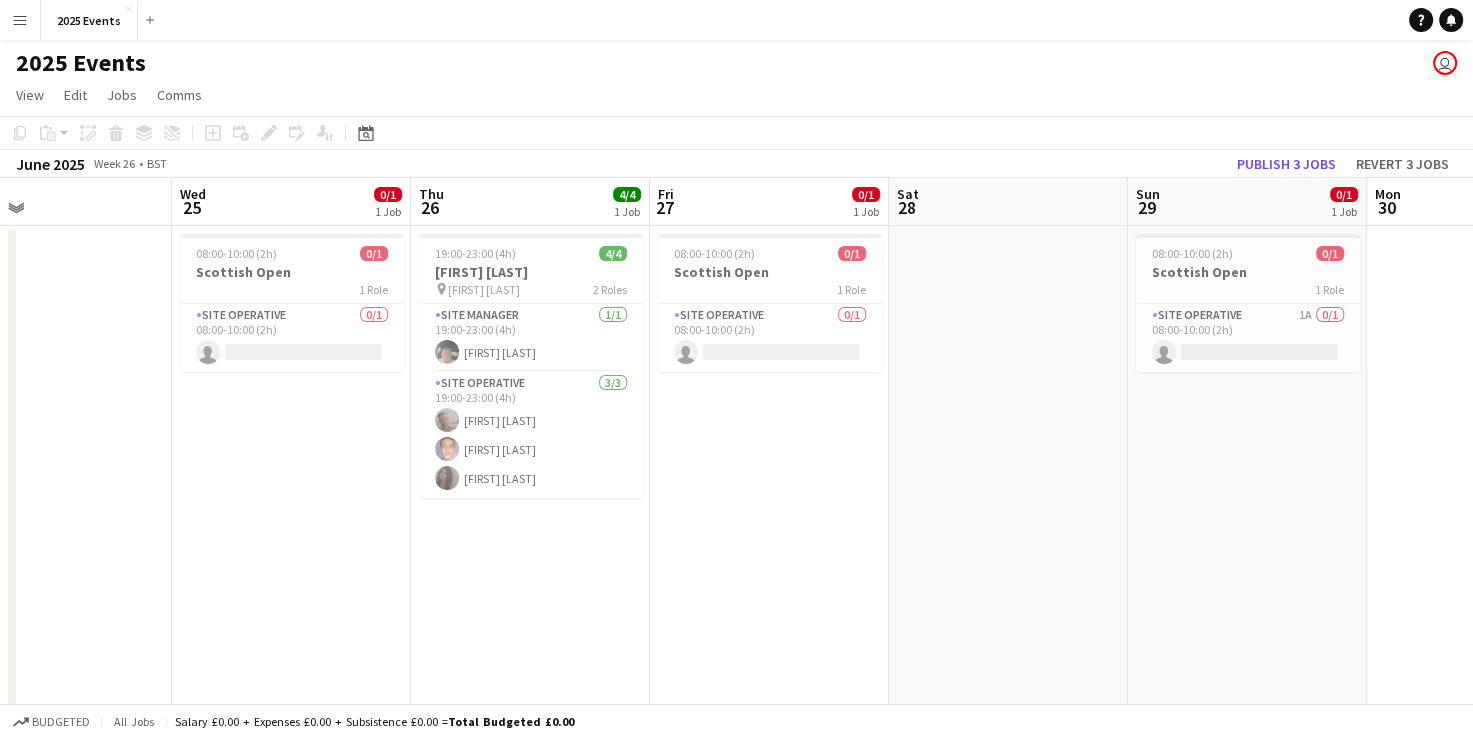 drag, startPoint x: 972, startPoint y: 436, endPoint x: -4, endPoint y: 465, distance: 976.4307 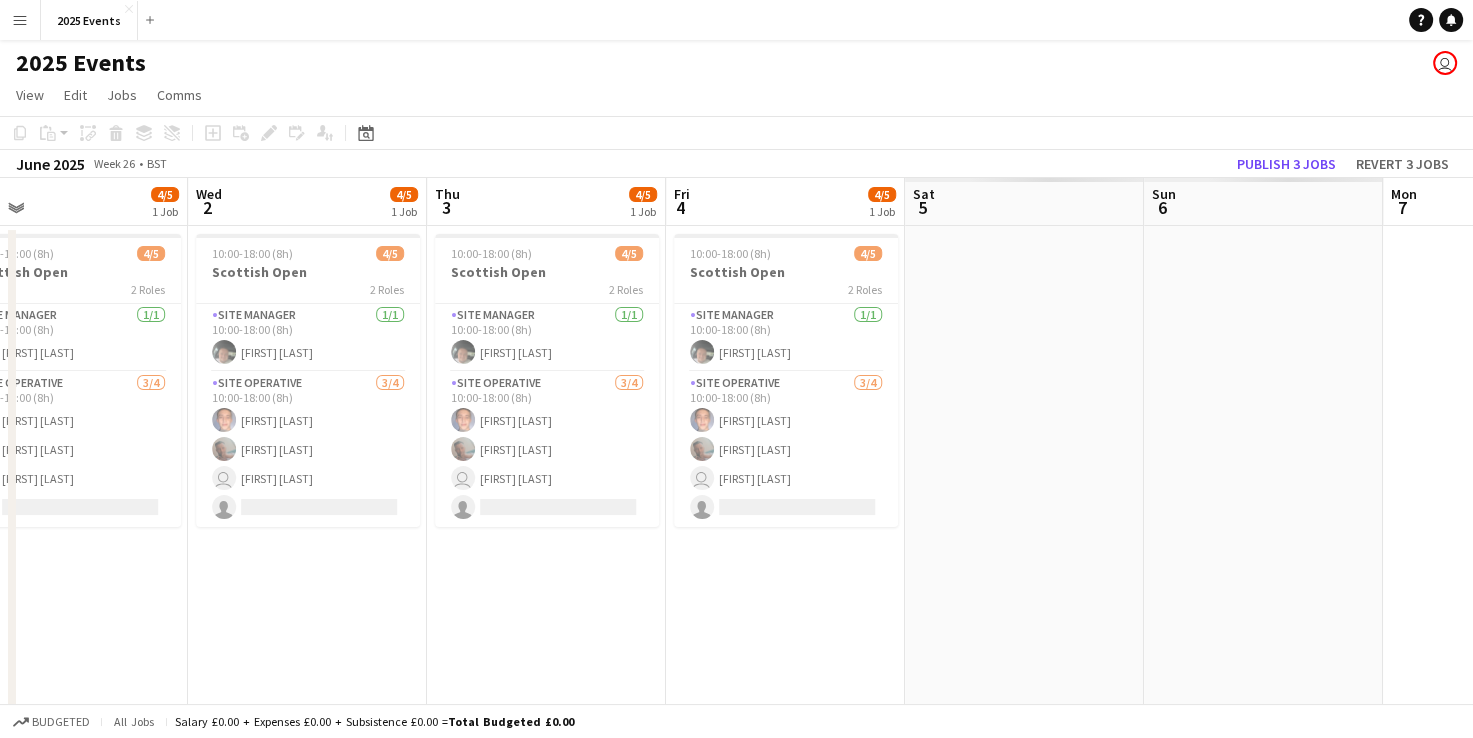 scroll, scrollTop: 0, scrollLeft: 640, axis: horizontal 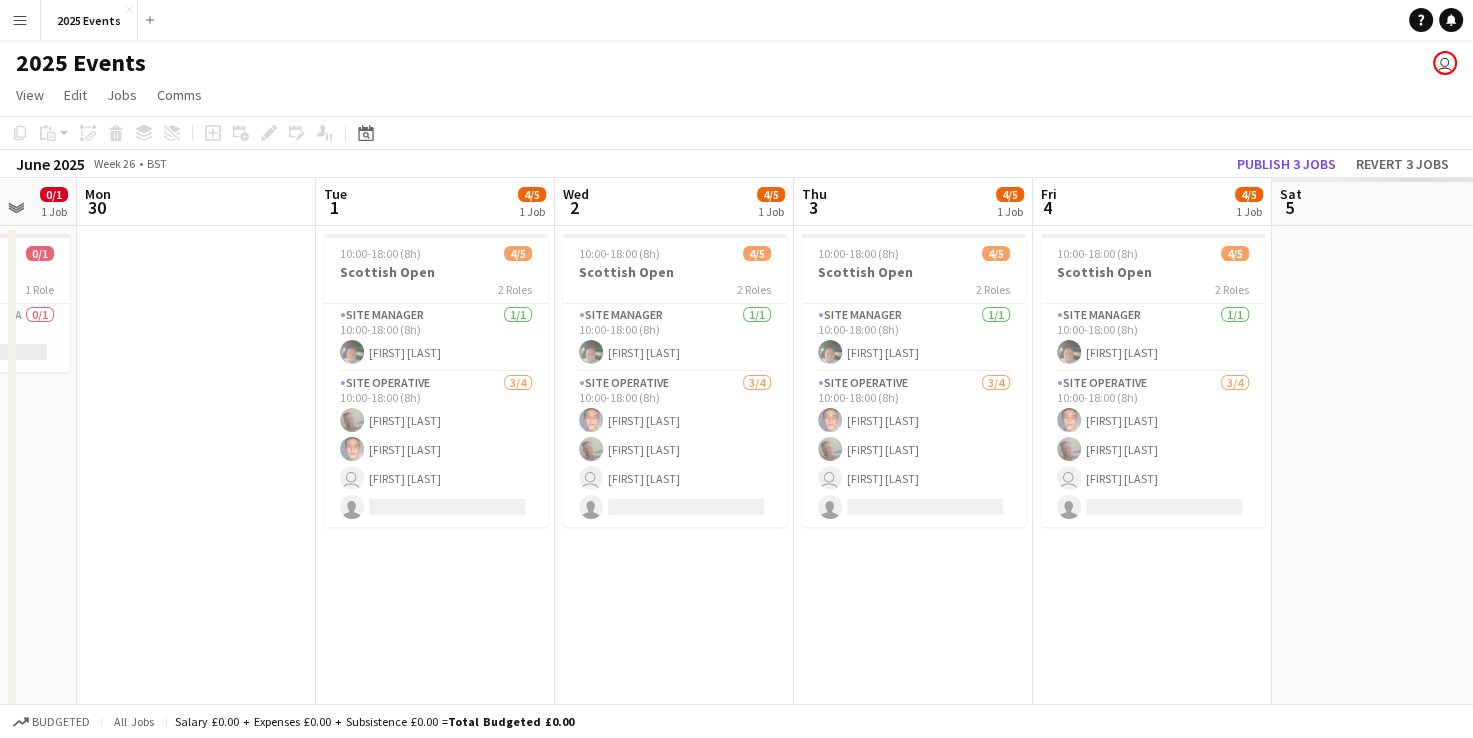 drag, startPoint x: 1319, startPoint y: 422, endPoint x: 0, endPoint y: 425, distance: 1319.0034 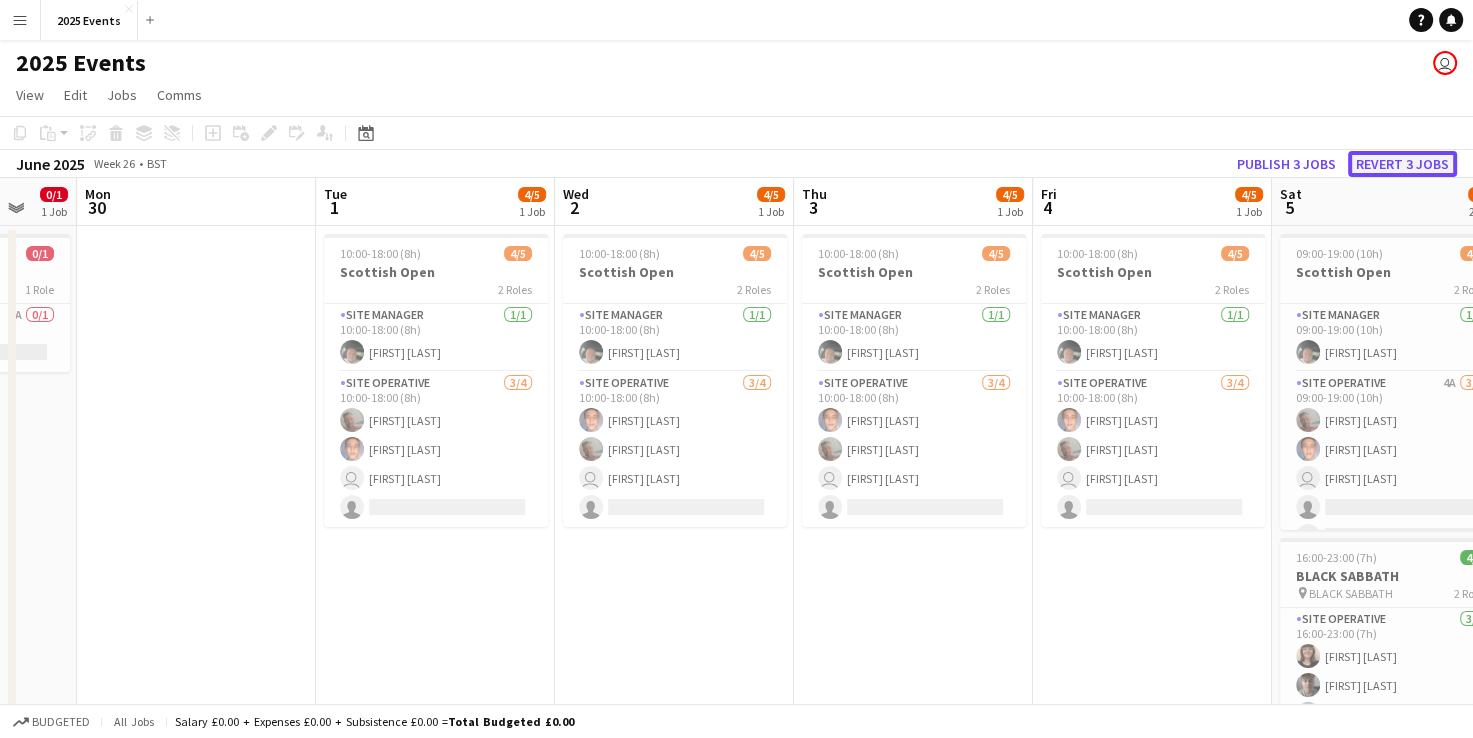 click on "Revert 3 jobs" 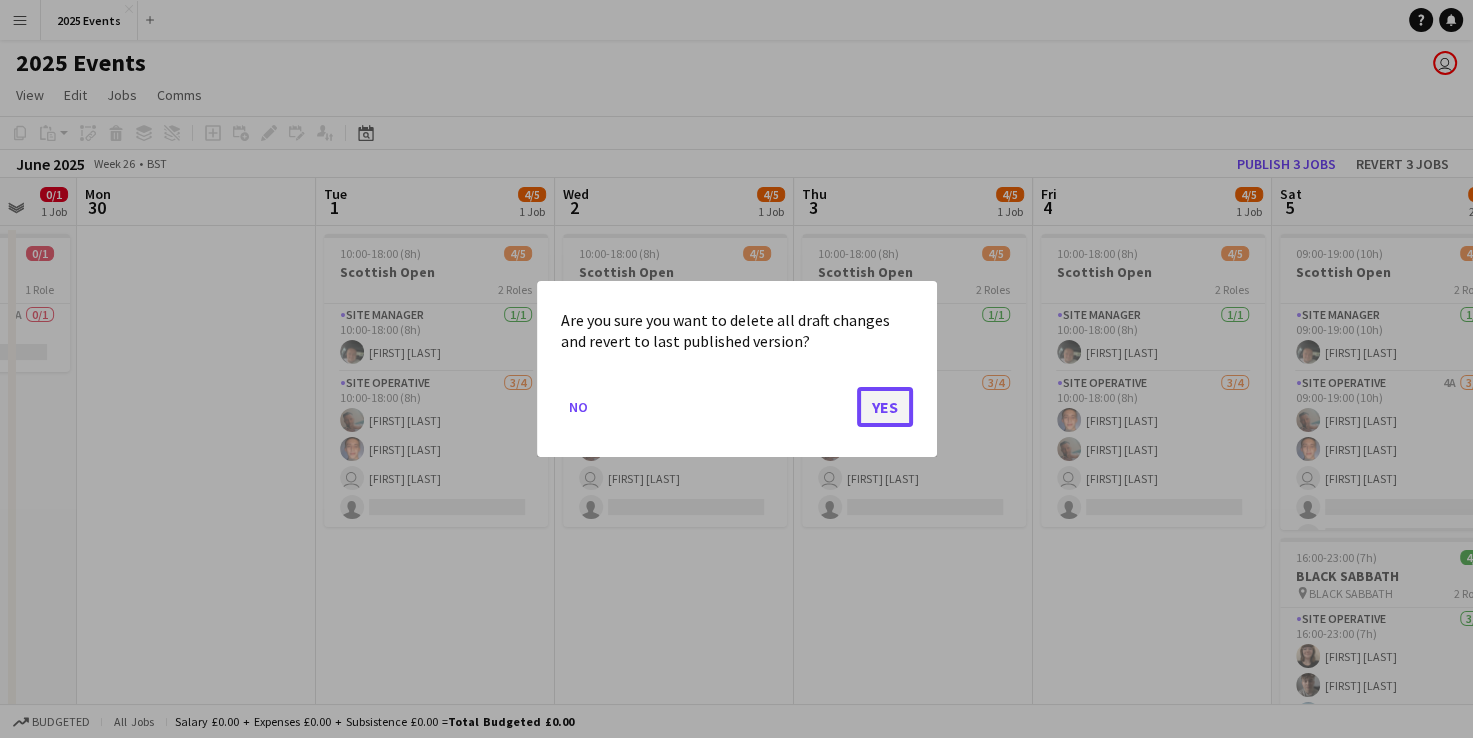 click on "Yes" 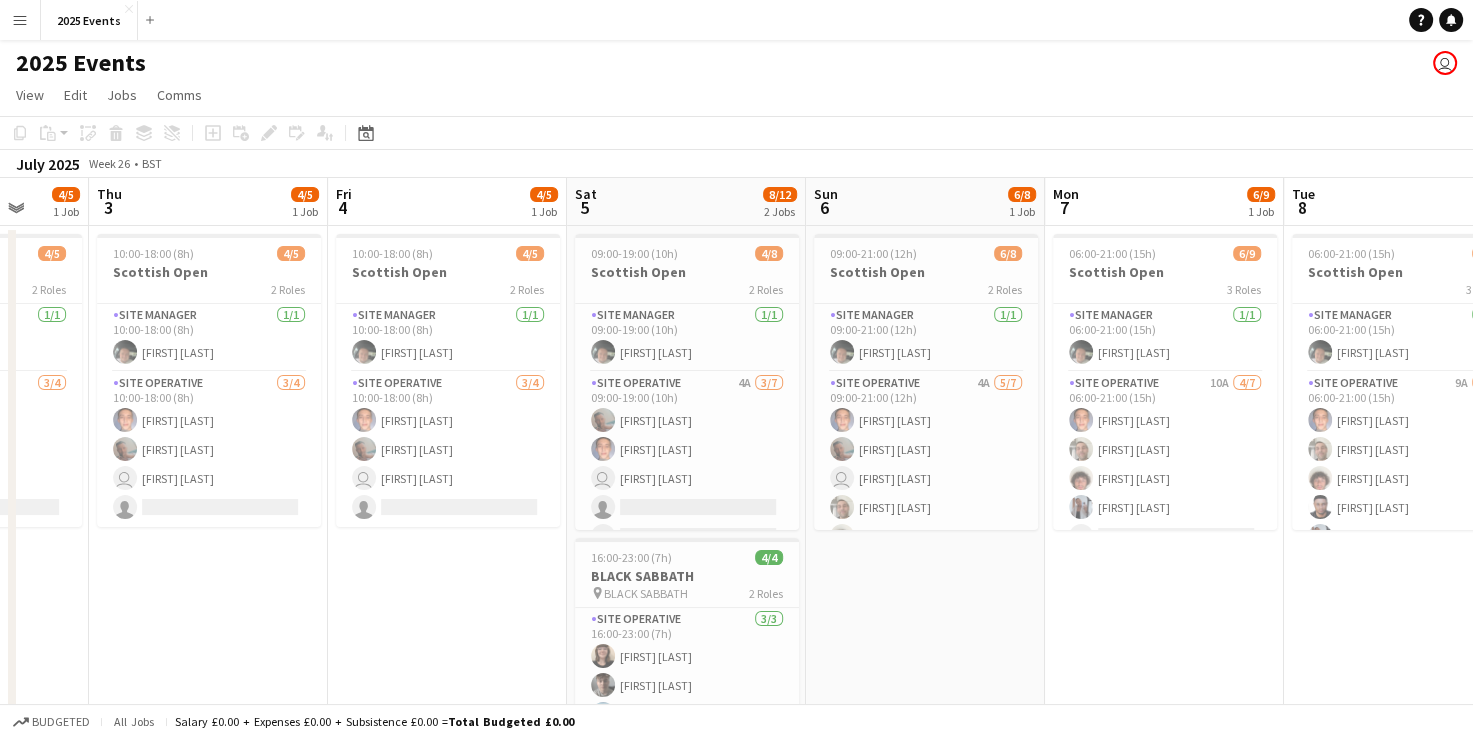 drag, startPoint x: 1161, startPoint y: 577, endPoint x: 122, endPoint y: 580, distance: 1039.0043 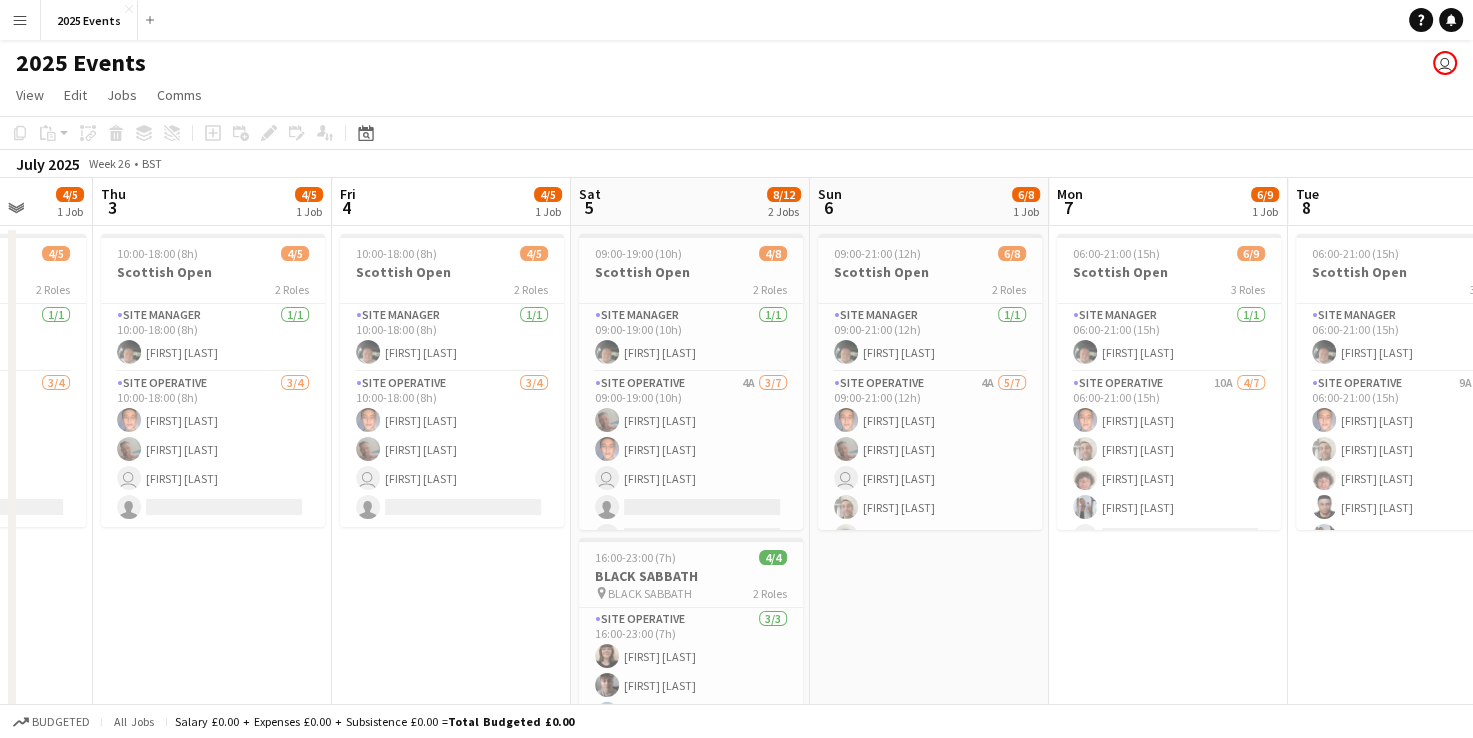 click on "Mon   30   Tue   1   4/5   1 Job   Wed   2   4/5   1 Job   Thu   3   4/5   1 Job   Fri   4   4/5   1 Job   Sat   5   8/12   2 Jobs   Sun   6   6/8   1 Job   Mon   7   6/9   1 Job   Tue   8   7/9   1 Job   Wed   9   Thu   10   Fri   11      [TIME] ([DURATION])    4/5   Scottish Open   2 Roles   Site Manager   1/1   [TIME] ([DURATION])
[FIRST] [LAST]  Site Operative   3/4   [TIME] ([DURATION])
[FIRST] [LAST] [FIRST] [LAST]
user
[FIRST] [LAST]
single-neutral-actions
[TIME] ([DURATION])    4/5   Scottish Open   2 Roles   Site Manager   1/1   [TIME] ([DURATION])
[FIRST] [LAST]  Site Operative   3/4   [TIME] ([DURATION])
[FIRST] [LAST] [FIRST] [LAST]
user
[FIRST] [LAST]
single-neutral-actions
[TIME] ([DURATION])    4/5   Scottish Open   2 Roles   Site Manager   1/1   [TIME] ([DURATION])
[FIRST] [LAST]  Site Operative   3/4   [TIME] ([DURATION])
[FIRST] [LAST] [FIRST] [LAST]
user" at bounding box center (736, 1174) 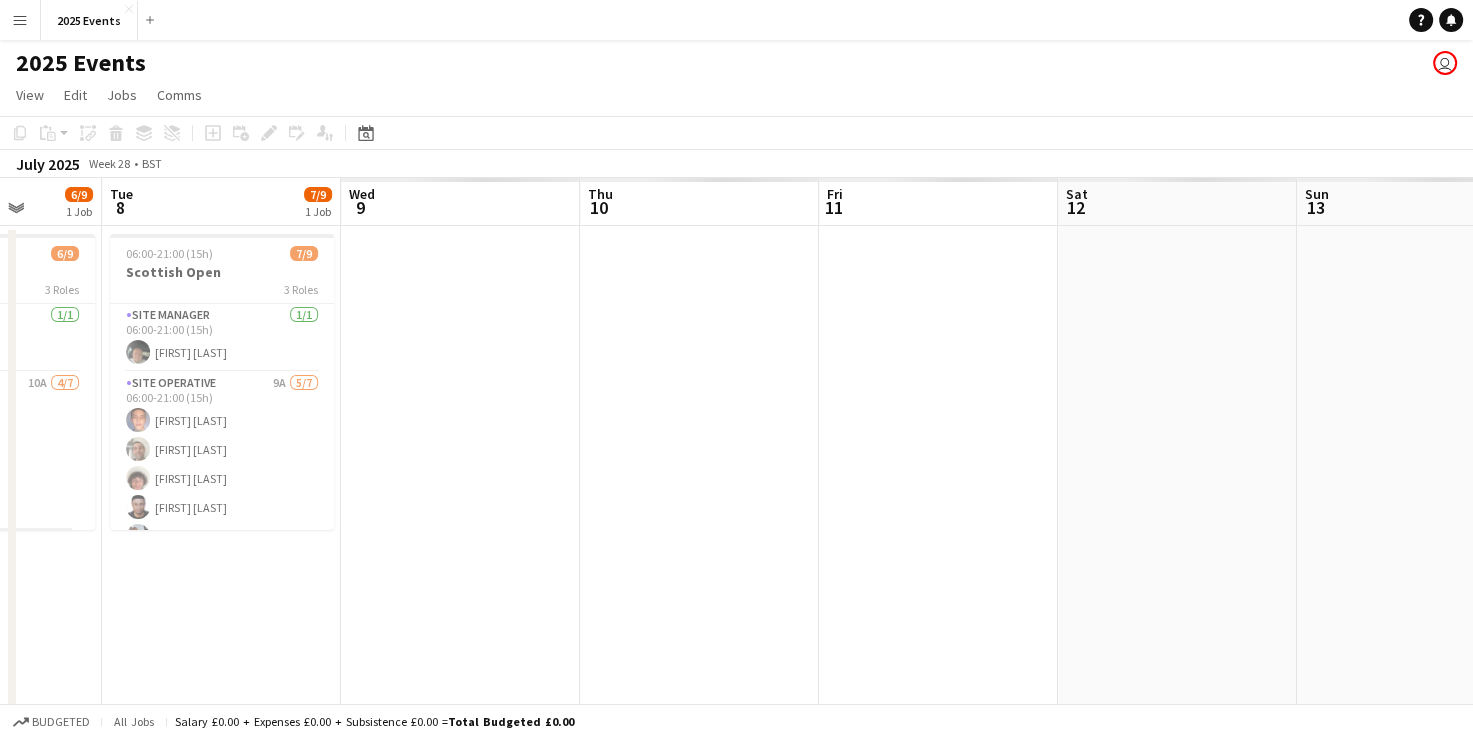 scroll, scrollTop: 0, scrollLeft: 856, axis: horizontal 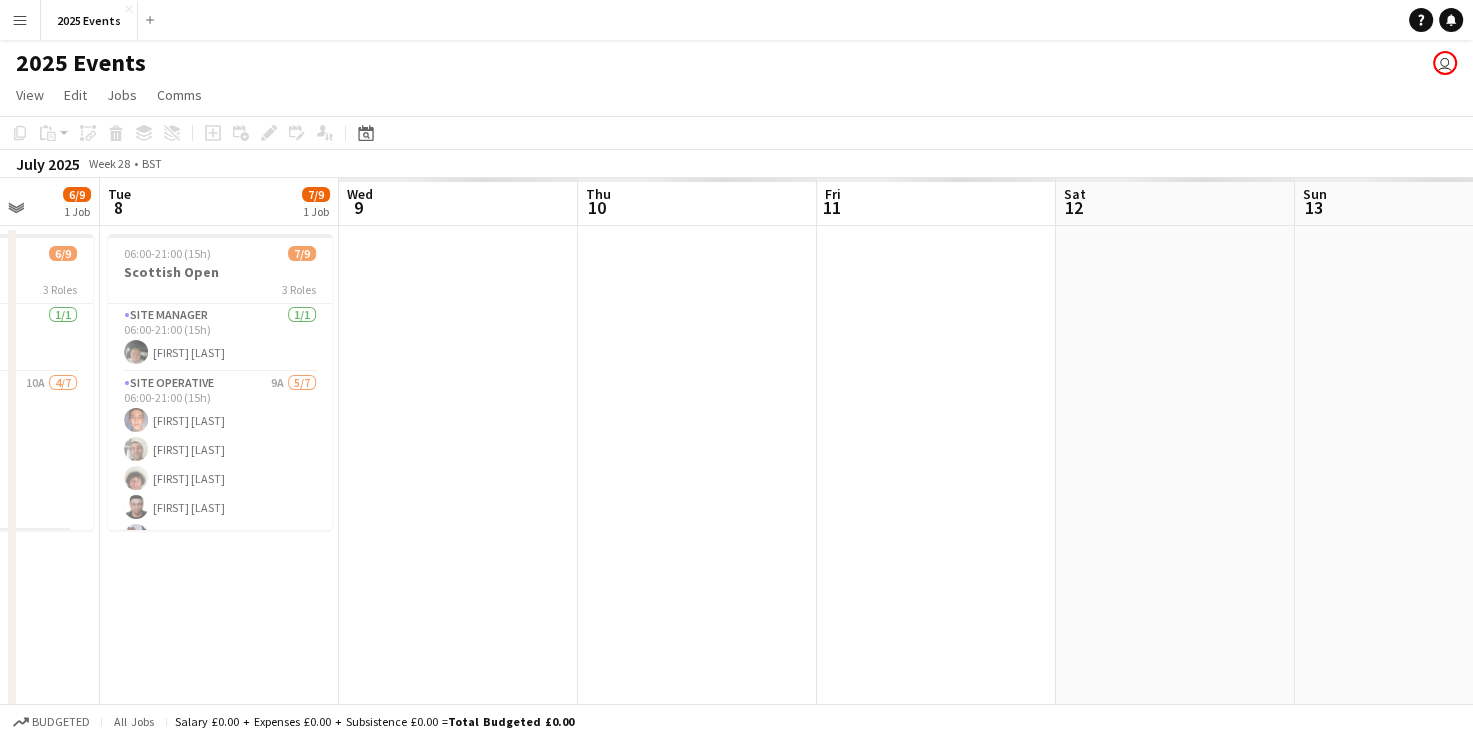 drag, startPoint x: 1429, startPoint y: 468, endPoint x: 545, endPoint y: 435, distance: 884.6157 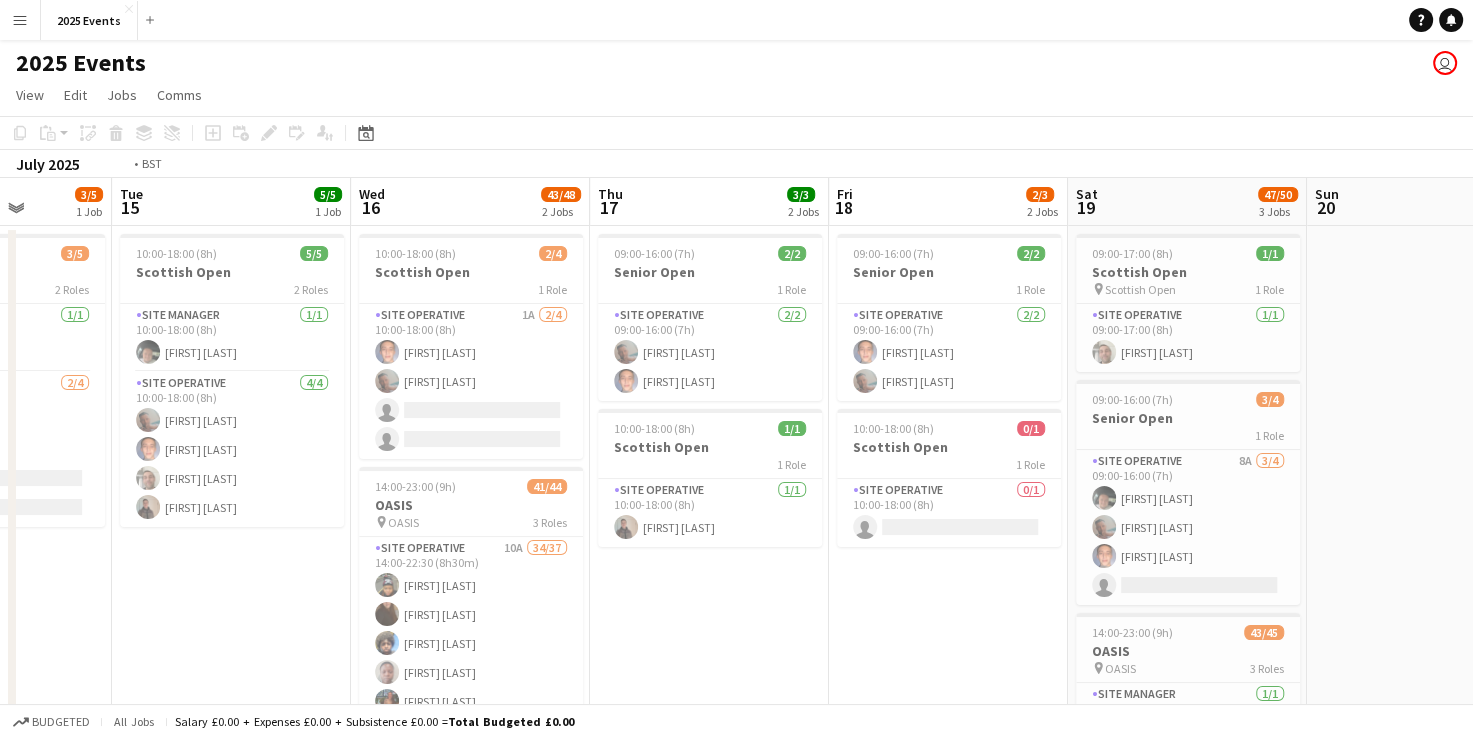 drag, startPoint x: 1310, startPoint y: 510, endPoint x: 144, endPoint y: 496, distance: 1166.084 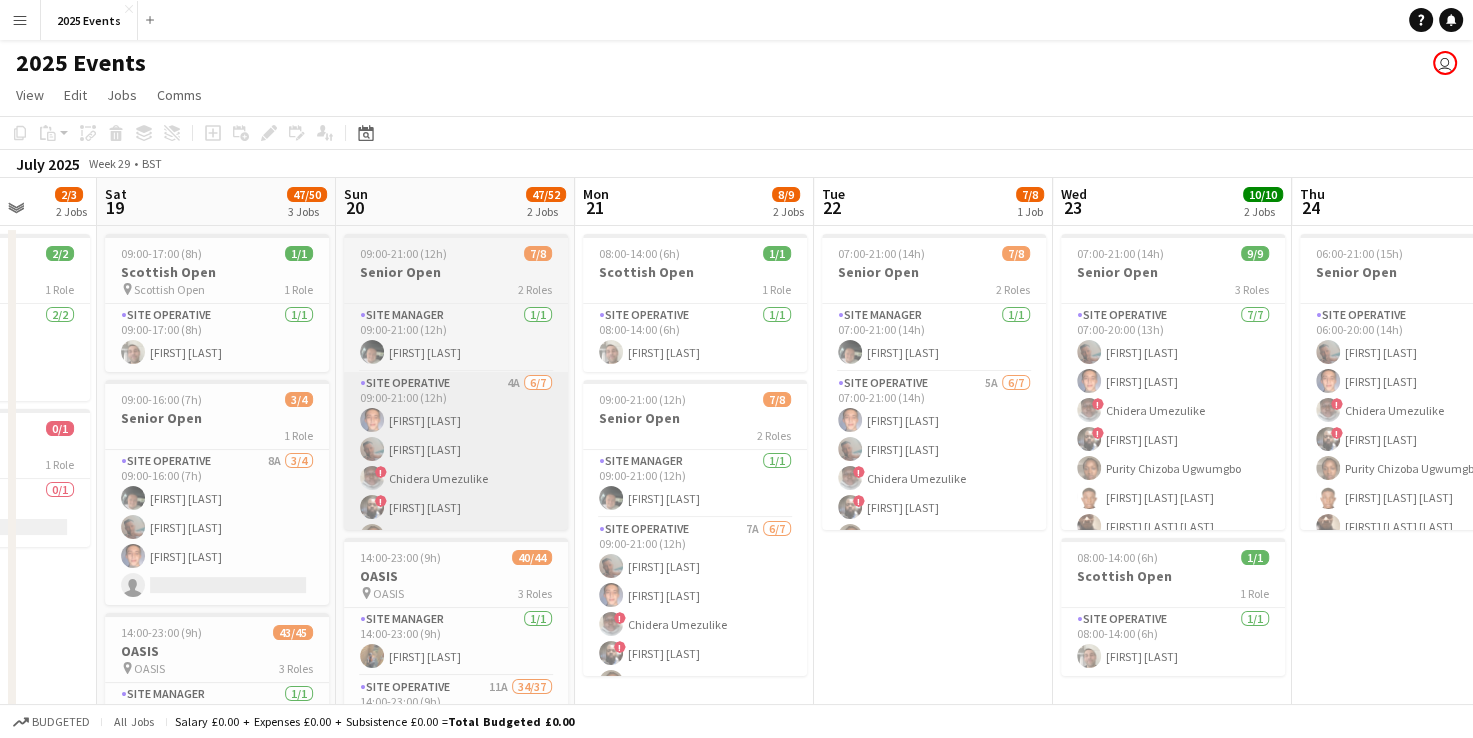 drag, startPoint x: 1224, startPoint y: 460, endPoint x: 362, endPoint y: 455, distance: 862.0145 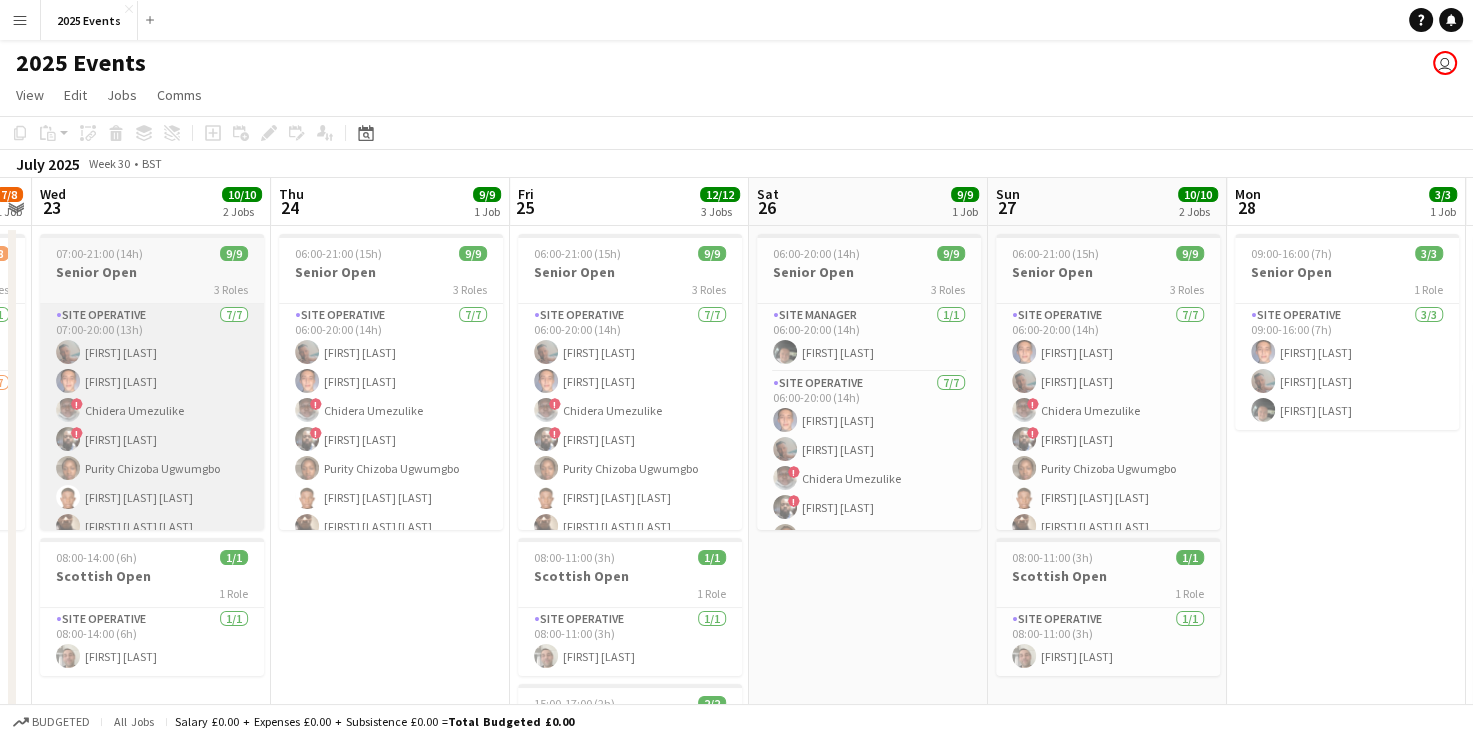 drag, startPoint x: 1092, startPoint y: 435, endPoint x: 115, endPoint y: 433, distance: 977.0021 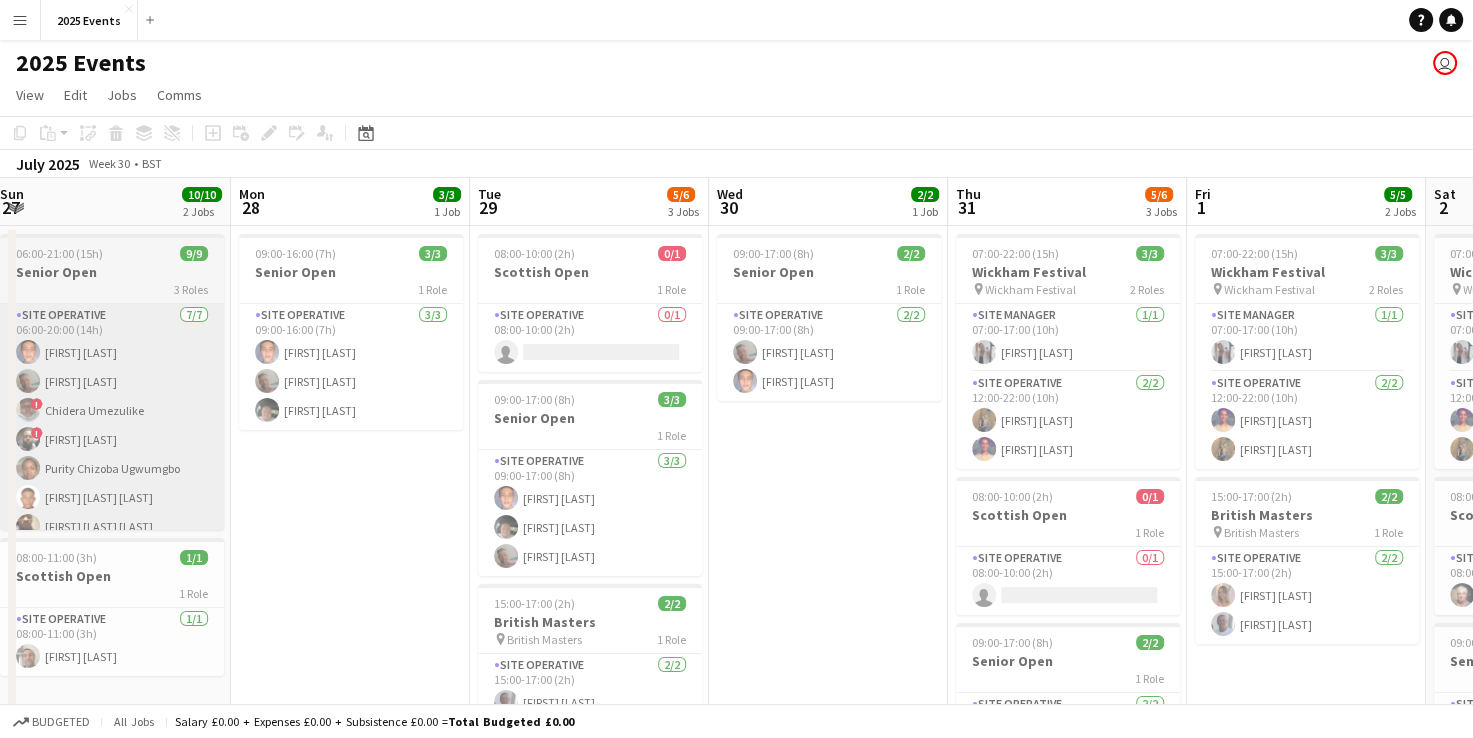 drag, startPoint x: 1015, startPoint y: 452, endPoint x: 141, endPoint y: 451, distance: 874.00055 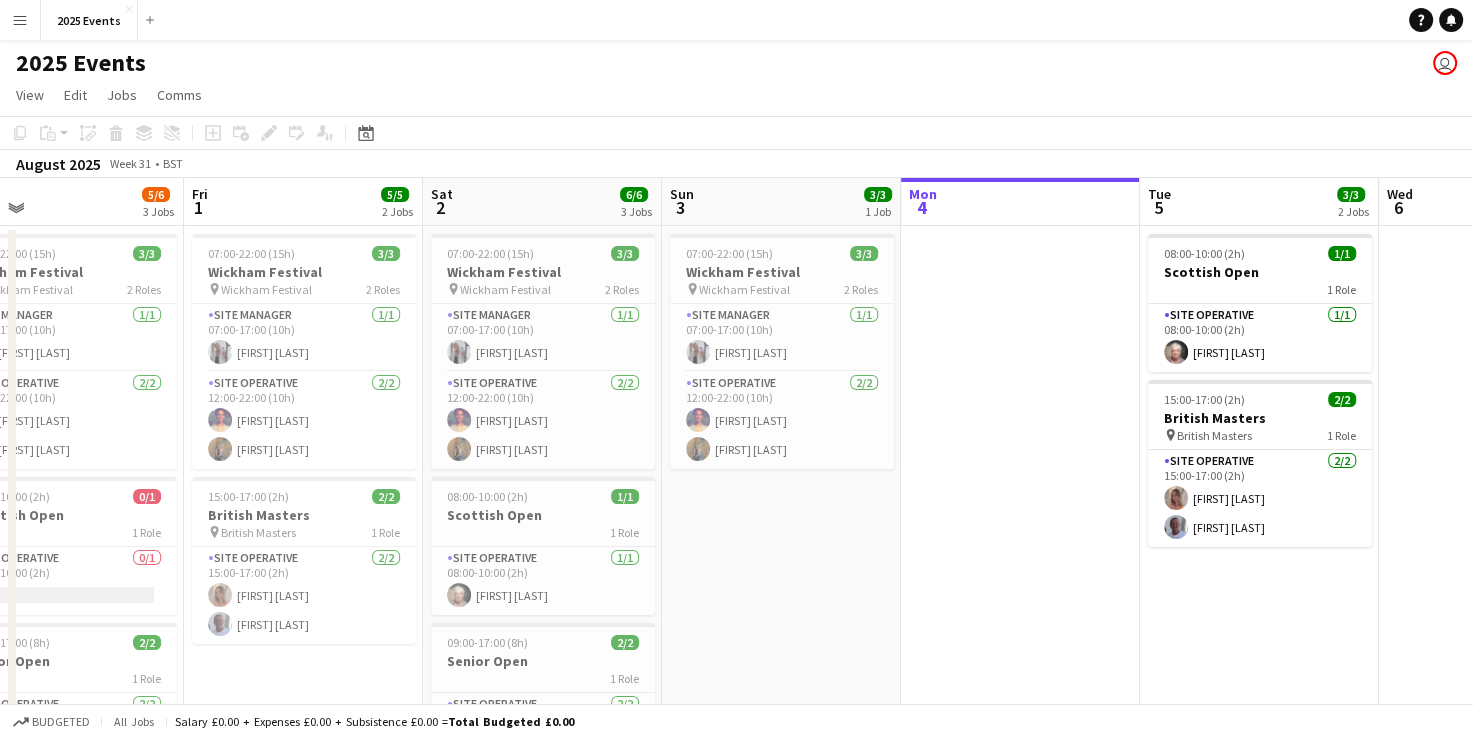 drag, startPoint x: 1008, startPoint y: 480, endPoint x: 176, endPoint y: 479, distance: 832.0006 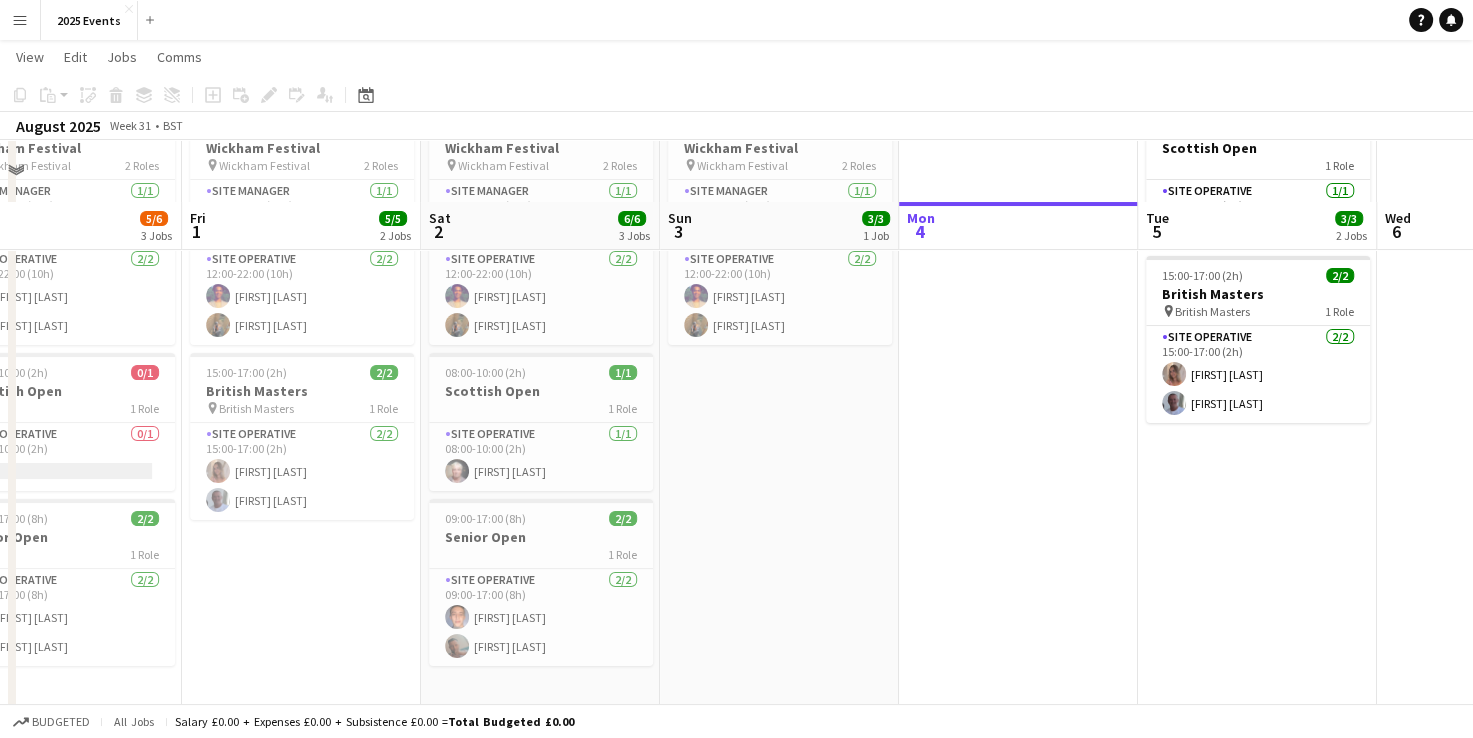 scroll, scrollTop: 200, scrollLeft: 0, axis: vertical 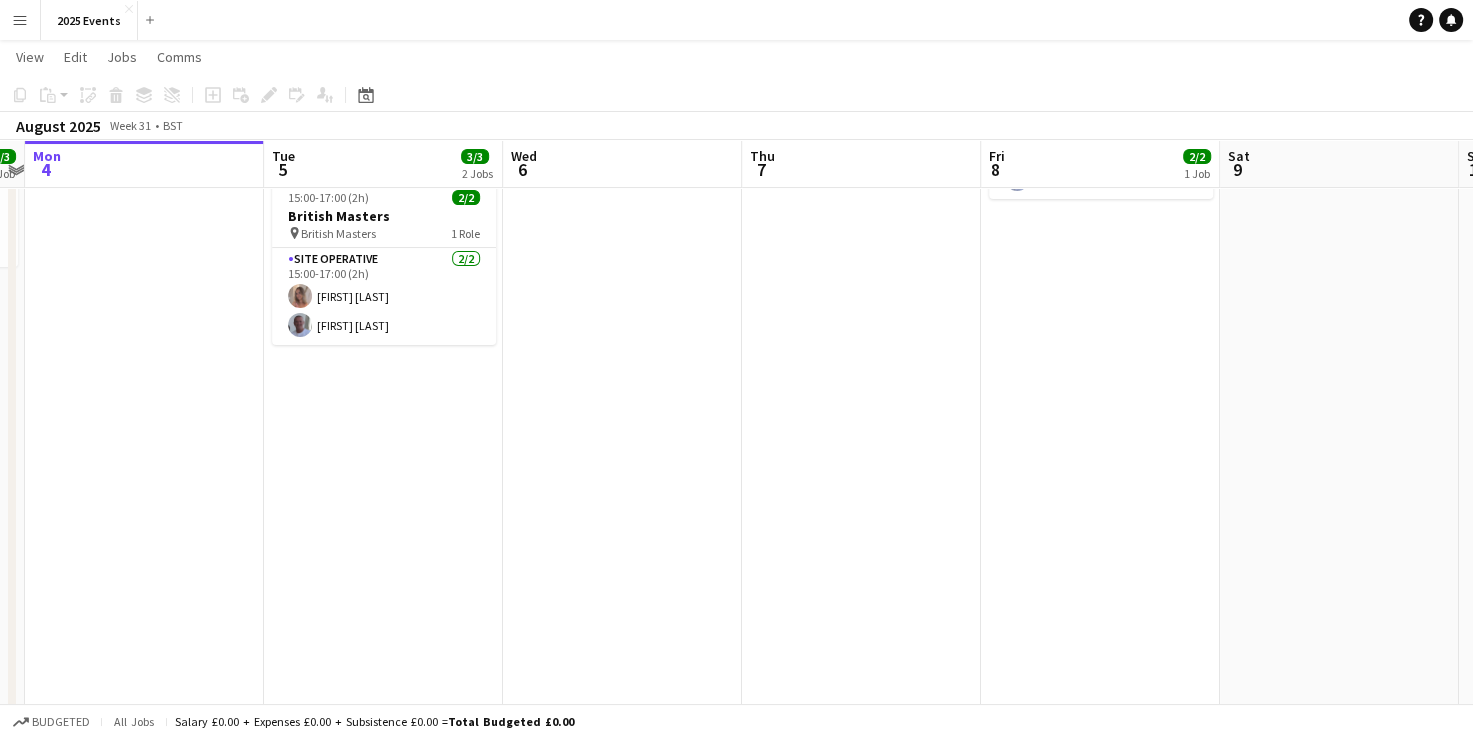 drag, startPoint x: 1107, startPoint y: 501, endPoint x: 232, endPoint y: 502, distance: 875.00055 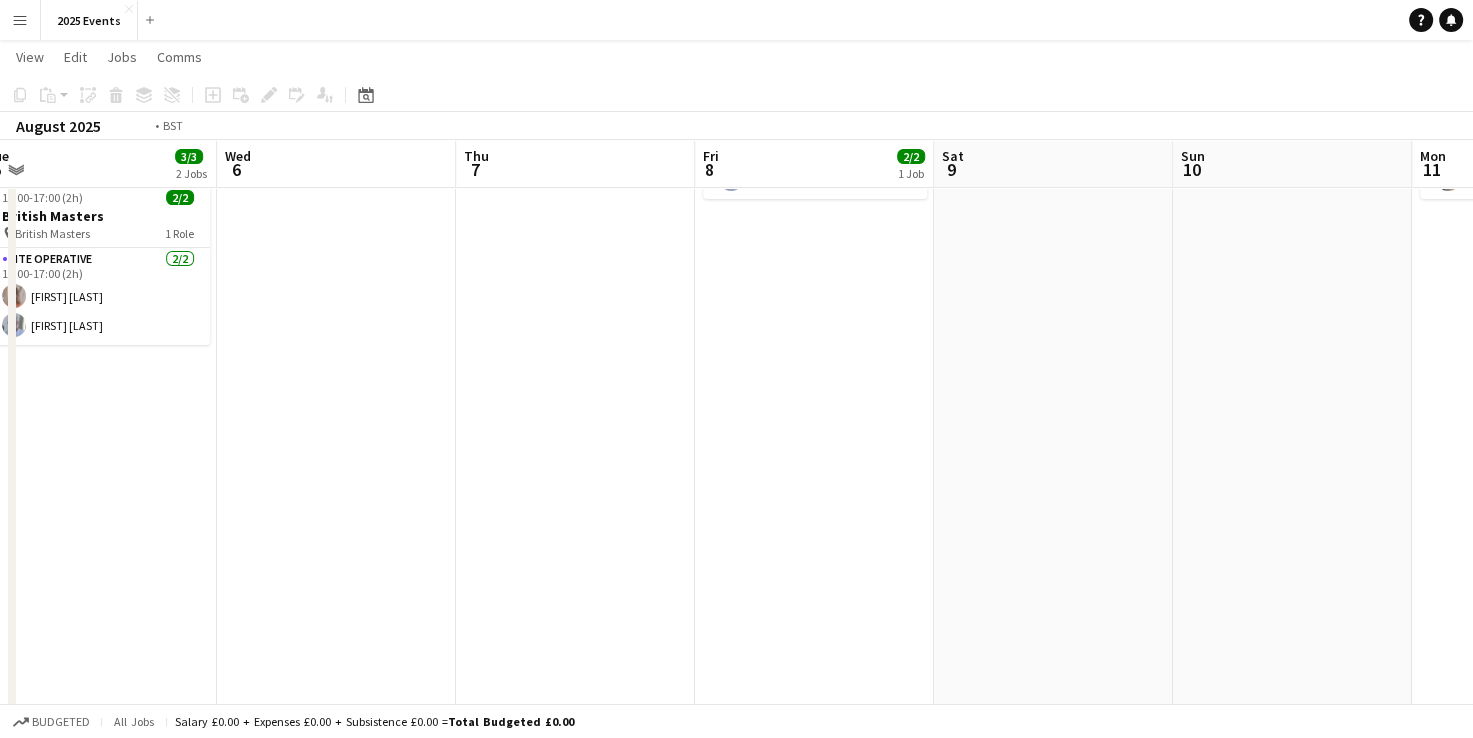 scroll, scrollTop: 0, scrollLeft: 664, axis: horizontal 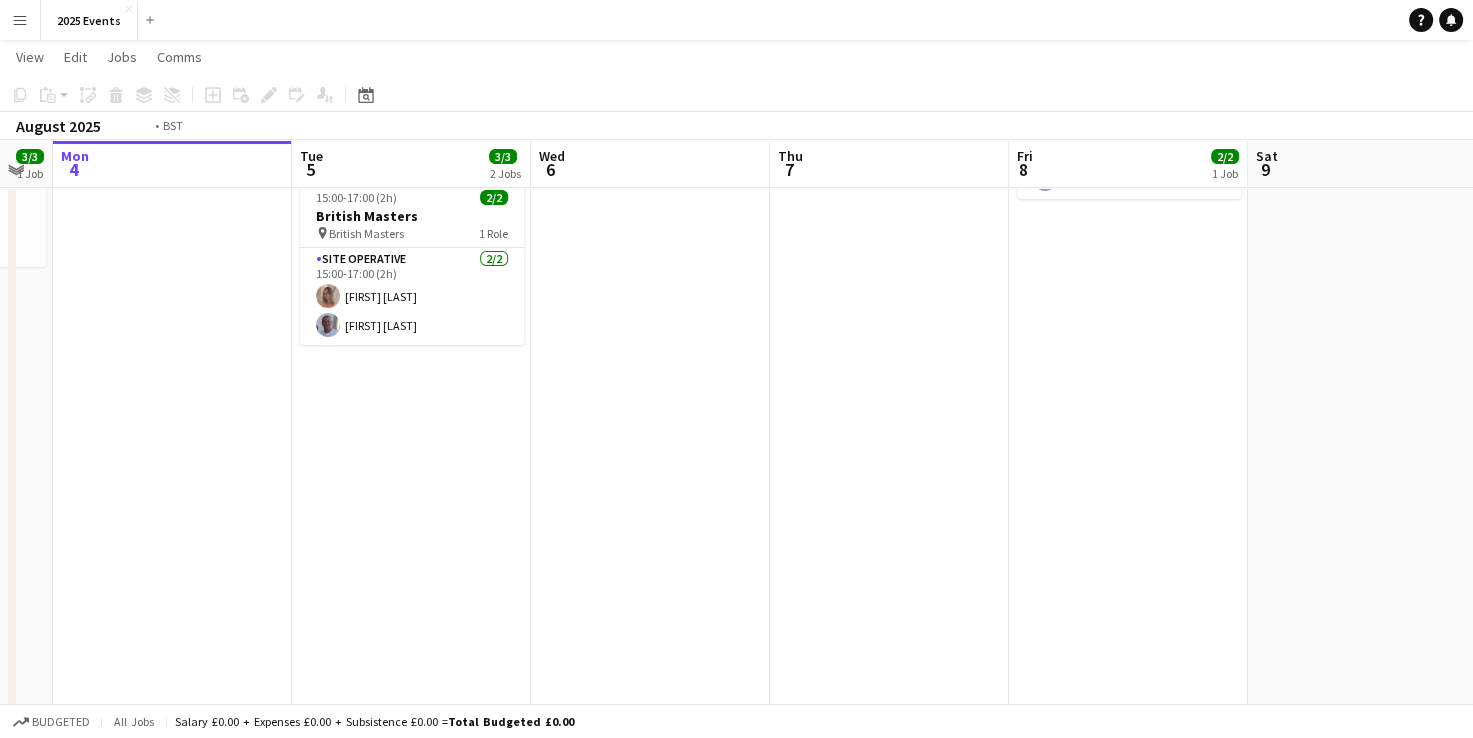 drag, startPoint x: 1085, startPoint y: 374, endPoint x: 160, endPoint y: 425, distance: 926.4049 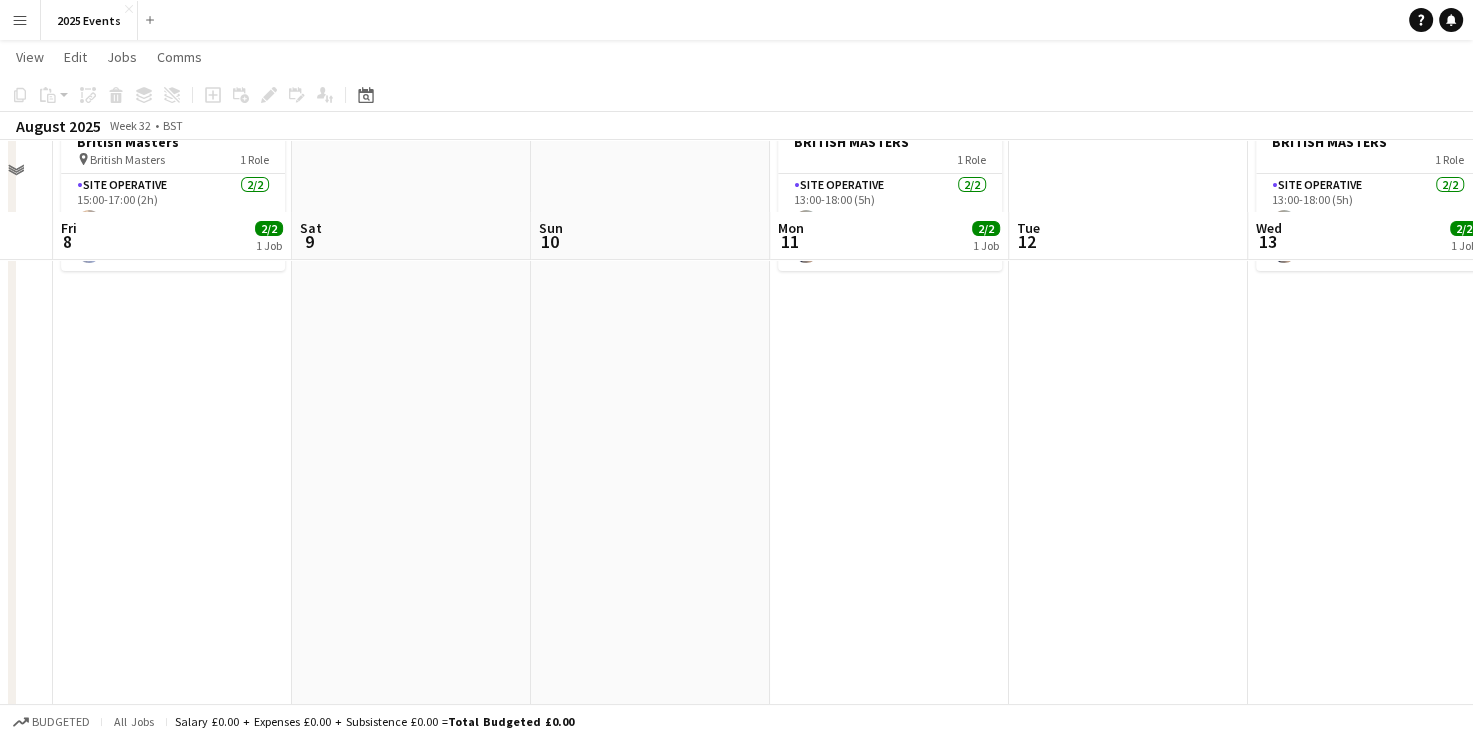scroll, scrollTop: 0, scrollLeft: 0, axis: both 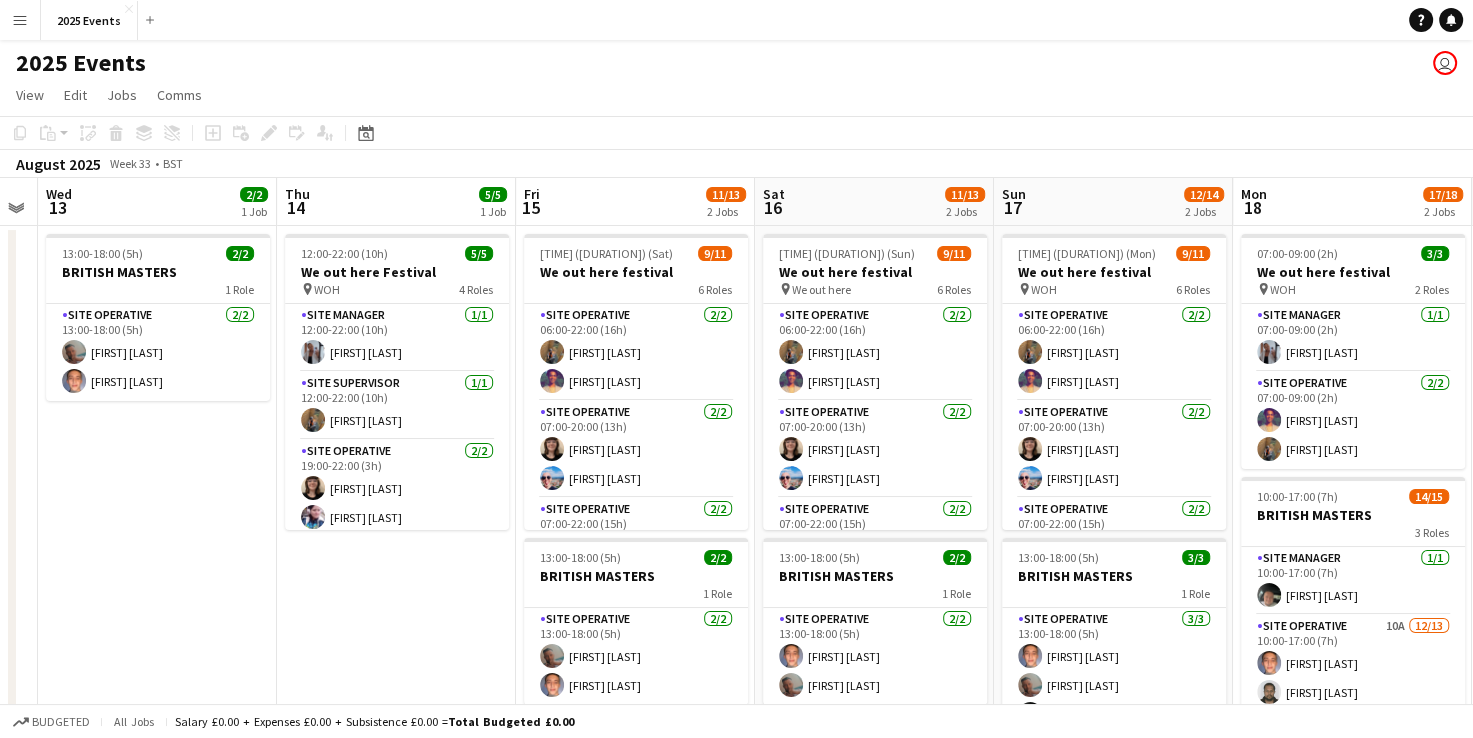 drag, startPoint x: 1241, startPoint y: 519, endPoint x: 91, endPoint y: 549, distance: 1150.3912 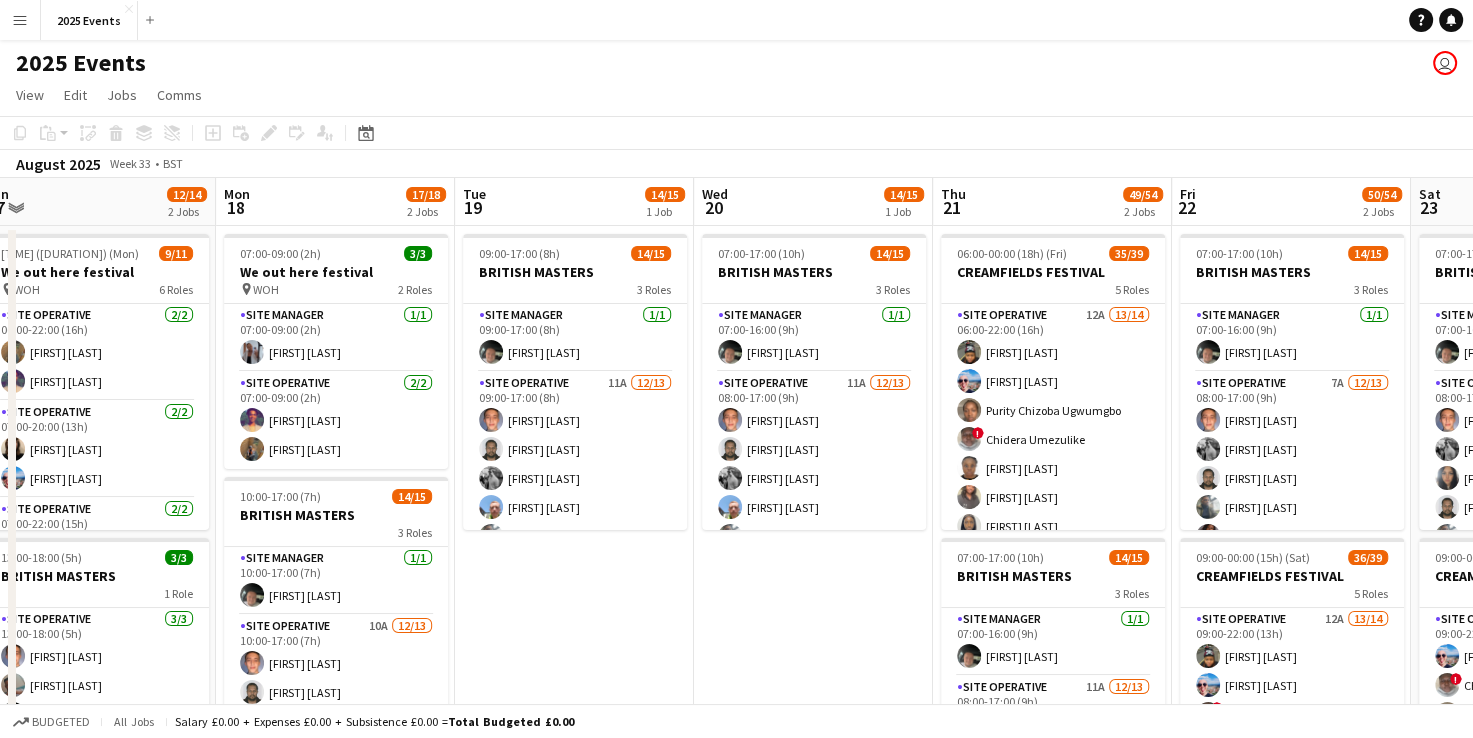 scroll, scrollTop: 0, scrollLeft: 792, axis: horizontal 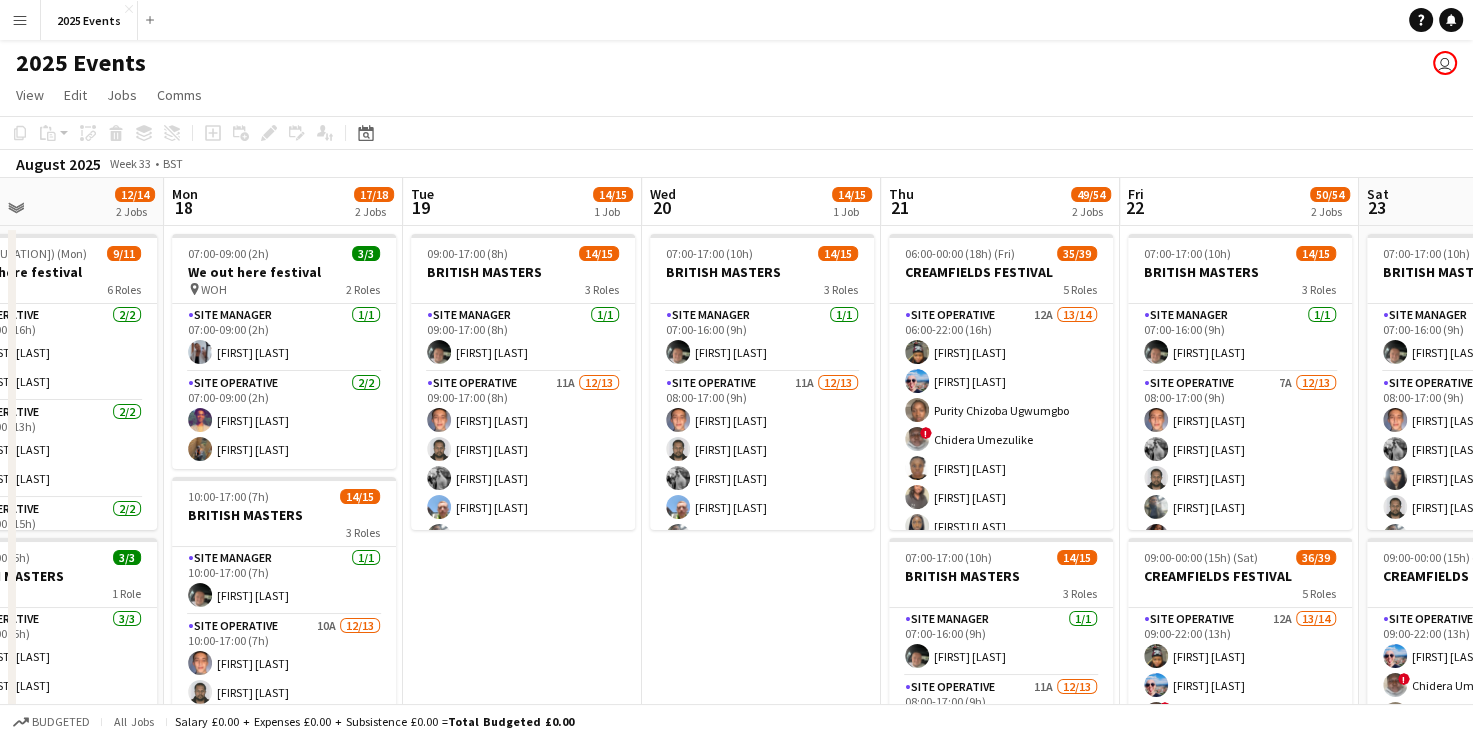 drag, startPoint x: 1147, startPoint y: 503, endPoint x: 78, endPoint y: 552, distance: 1070.1224 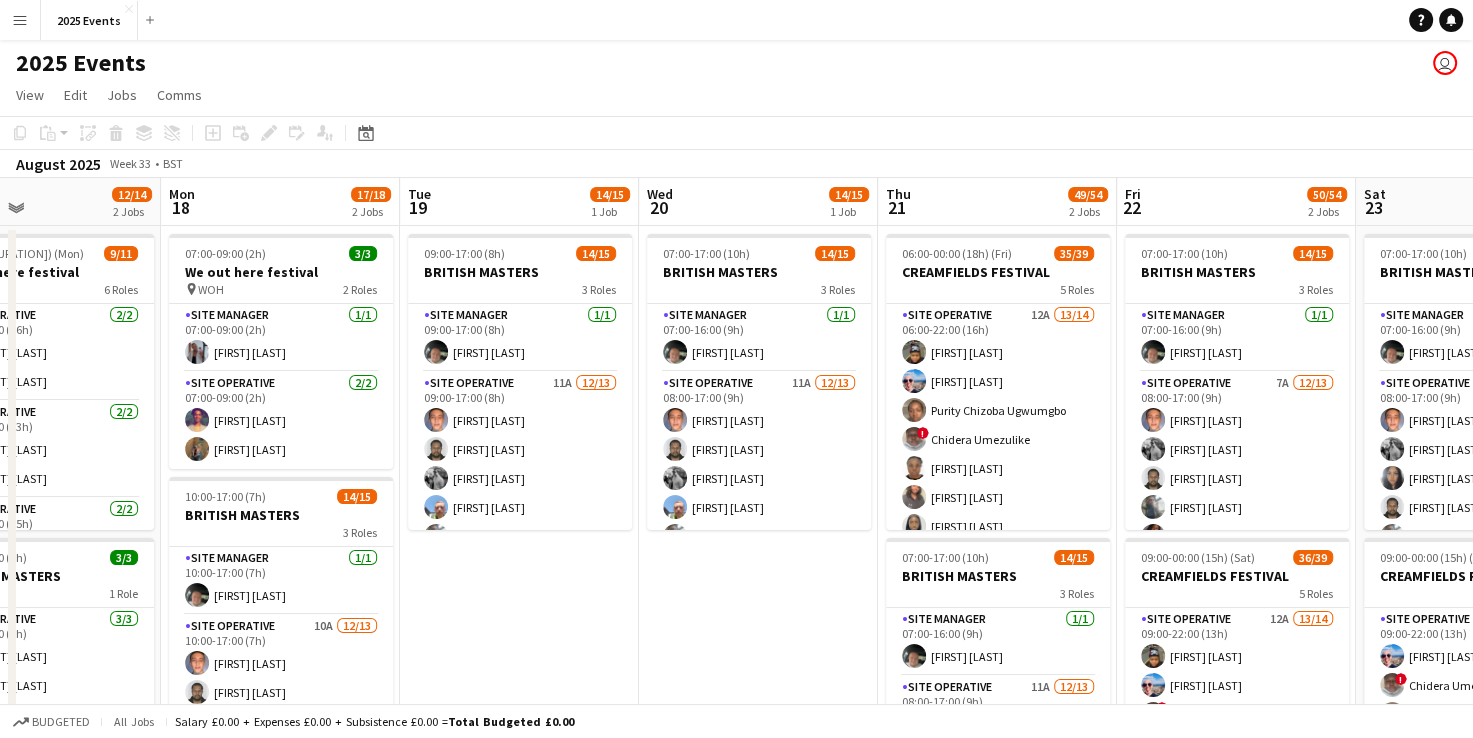 drag, startPoint x: 576, startPoint y: 613, endPoint x: 571, endPoint y: 438, distance: 175.07141 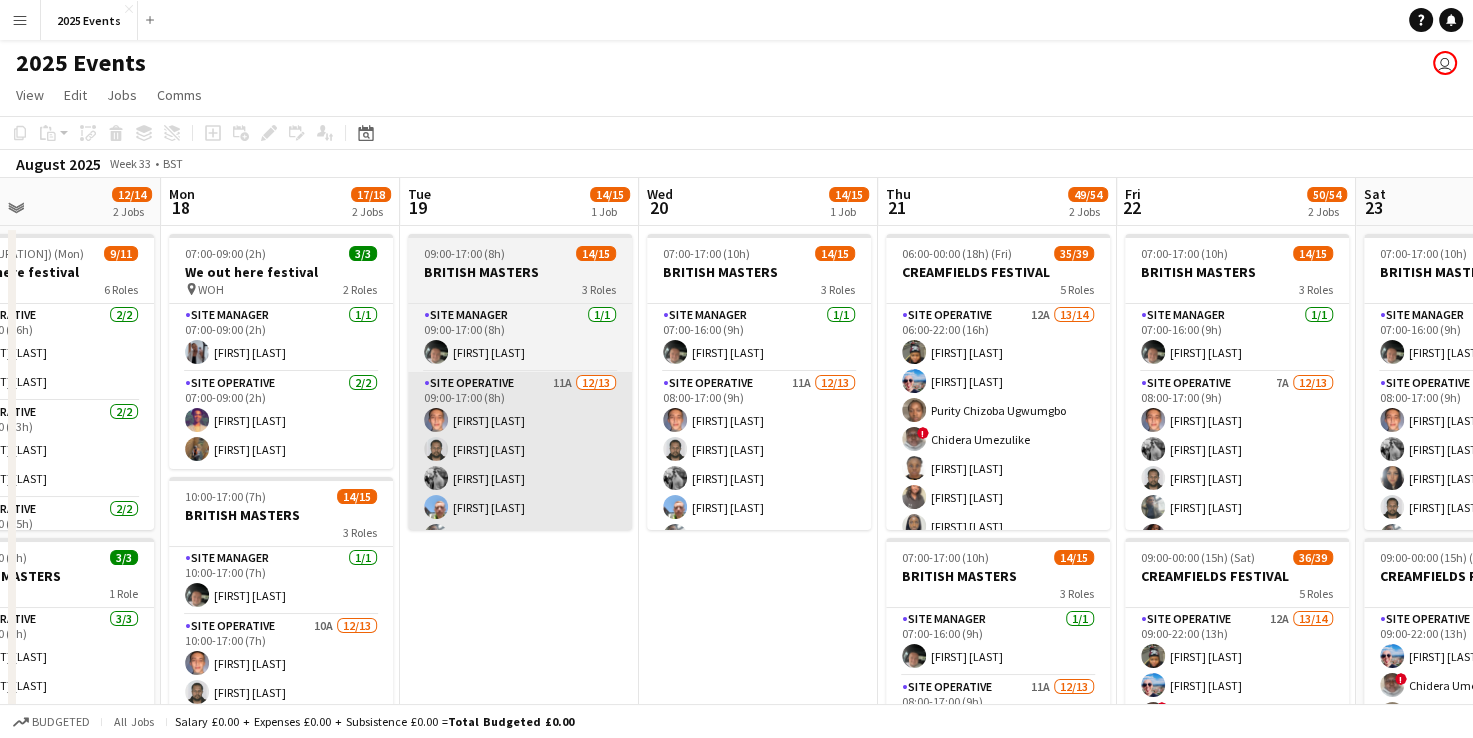 scroll, scrollTop: 0, scrollLeft: 796, axis: horizontal 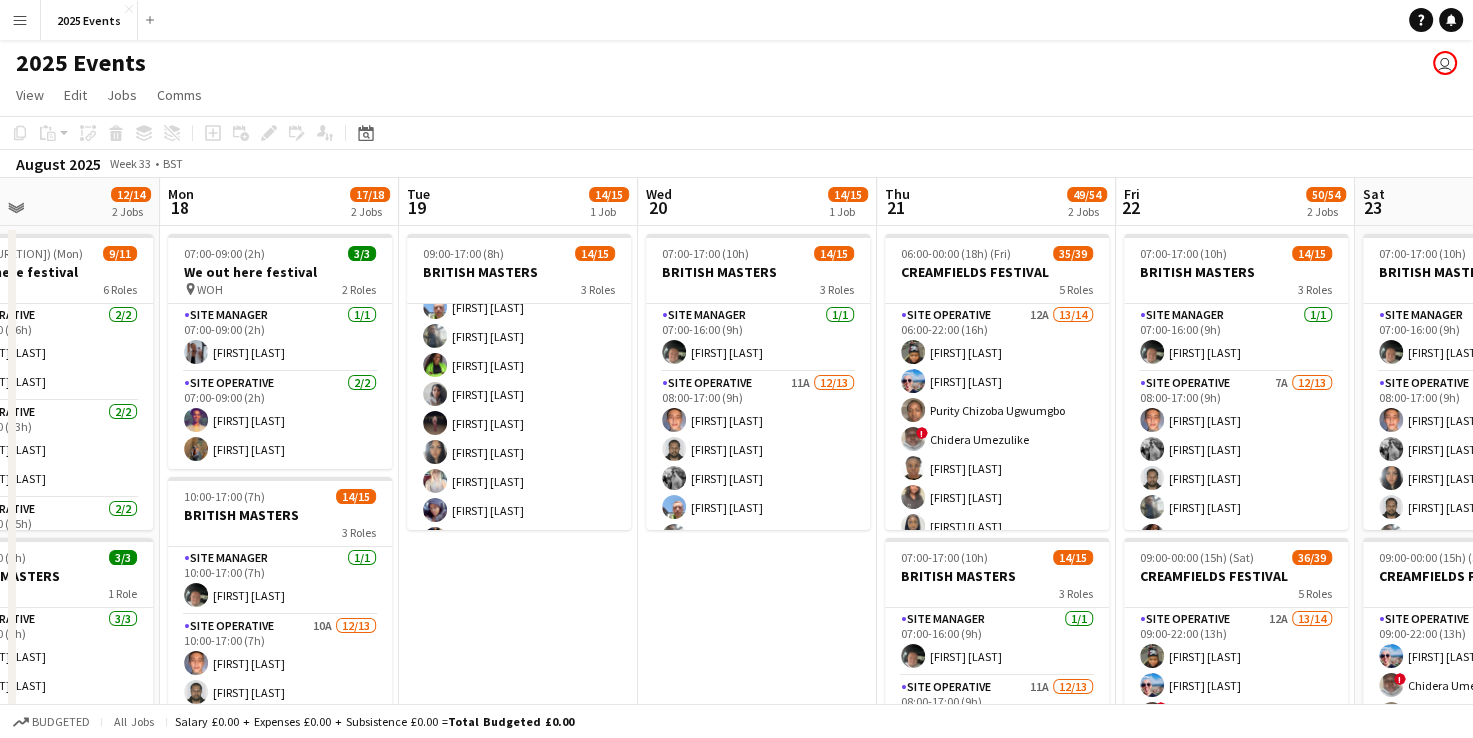 click on "09:00-17:00 (8h)    14/15   BRITISH MASTERS   3 Roles   Site Manager   1/1   09:00-17:00 (8h)
[FIRST] [LAST]  Site Operative   11A   12/13   09:00-17:00 (8h)
[FIRST] [LAST] [FIRST] [LAST] [FIRST] [LAST] [FIRST] [LAST] [FIRST] [LAST] [FIRST] [LAST] [FIRST] [LAST] [FIRST] [LAST] [FIRST] [LAST] [FIRST] [LAST]
single-neutral-actions
Site Supervisor   1/1   09:00-17:00 (8h)
[FIRST] [LAST]" at bounding box center (518, 1198) 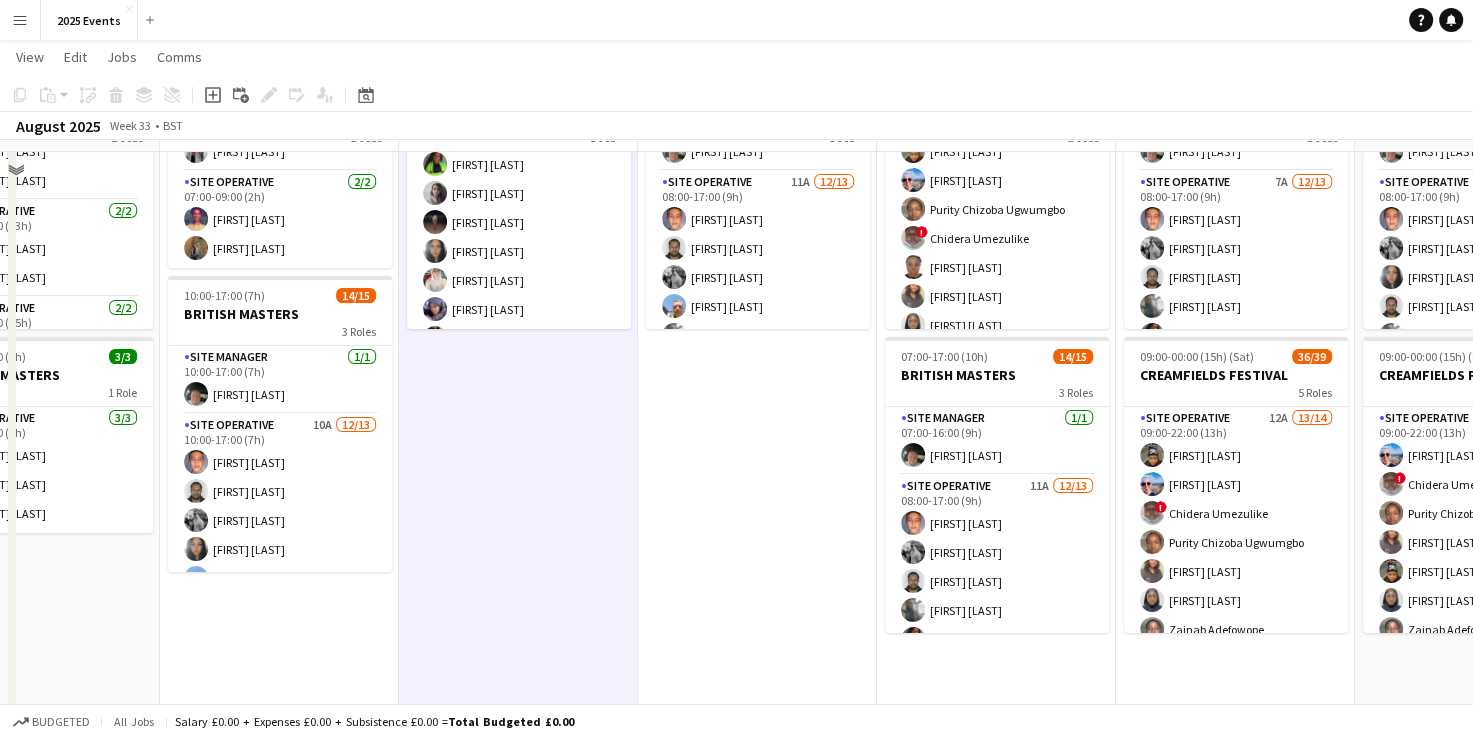 scroll, scrollTop: 200, scrollLeft: 0, axis: vertical 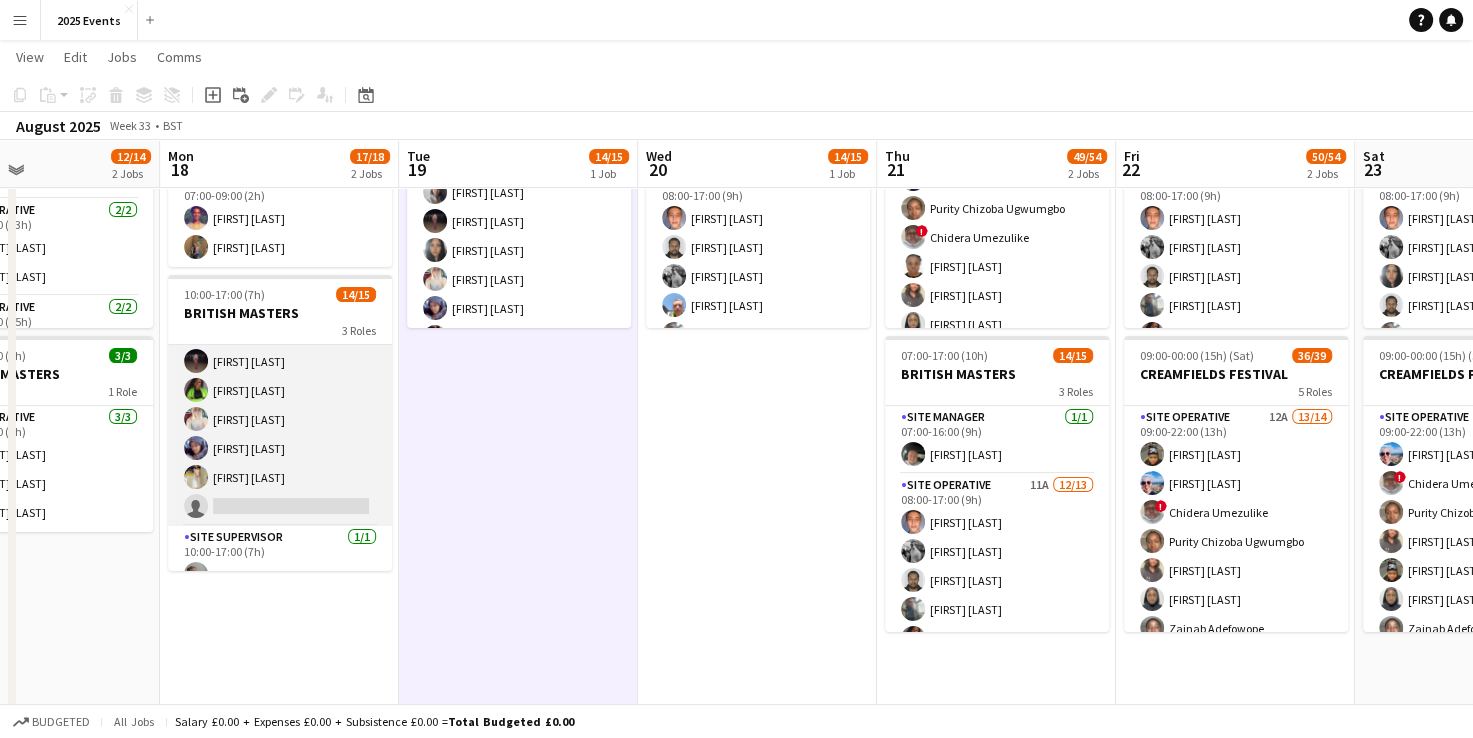 click on "Site Operative   10A   12/13   10:00-17:00 (7h)
[FIRST] [LAST] [FIRST] [LAST] [FIRST] [LAST] [FIRST] [LAST] [FIRST] [LAST] [FIRST] [LAST] [FIRST] [LAST] [FIRST] [LAST] [FIRST] [LAST] [FIRST] [LAST]
single-neutral-actions" at bounding box center [280, 318] 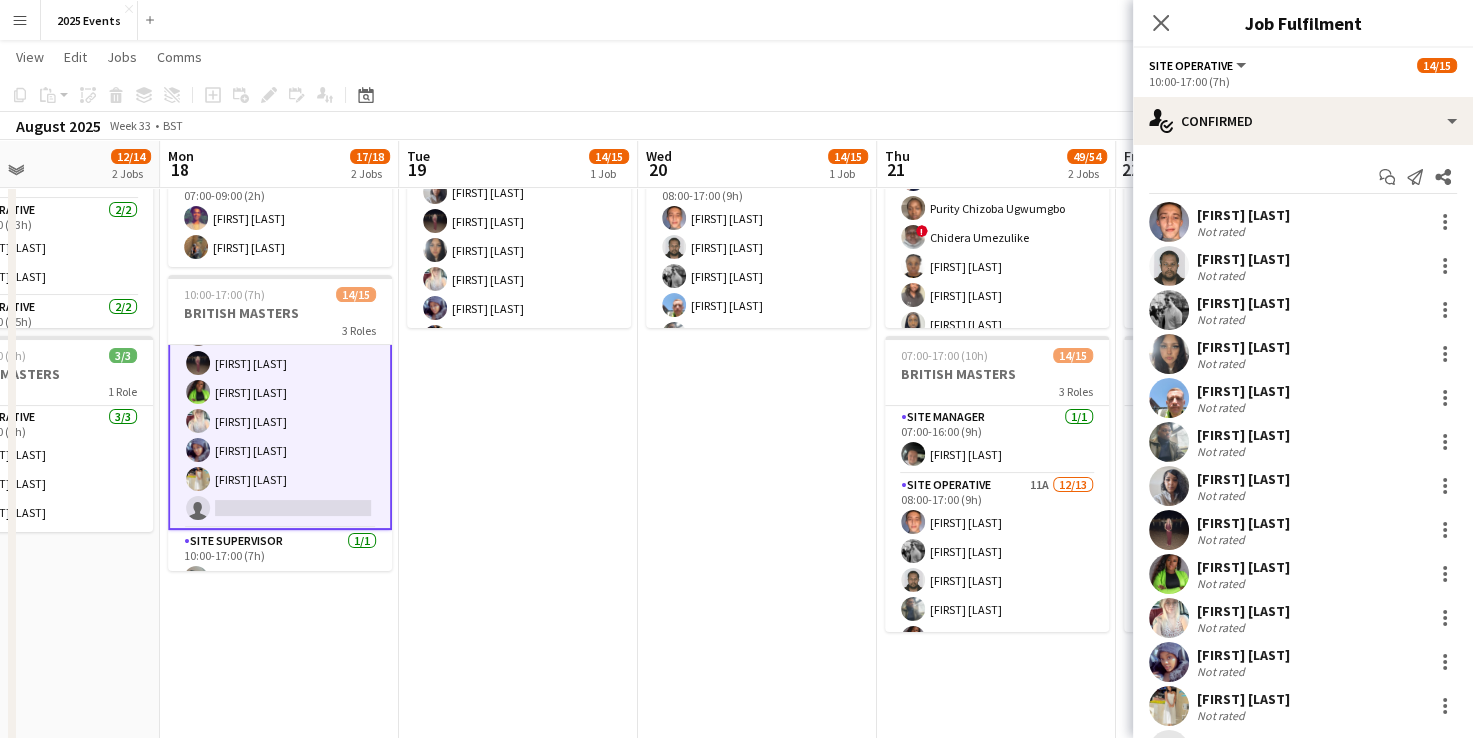 scroll, scrollTop: 304, scrollLeft: 0, axis: vertical 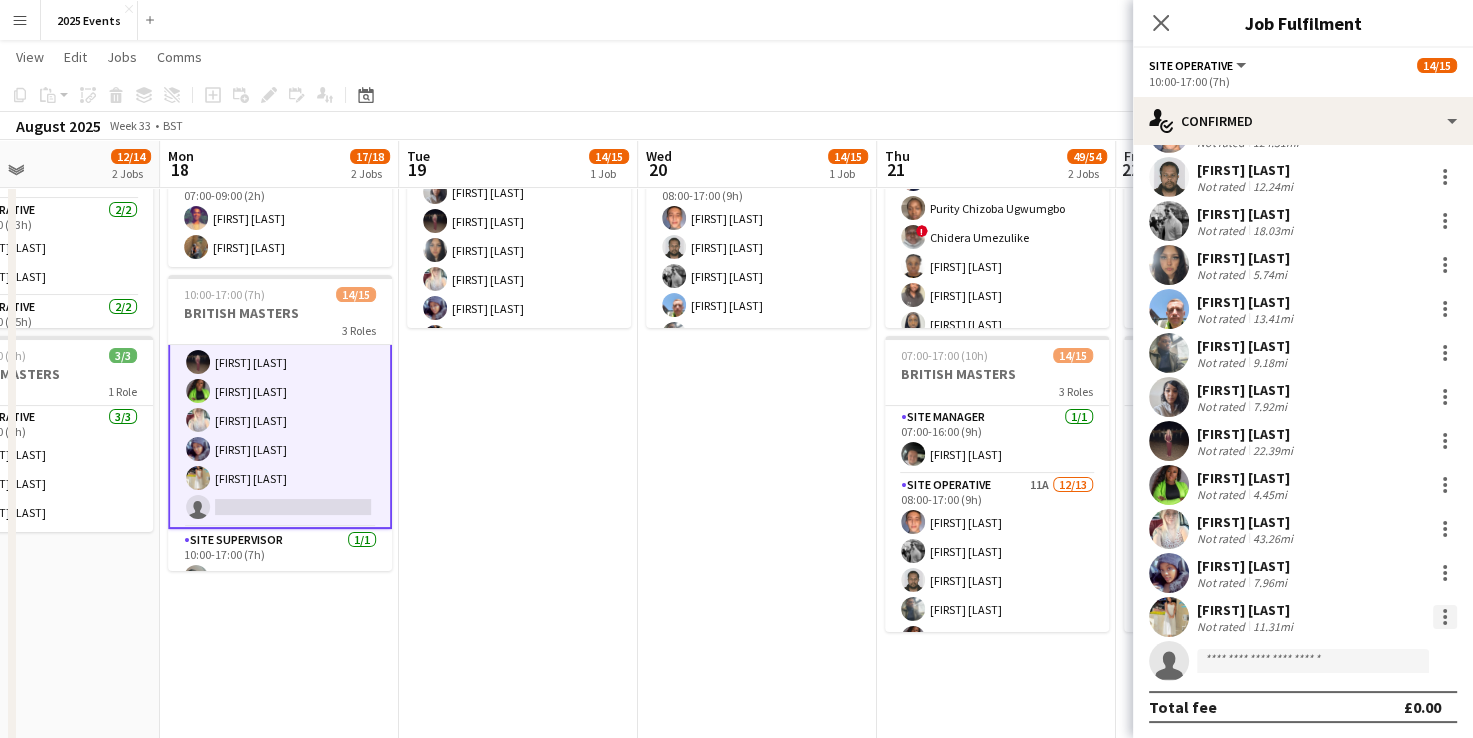 click at bounding box center (1445, 617) 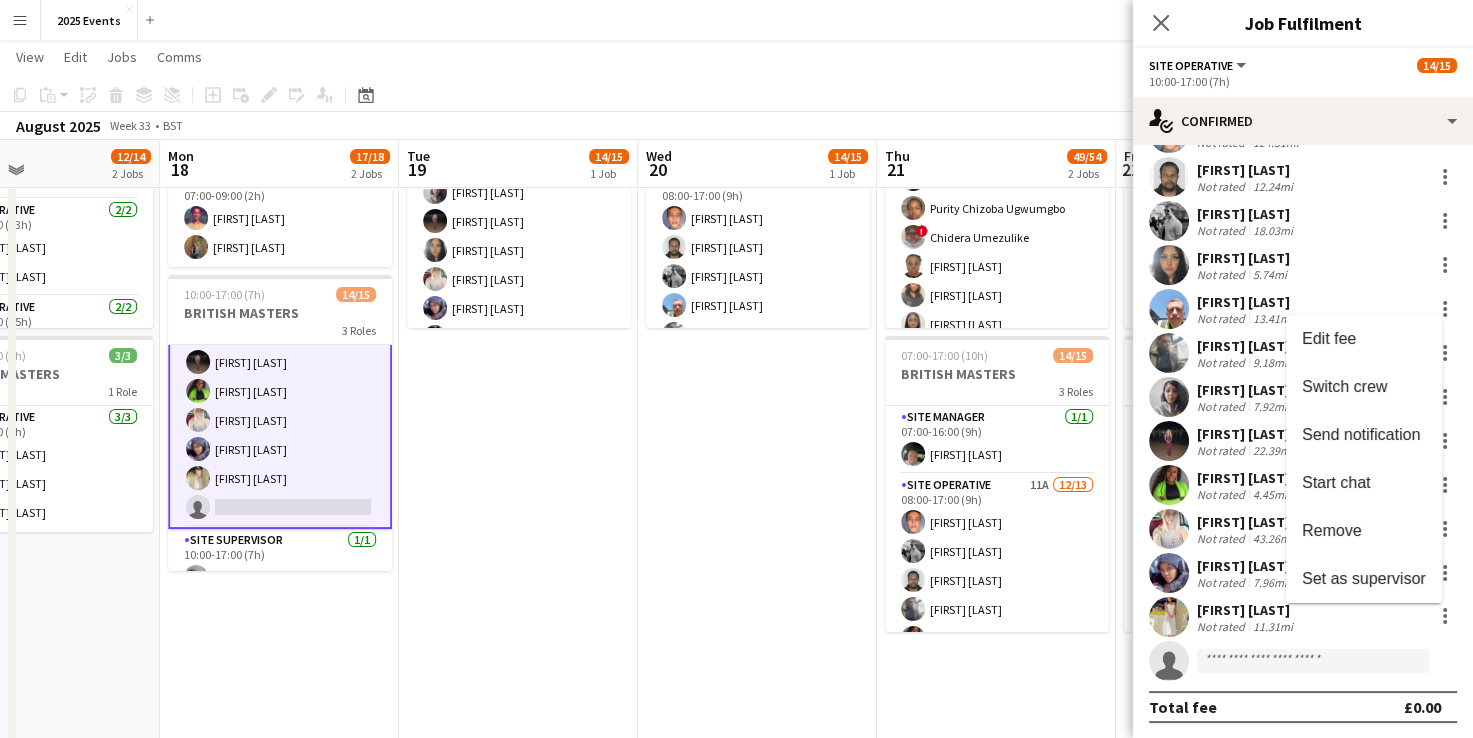 click on "Remove" at bounding box center (1364, 531) 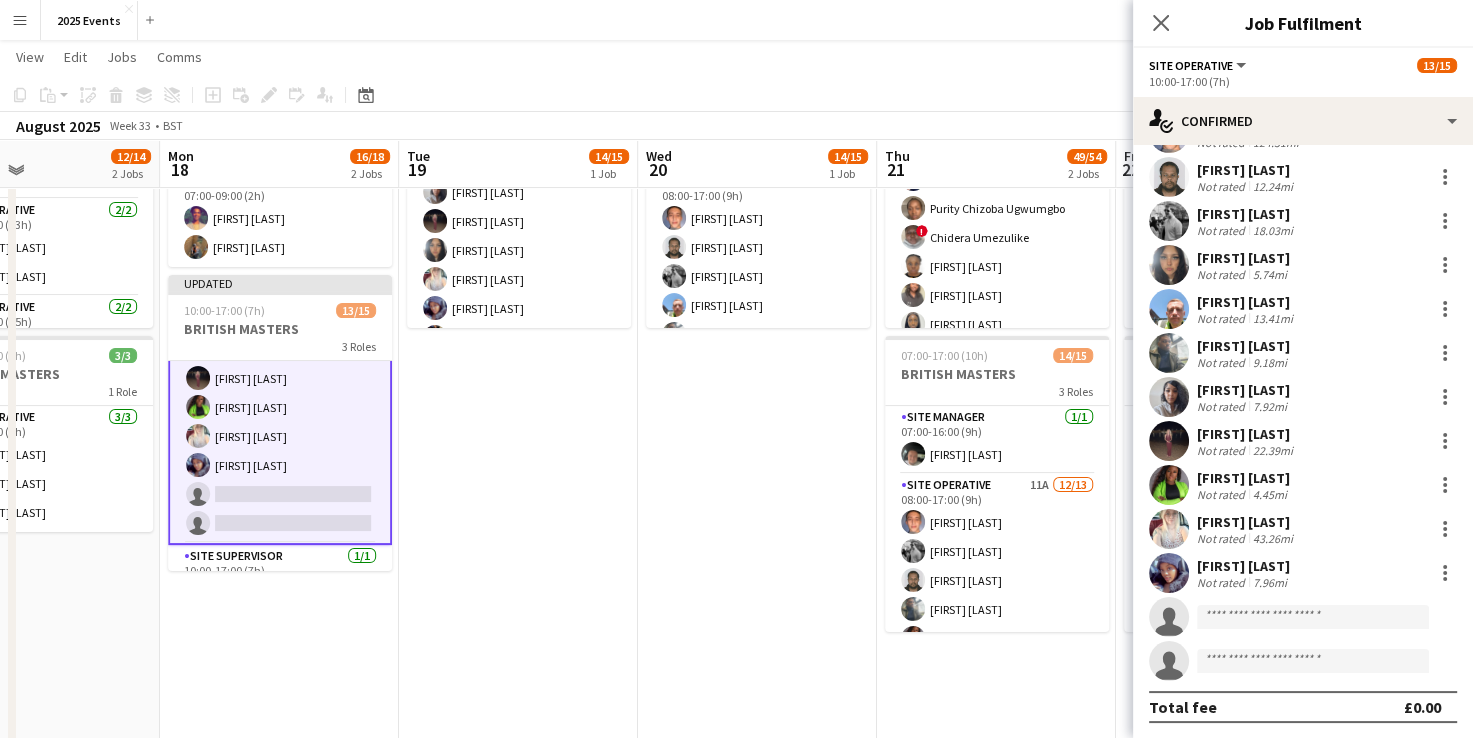 click on "09:00-17:00 (8h)    14/15   BRITISH MASTERS   3 Roles   Site Manager   1/1   09:00-17:00 (8h)
[FIRST] [LAST]  Site Operative   11A   12/13   09:00-17:00 (8h)
[FIRST] [LAST] [FIRST] [LAST] [FIRST] [LAST] [FIRST] [LAST] [FIRST] [LAST] [FIRST] [LAST] [FIRST] [LAST] [FIRST] [LAST] [FIRST] [LAST] [FIRST] [LAST]
single-neutral-actions
Site Supervisor   1/1   09:00-17:00 (8h)
[FIRST] [LAST]" at bounding box center [518, 996] 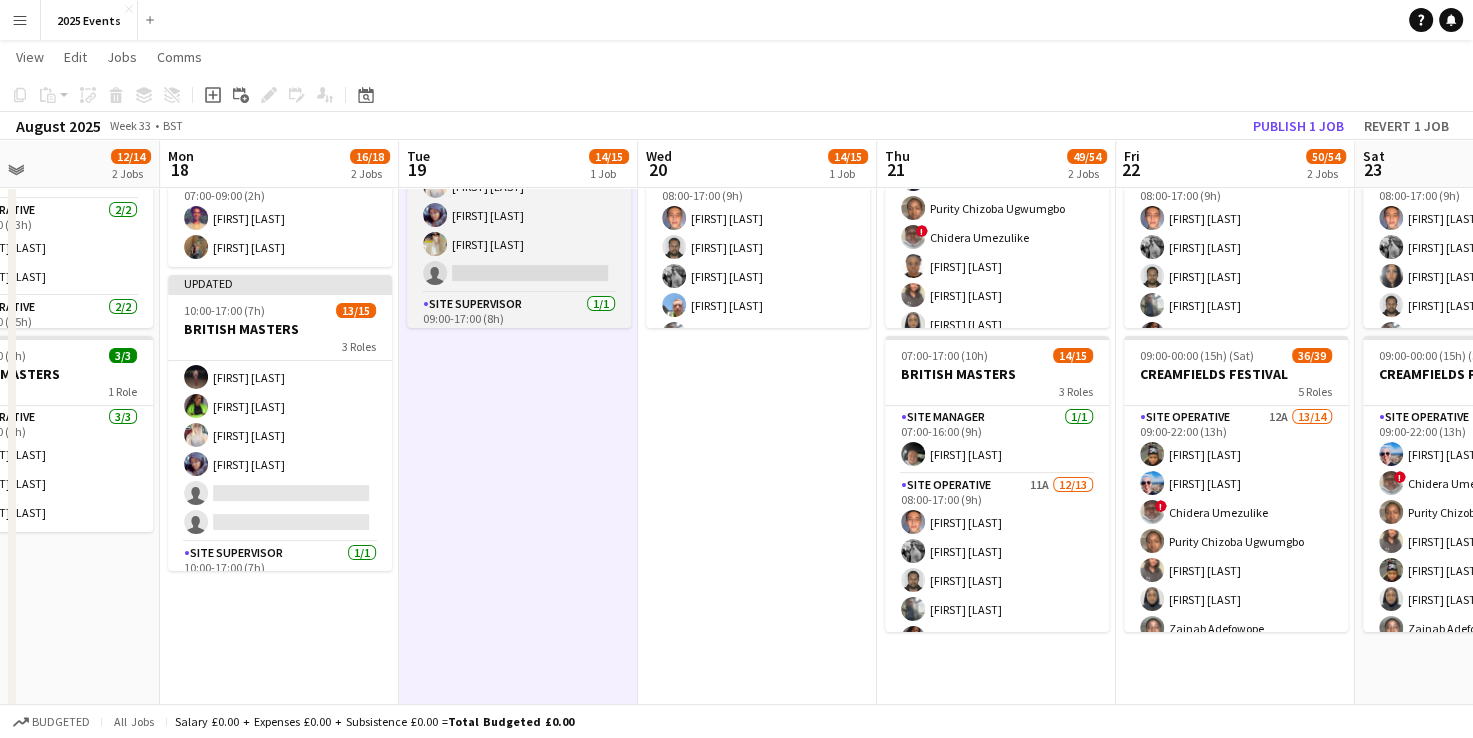 scroll, scrollTop: 325, scrollLeft: 0, axis: vertical 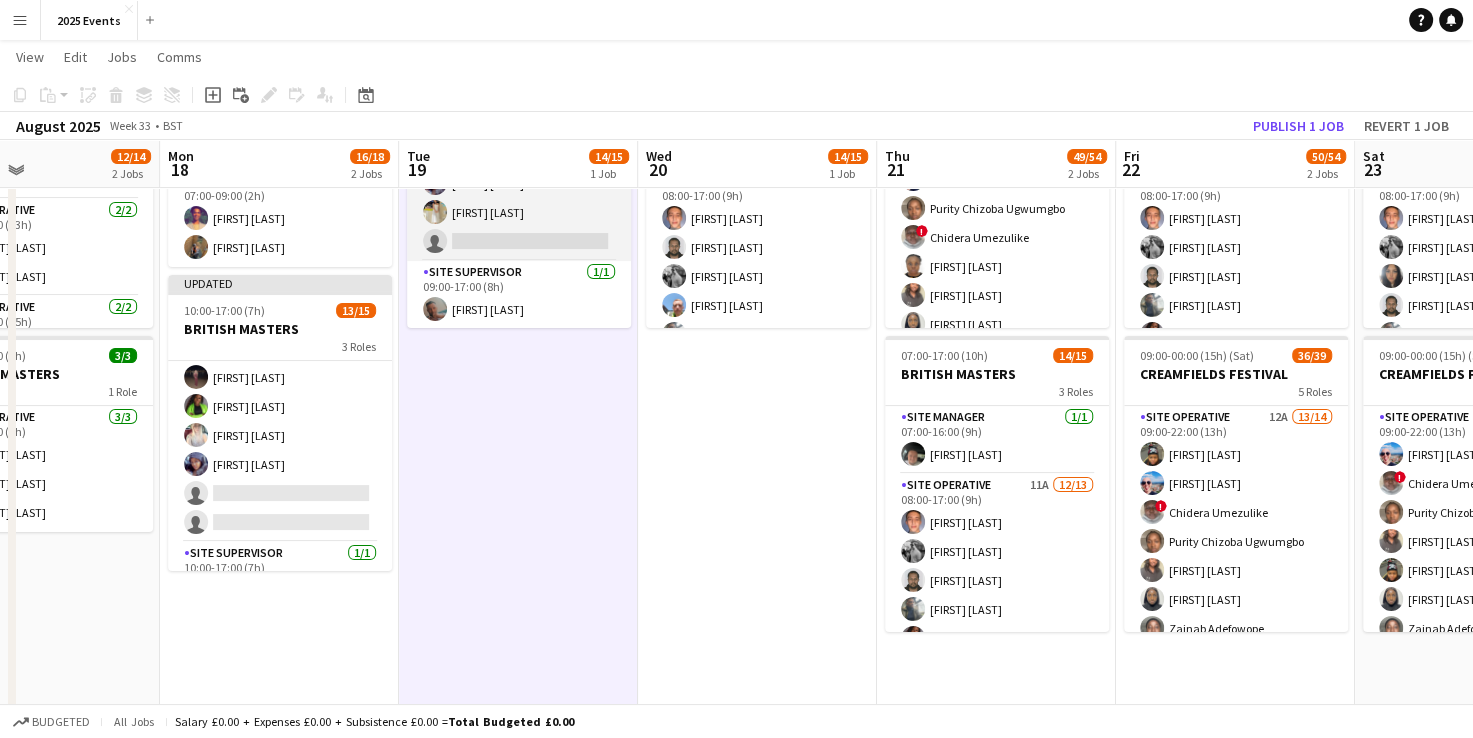 click on "Site Operative   11A   12/13   09:00-17:00 (8h)
[FIRST] [LAST] [FIRST] [LAST] [FIRST] [LAST] [FIRST] [LAST] [FIRST] [LAST] [FIRST] [LAST] [FIRST] [LAST] [FIRST] [LAST] [FIRST] [LAST]
single-neutral-actions" at bounding box center (519, 53) 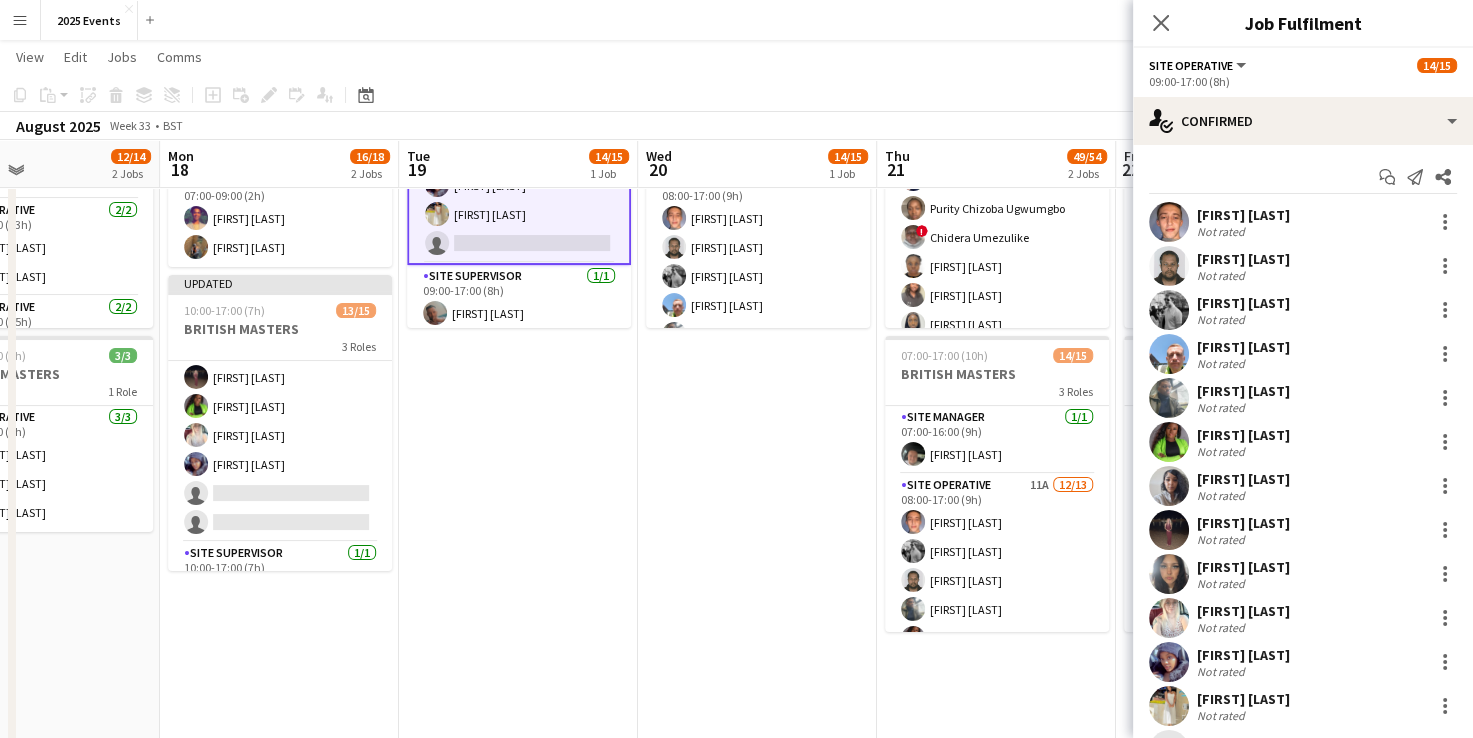 scroll, scrollTop: 327, scrollLeft: 0, axis: vertical 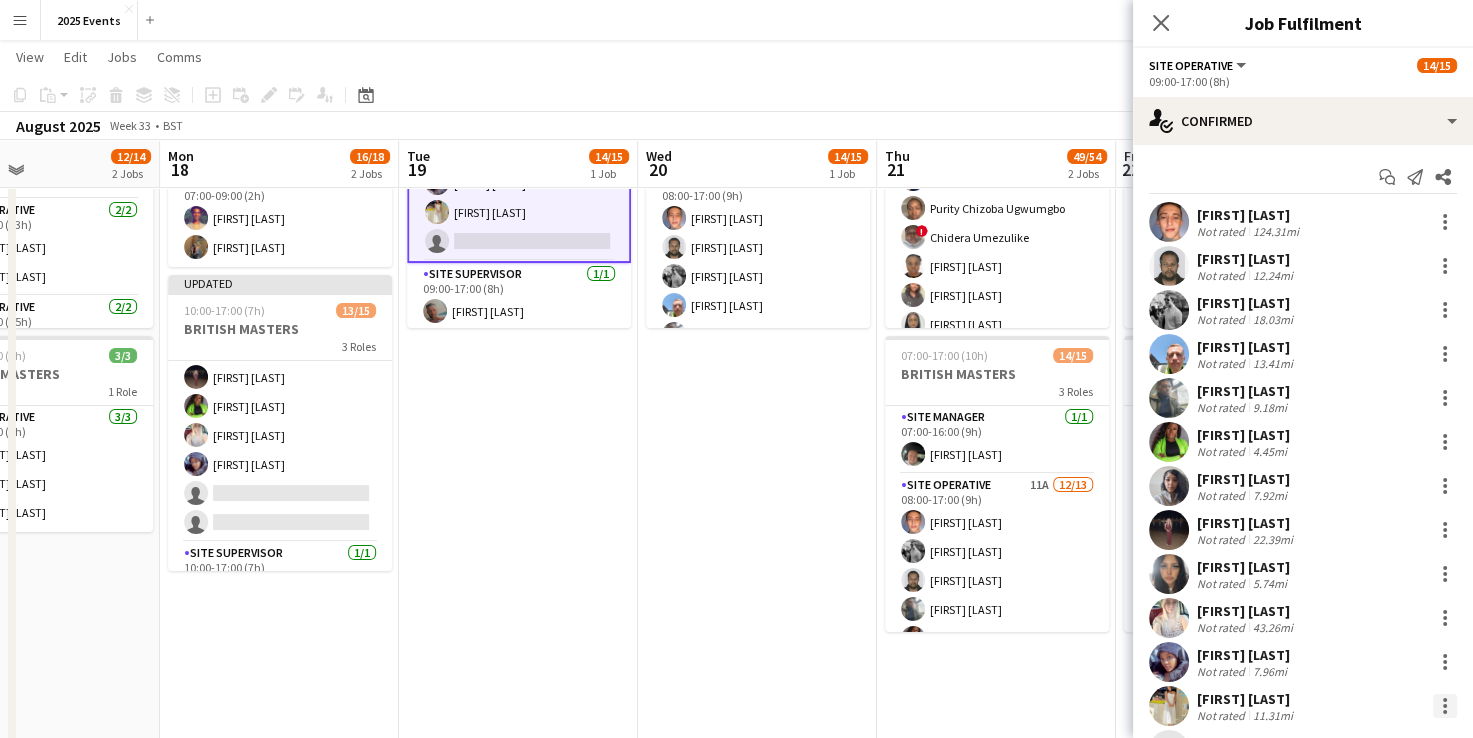 click at bounding box center [1445, 706] 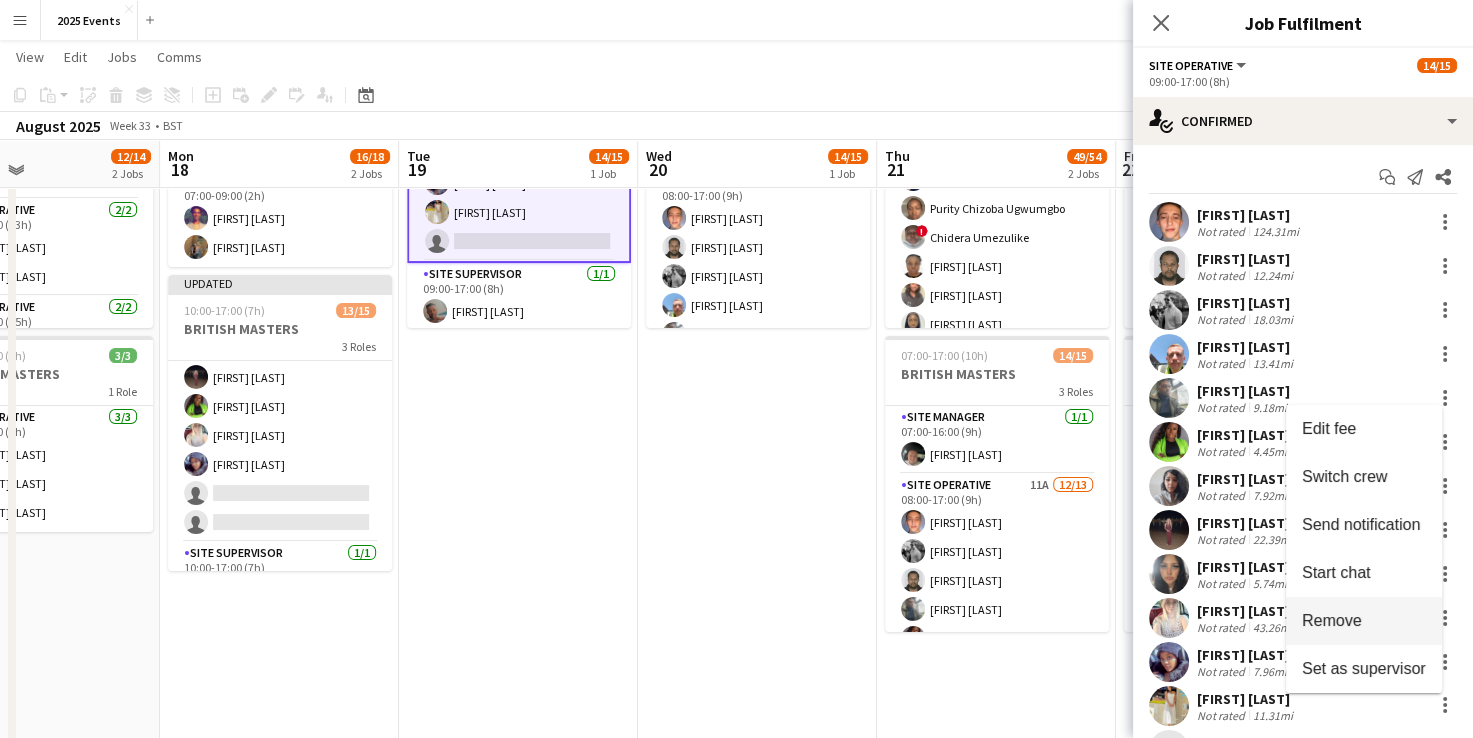 click on "Remove" at bounding box center [1332, 620] 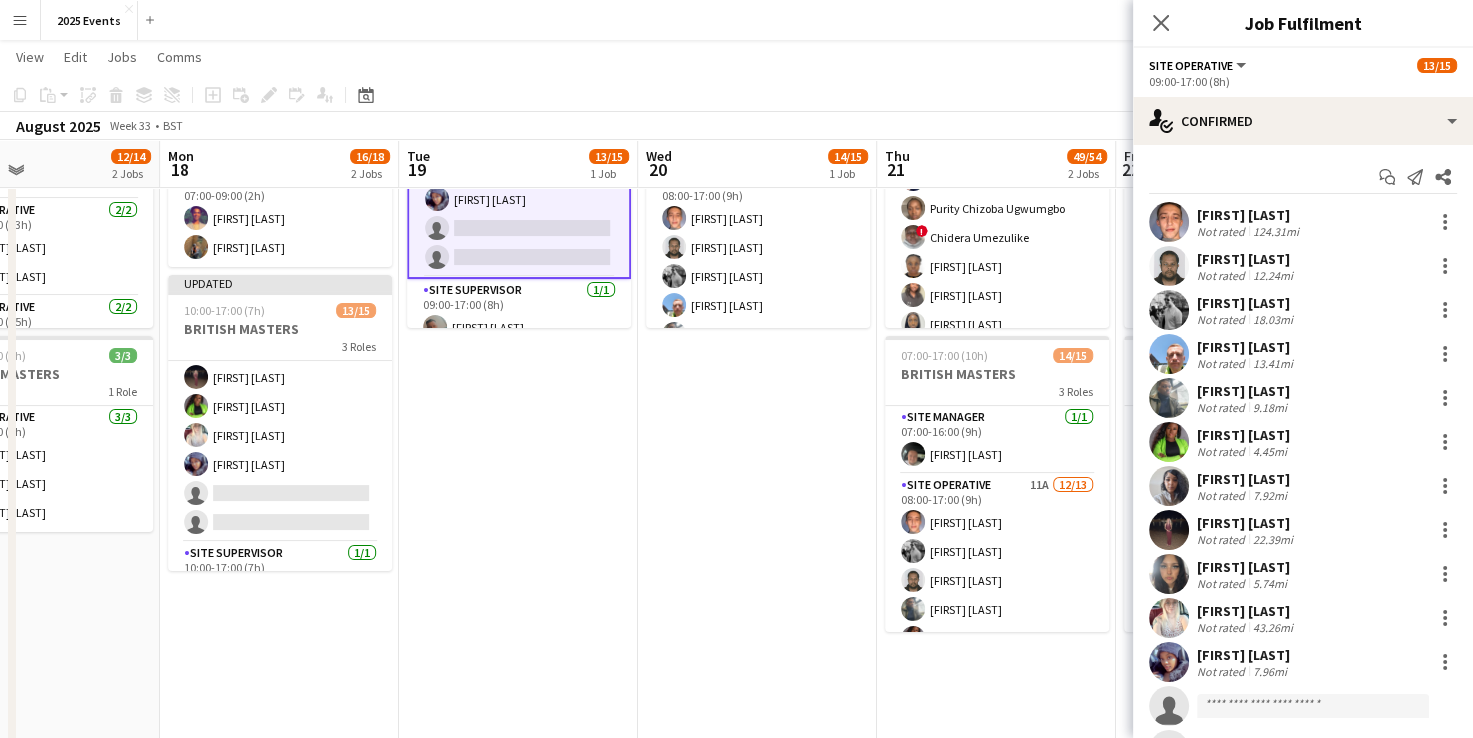 click on "[TIME] ([DURATION])    14/15   BRITISH MASTERS   3 Roles   Site Manager   1/1   [TIME] ([DURATION])
[FIRST] [LAST]  Site Operative   11A   12/13   [TIME] ([DURATION])
[FIRST] [LAST] [FIRST] [LAST] [FIRST] [LAST] [FIRST] [LAST] [FIRST] [LAST] [FIRST] [LAST] [FIRST] [LAST] [FIRST] [LAST] [FIRST] [LAST] [FIRST] [LAST]
single-neutral-actions
Site Supervisor   1/1   [TIME] ([DURATION])
[FIRST] [LAST]" at bounding box center [757, 996] 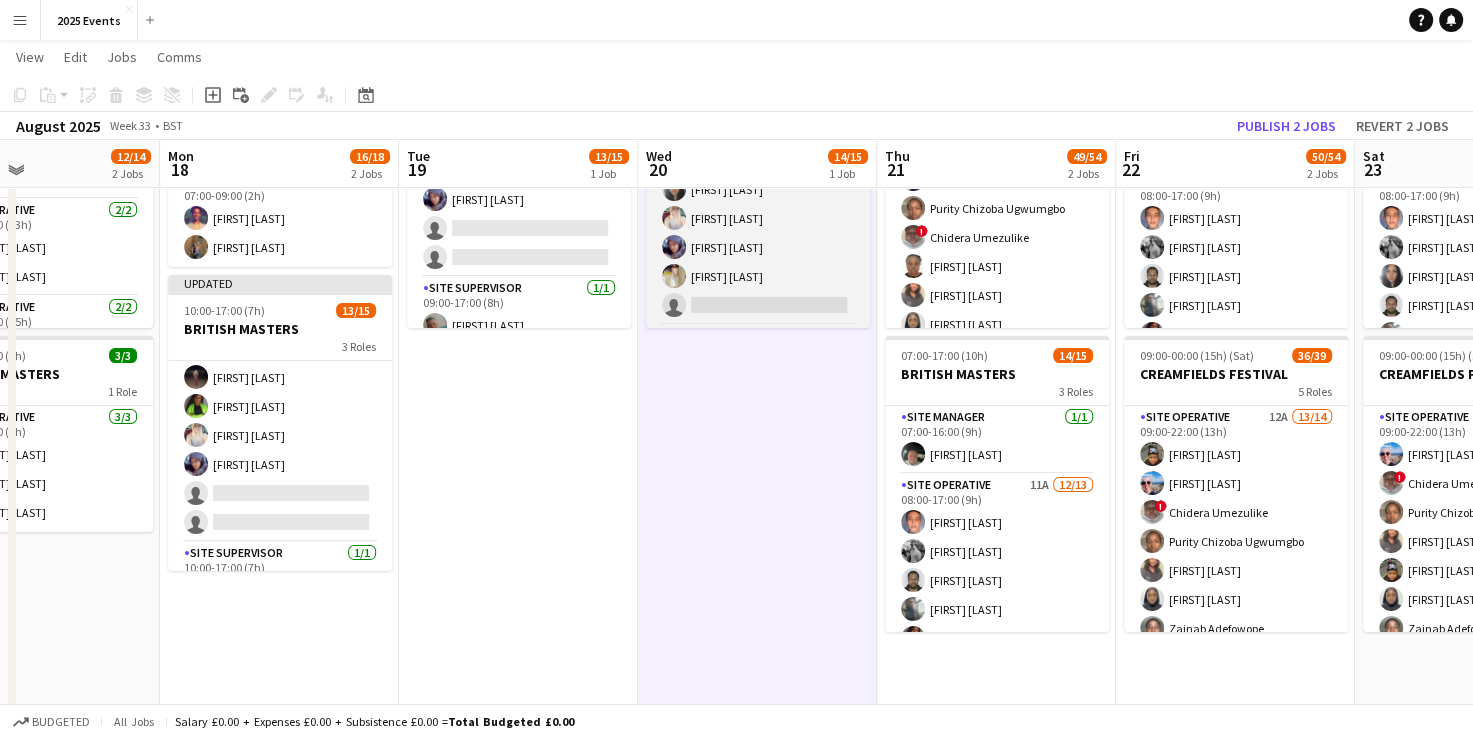 scroll, scrollTop: 276, scrollLeft: 0, axis: vertical 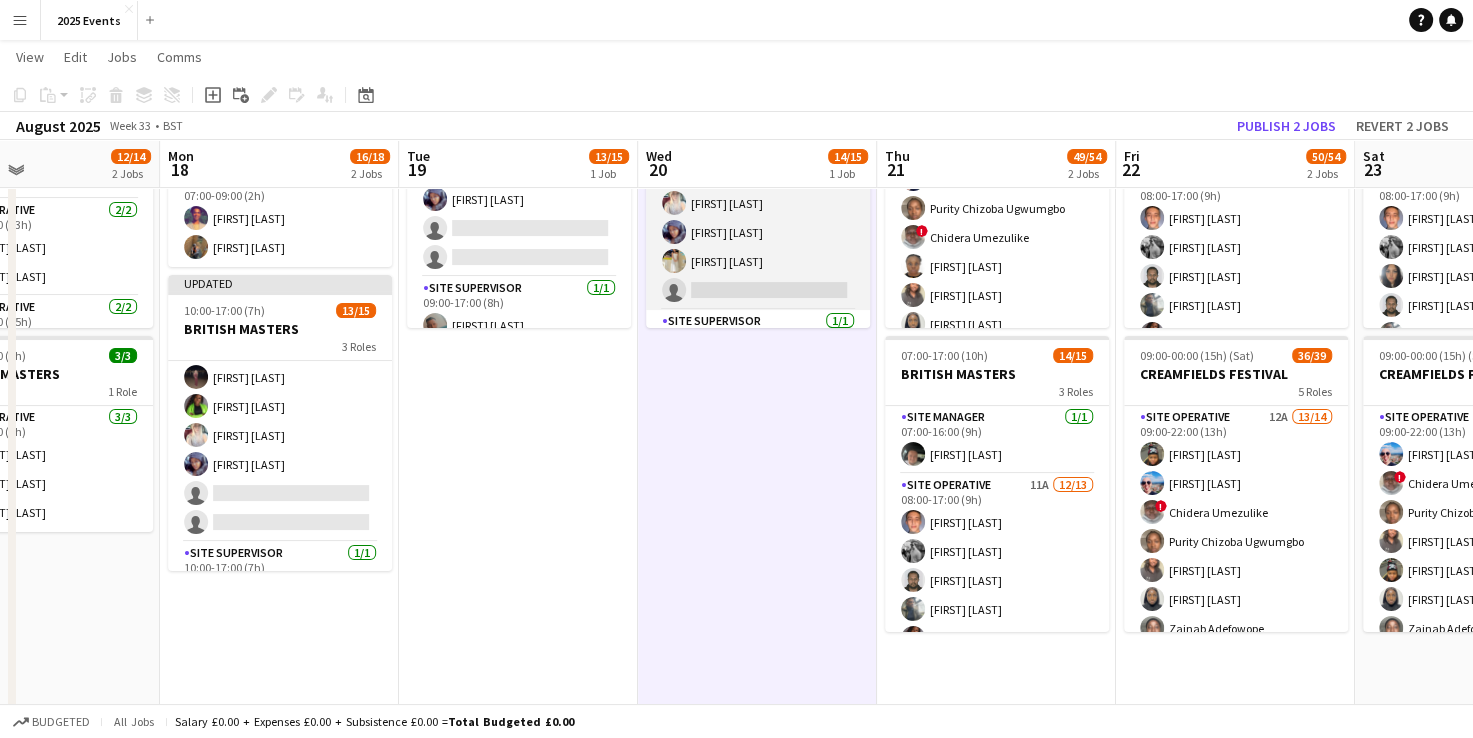 click on "Site Operative   11A   12/13   [TIME] ([DURATION])
[FIRST] [LAST] [FIRST] [LAST] [FIRST] [LAST] [FIRST] [LAST] [FIRST] [LAST] [FIRST] [LAST] [FIRST] [LAST] [FIRST] [LAST] [FIRST] [LAST] [FIRST] [LAST] [FIRST] [LAST]
single-neutral-actions" at bounding box center (758, 102) 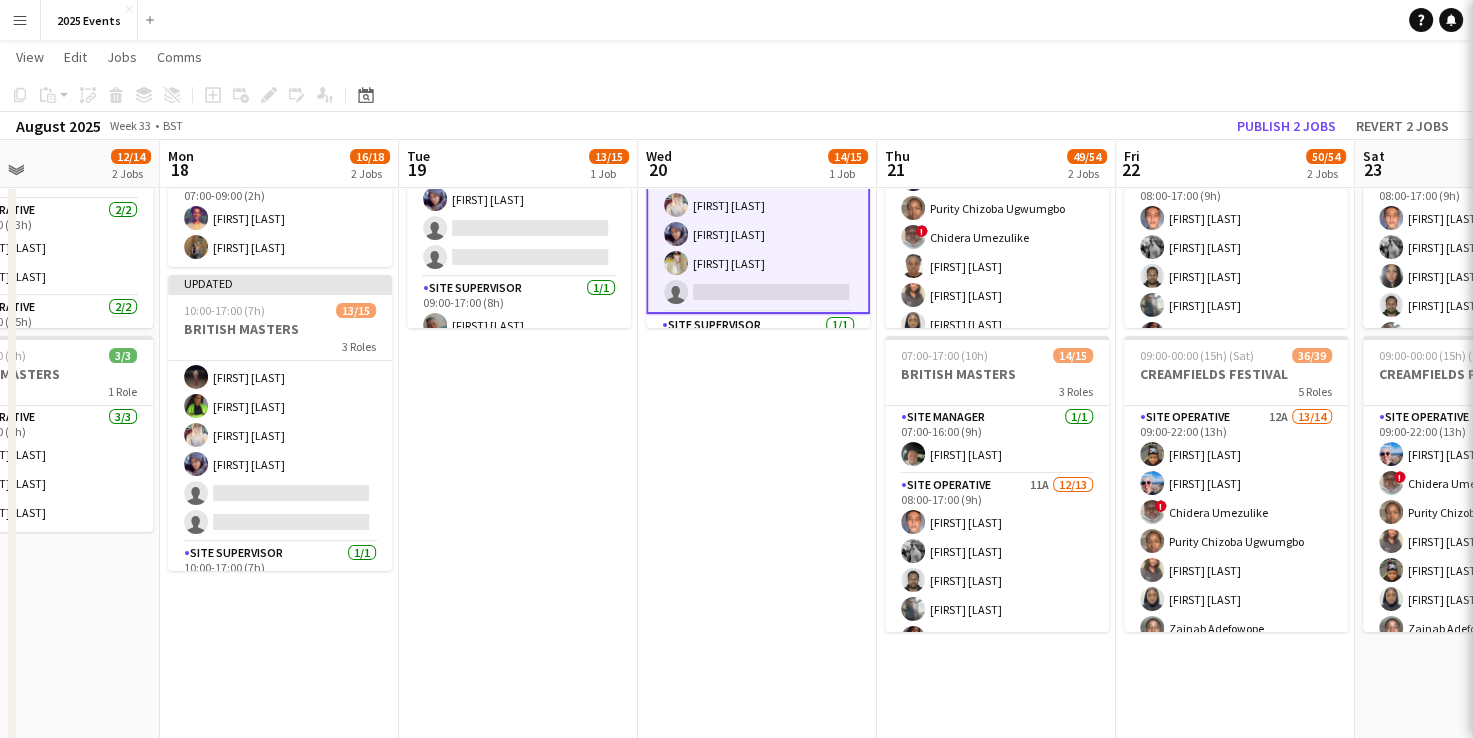 scroll, scrollTop: 278, scrollLeft: 0, axis: vertical 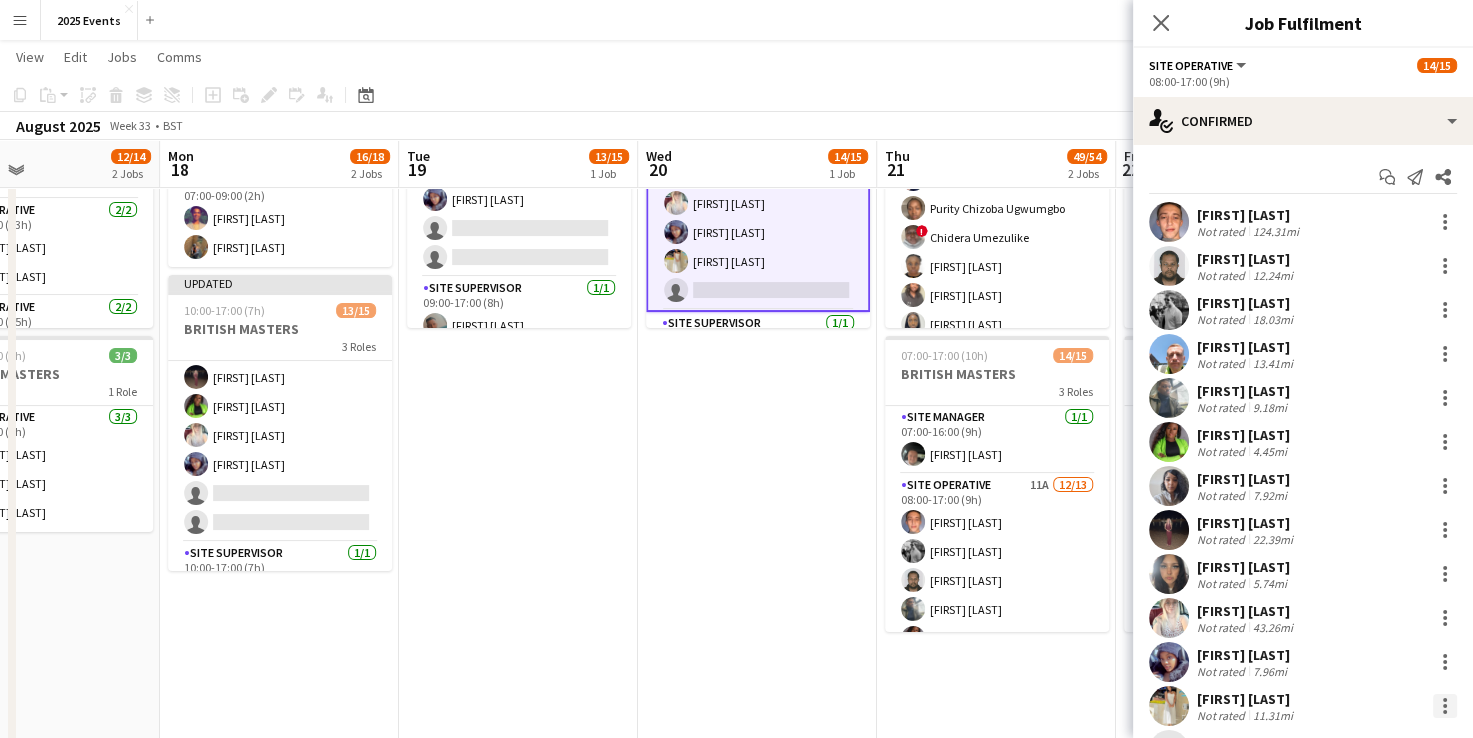 click at bounding box center [1445, 706] 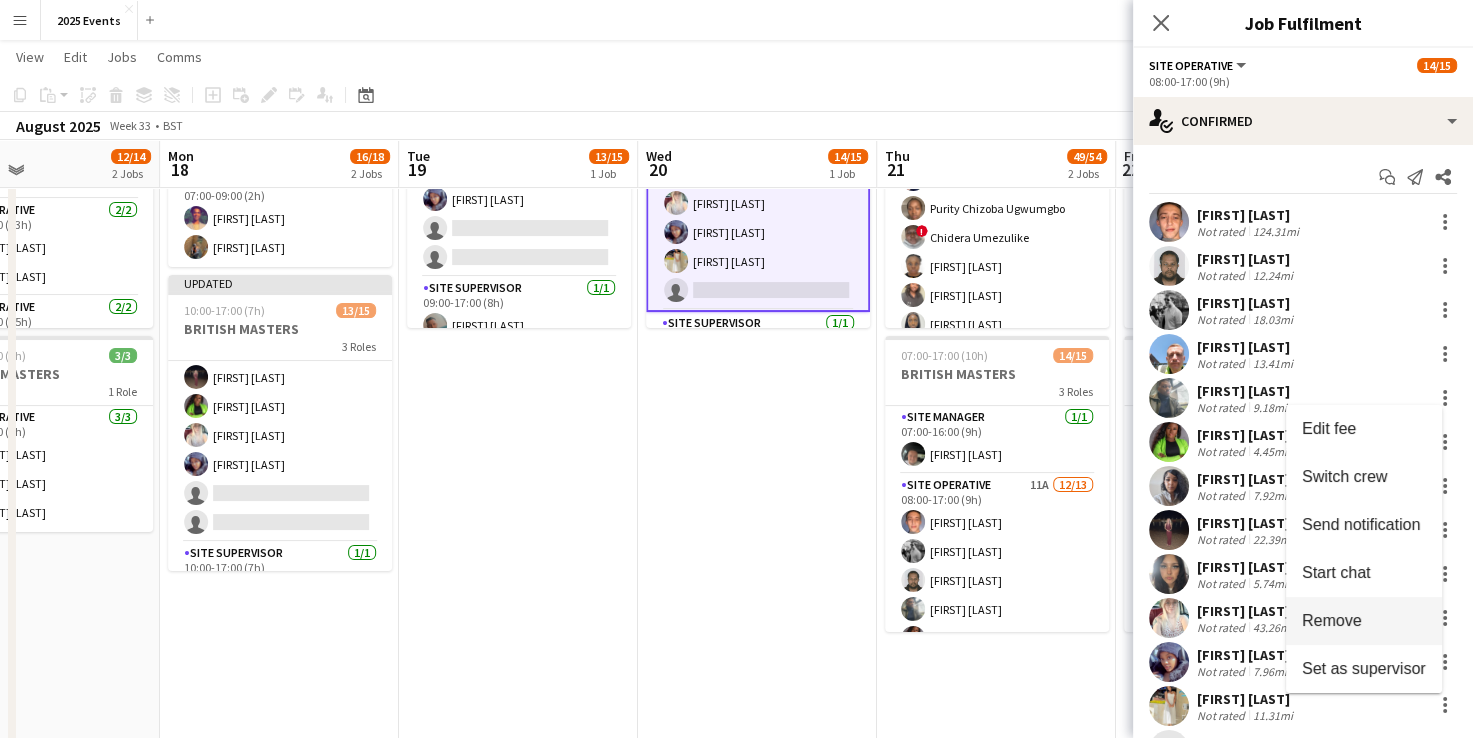 click on "Remove" at bounding box center [1332, 620] 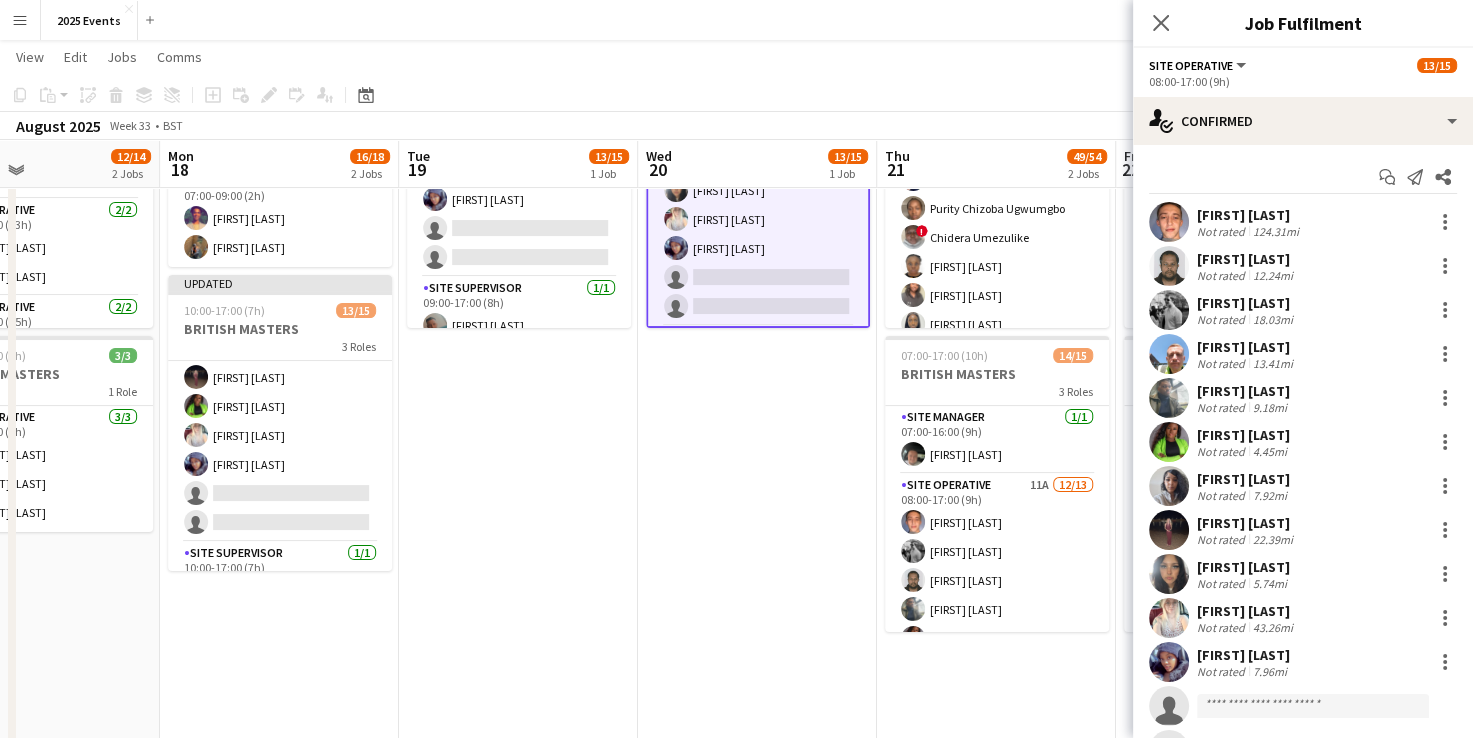 click on "Updated   07:00-17:00 (10h)    13/15   BRITISH MASTERS   3 Roles   Site Manager   1/1   07:00-16:00 (9h)
[FIRST] [LAST]  Site Operative   11A   11/13   08:00-17:00 (9h)
[FIRST] [LAST] [FIRST] [LAST] [FIRST] [LAST] [FIRST] [LAST] [FIRST] [LAST] [FIRST] [LAST] [FIRST] [LAST] [FIRST] [LAST] [FIRST] [LAST] [FIRST] [LAST] [FIRST] [LAST]
single-neutral-actions
single-neutral-actions
Site Supervisor   1/1   08:00-17:00 (9h)
[FIRST] [LAST]" at bounding box center [757, 996] 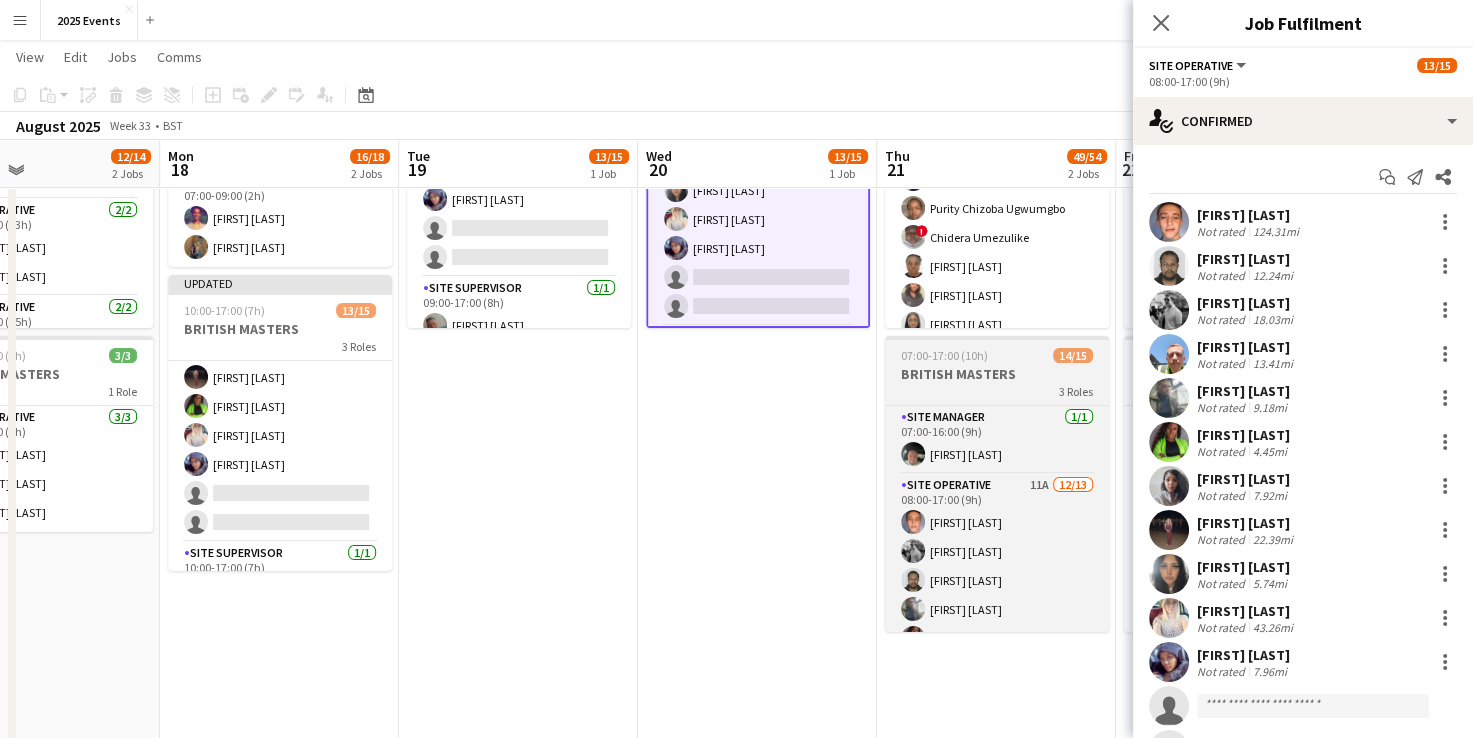 scroll, scrollTop: 276, scrollLeft: 0, axis: vertical 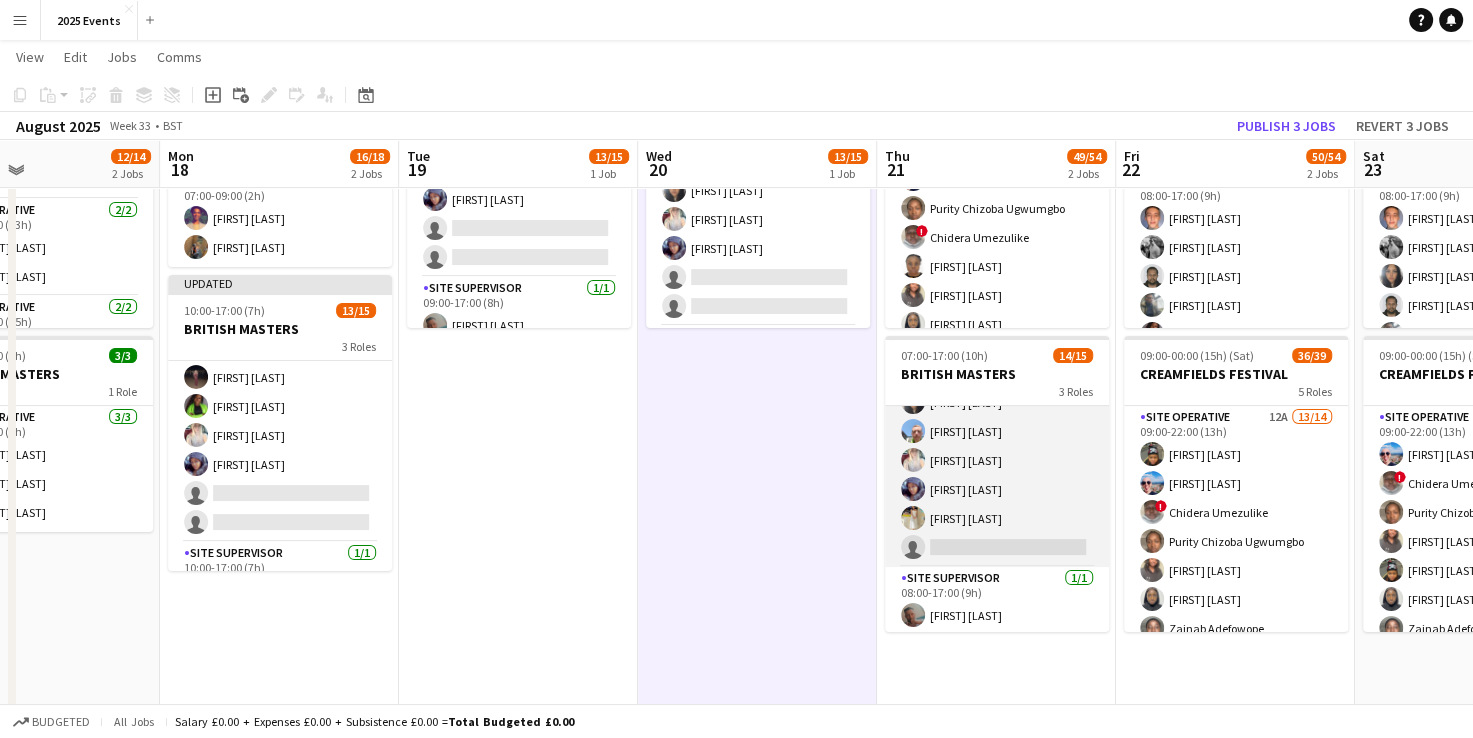 click on "Site Operative   11A   12/13   08:00-17:00 (9h)
[FIRST] [LAST] [FIRST] [LAST] [FIRST] [LAST] [FIRST] [LAST] [FIRST] [LAST] [FIRST] [LAST] [FIRST] [LAST] [FIRST] [LAST] [FIRST] [LAST] [FIRST] [LAST] [FIRST] [LAST] [FIRST] [LAST]
single-neutral-actions" at bounding box center [997, 359] 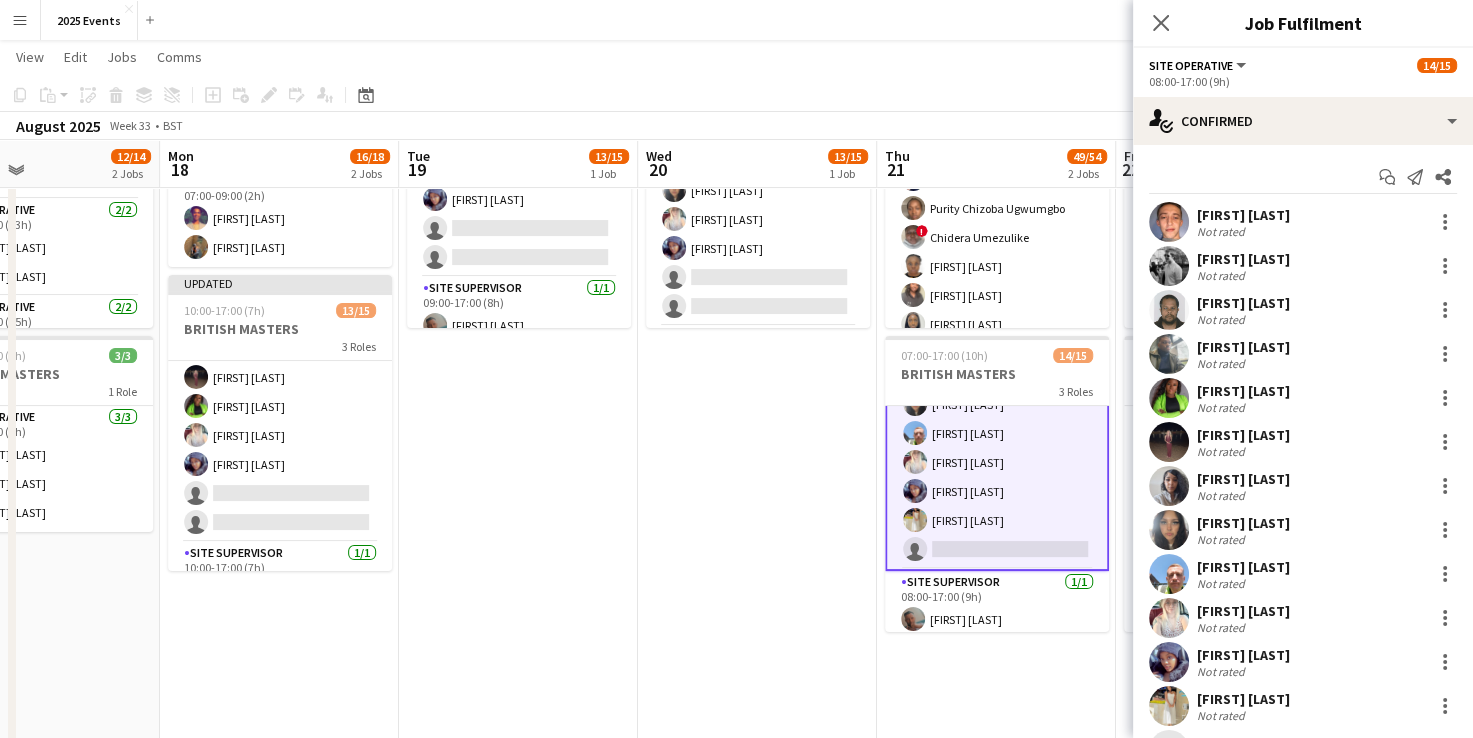 scroll, scrollTop: 324, scrollLeft: 0, axis: vertical 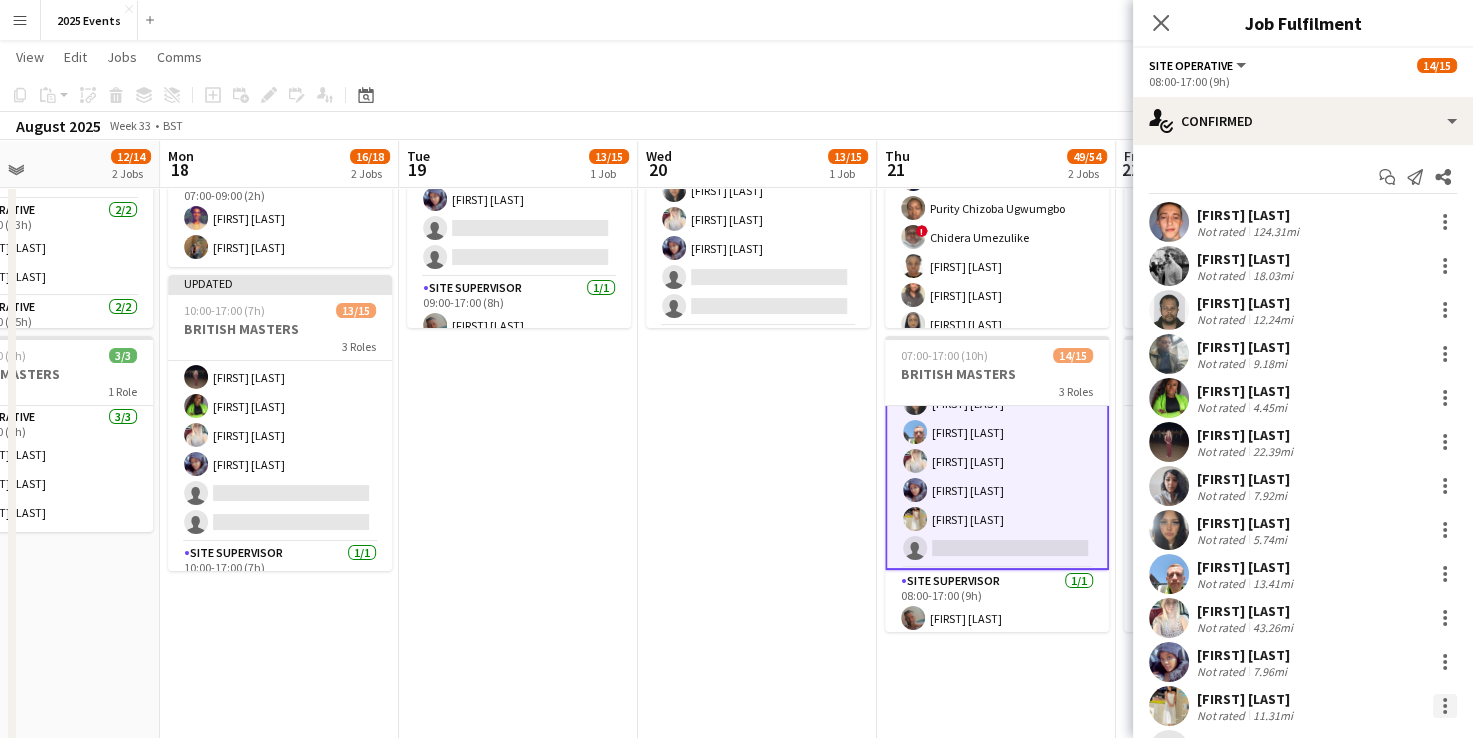 click at bounding box center (1445, 706) 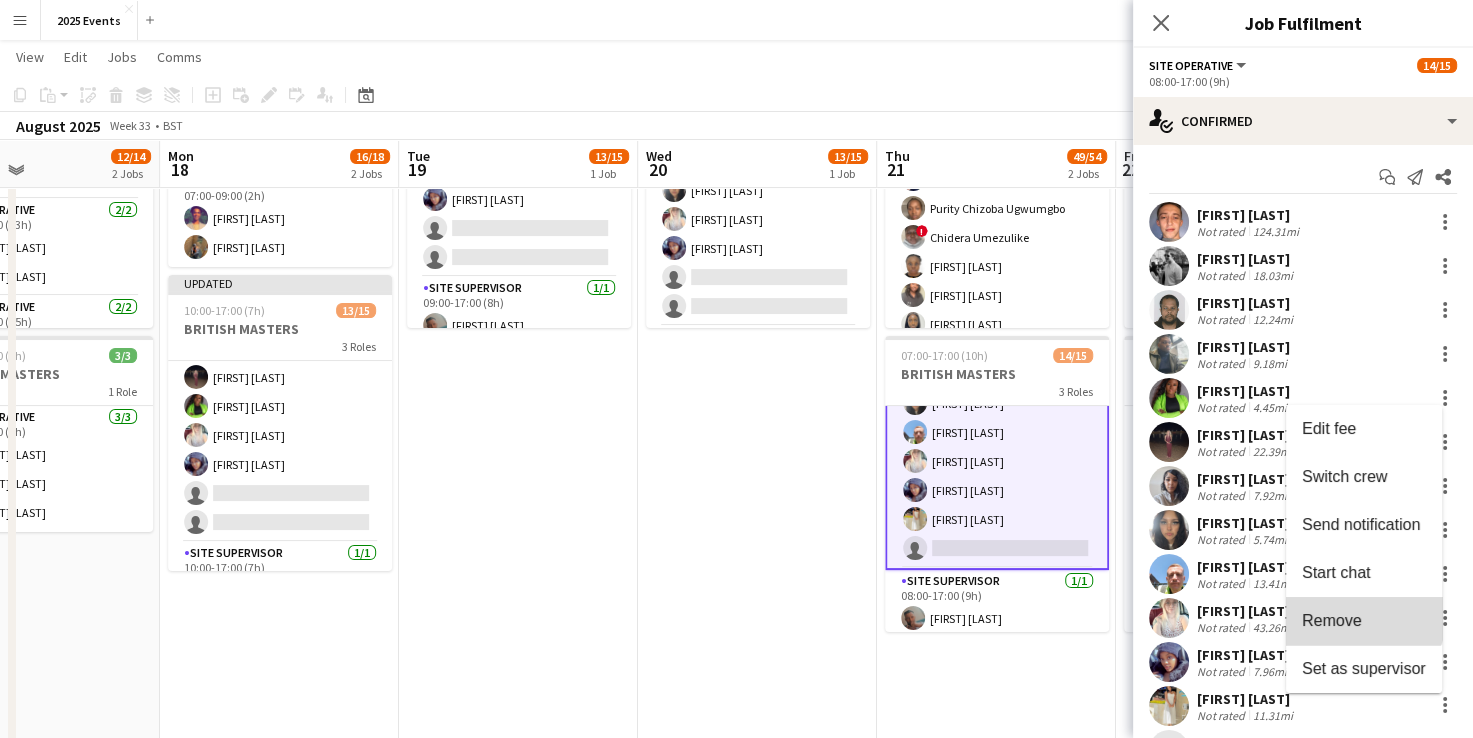 click on "Remove" at bounding box center (1332, 620) 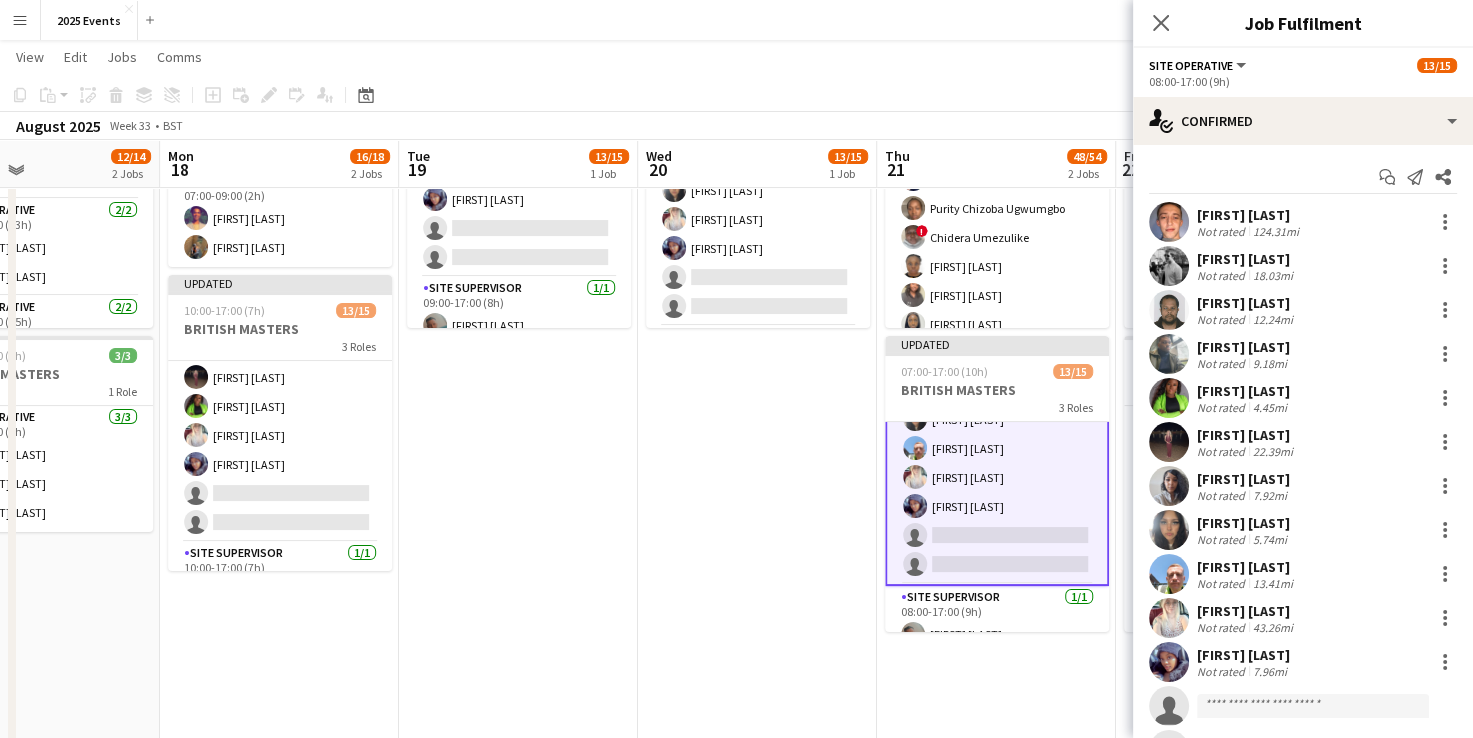 click on "Updated   07:00-17:00 (10h)    13/15   BRITISH MASTERS   3 Roles   Site Manager   1/1   07:00-16:00 (9h)
[FIRST] [LAST]  Site Operative   11A   11/13   08:00-17:00 (9h)
[FIRST] [LAST] [FIRST] [LAST] [FIRST] [LAST] [FIRST] [LAST] [FIRST] [LAST] [FIRST] [LAST] [FIRST] [LAST] [FIRST] [LAST] [FIRST] [LAST] [FIRST] [LAST] [FIRST] [LAST]
single-neutral-actions
single-neutral-actions
Site Supervisor   1/1   08:00-17:00 (9h)
[FIRST] [LAST]" at bounding box center (757, 996) 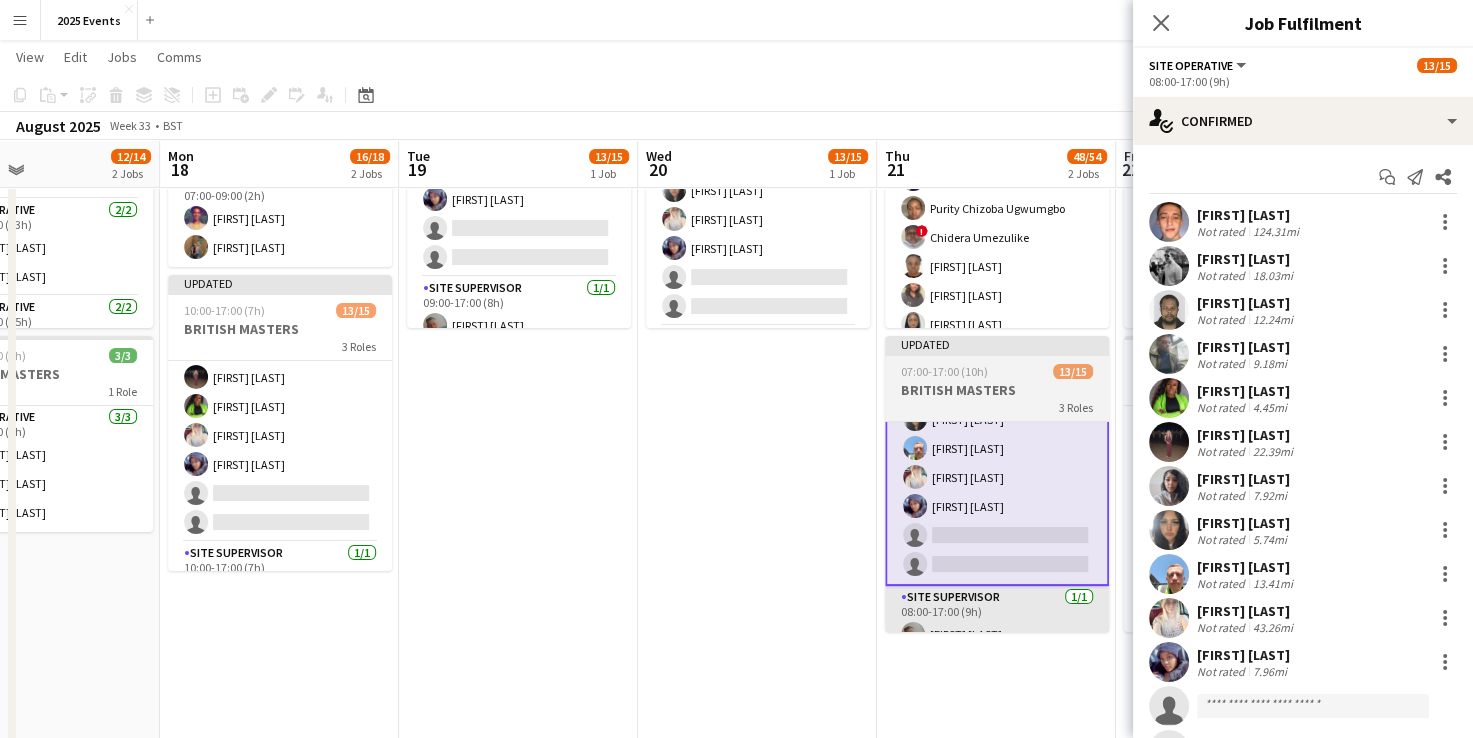 scroll, scrollTop: 323, scrollLeft: 0, axis: vertical 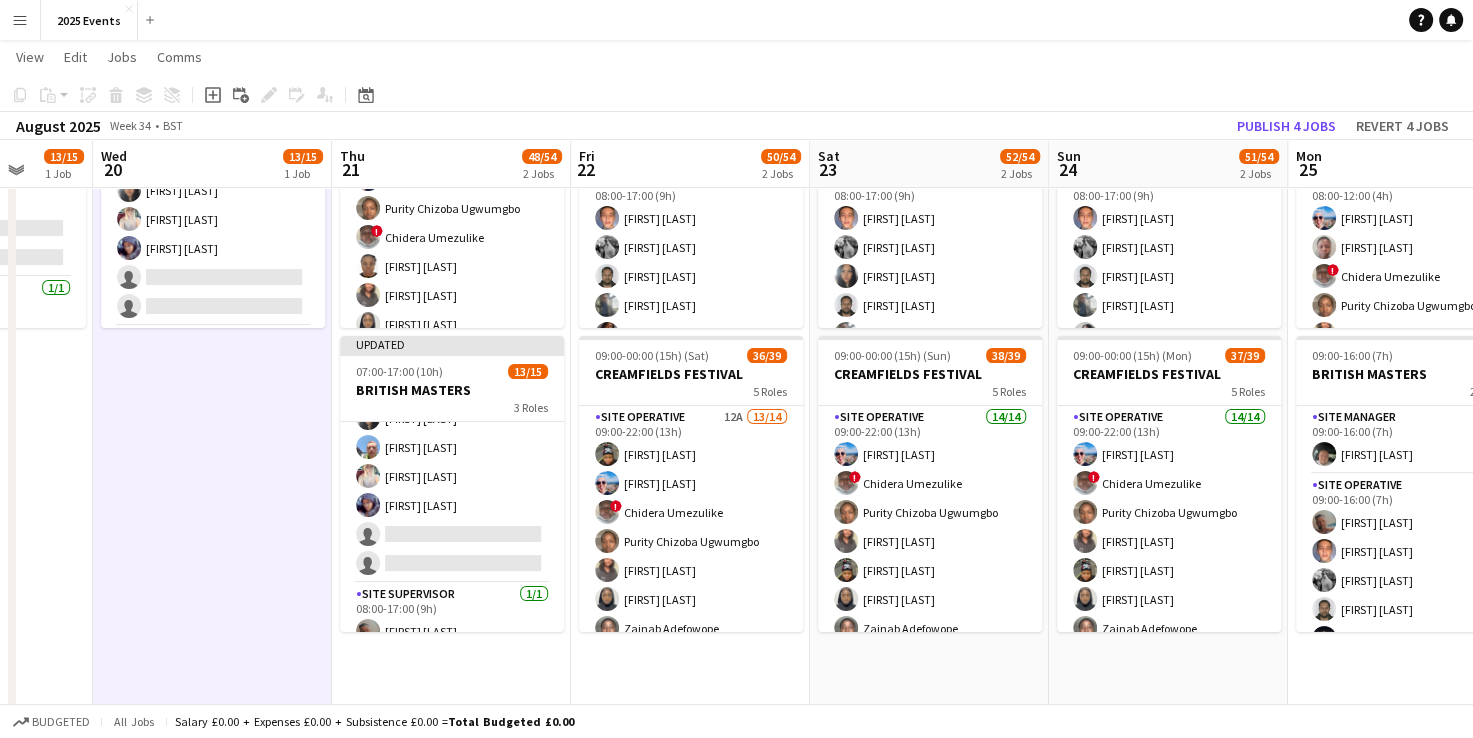 drag, startPoint x: 1105, startPoint y: 671, endPoint x: 562, endPoint y: 663, distance: 543.0589 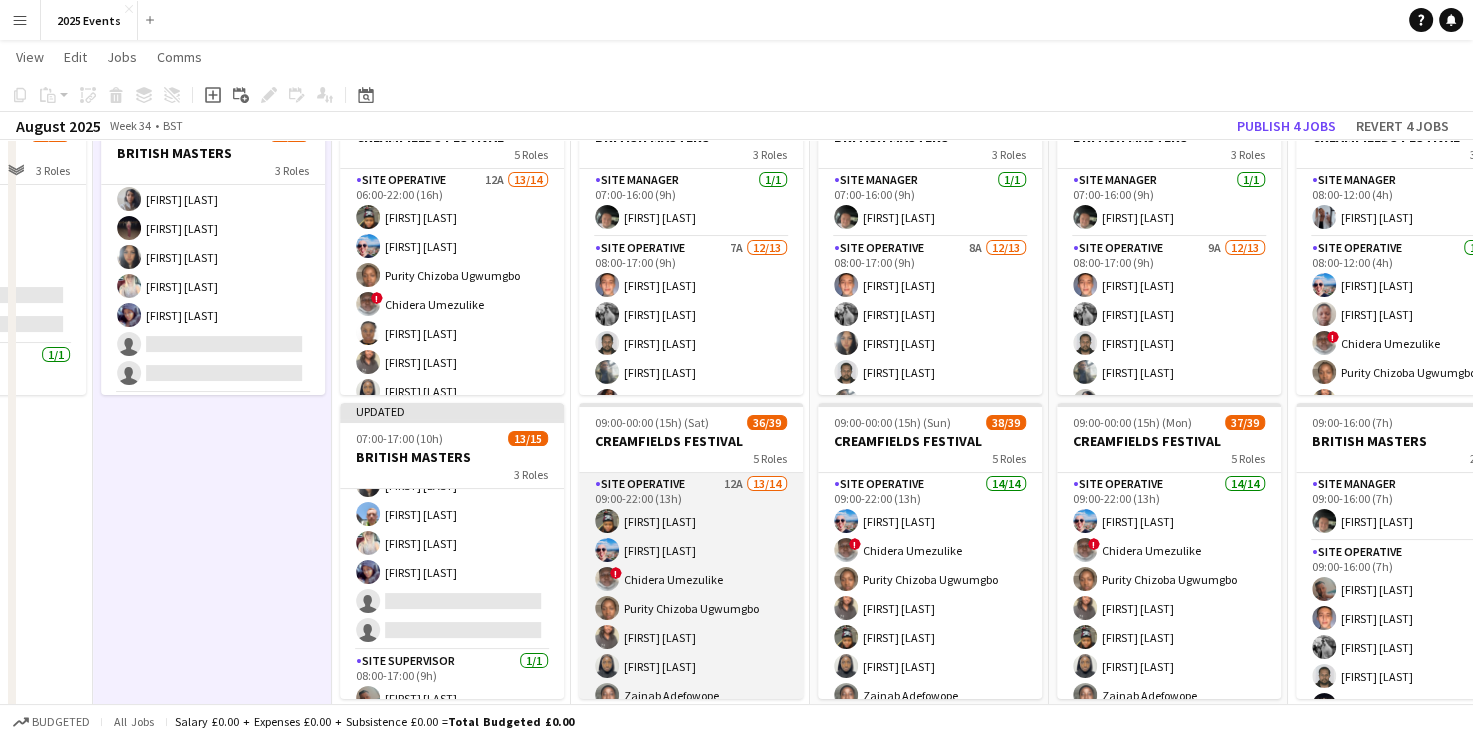 scroll, scrollTop: 0, scrollLeft: 0, axis: both 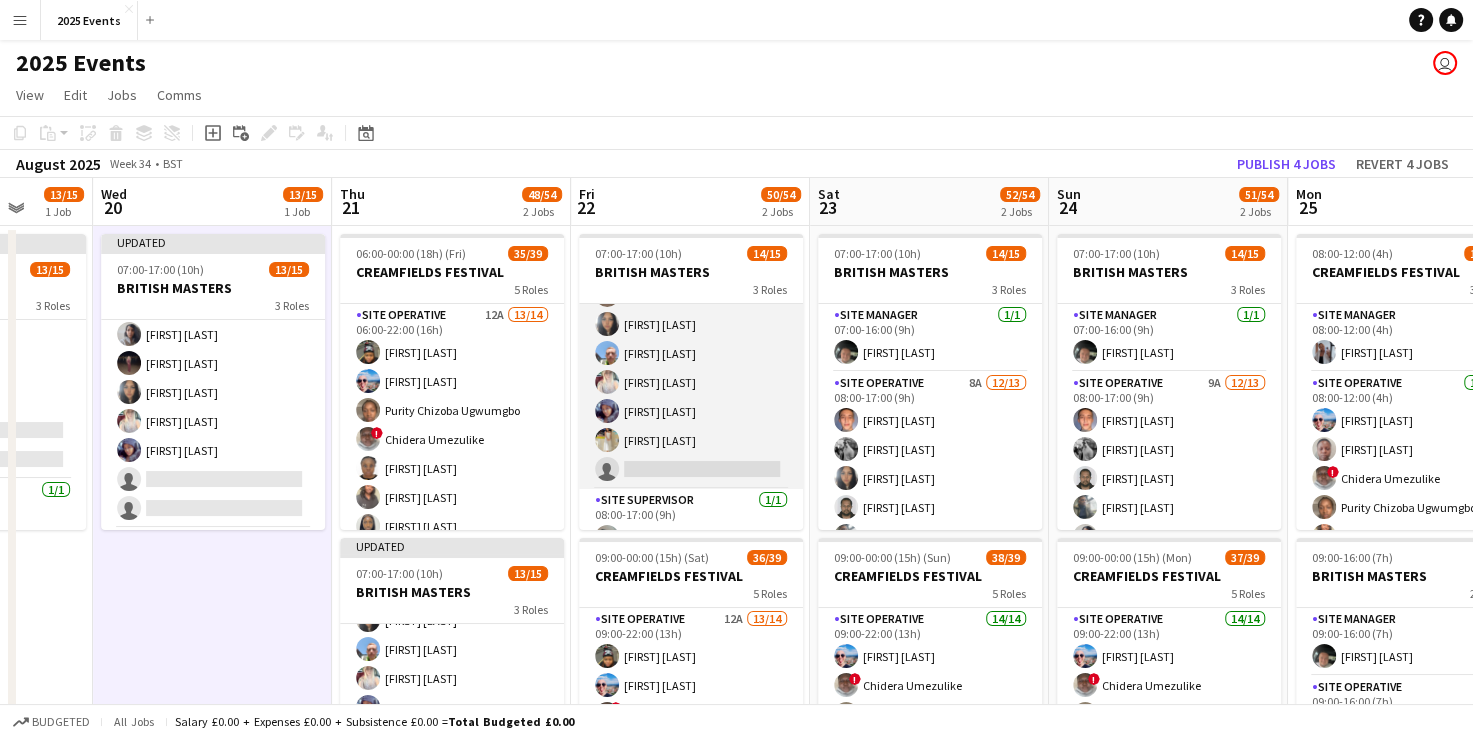 click on "Site Operative   7A   12/13   08:00-17:00 (9h)
[FIRST] [LAST] [FIRST] [LAST] [FIRST] [LAST] [FIRST] [LAST] [FIRST] [LAST] [FIRST] [LAST] [FIRST] [LAST] [FIRST] [LAST] [FIRST] [LAST] [FIRST] [LAST]
single-neutral-actions" at bounding box center [691, 281] 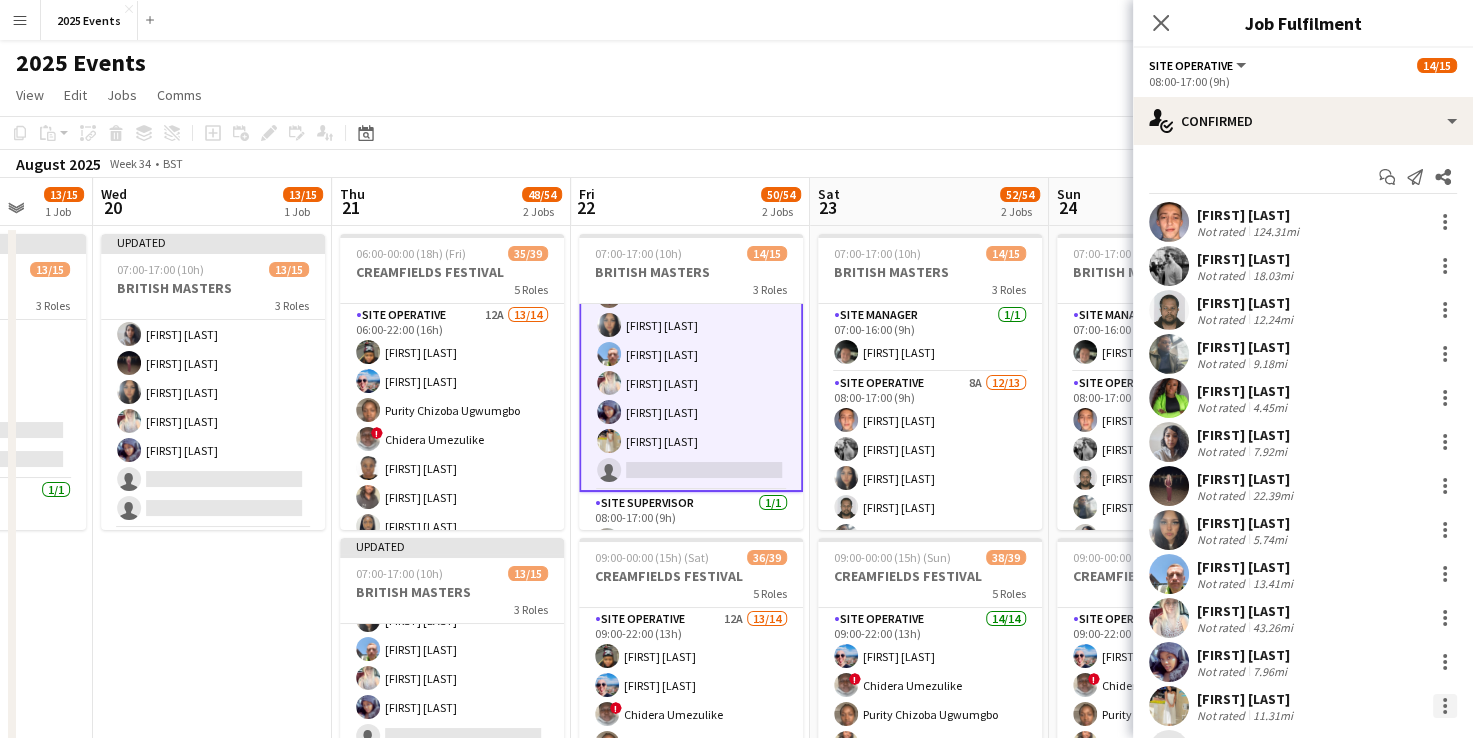 click at bounding box center [1445, 706] 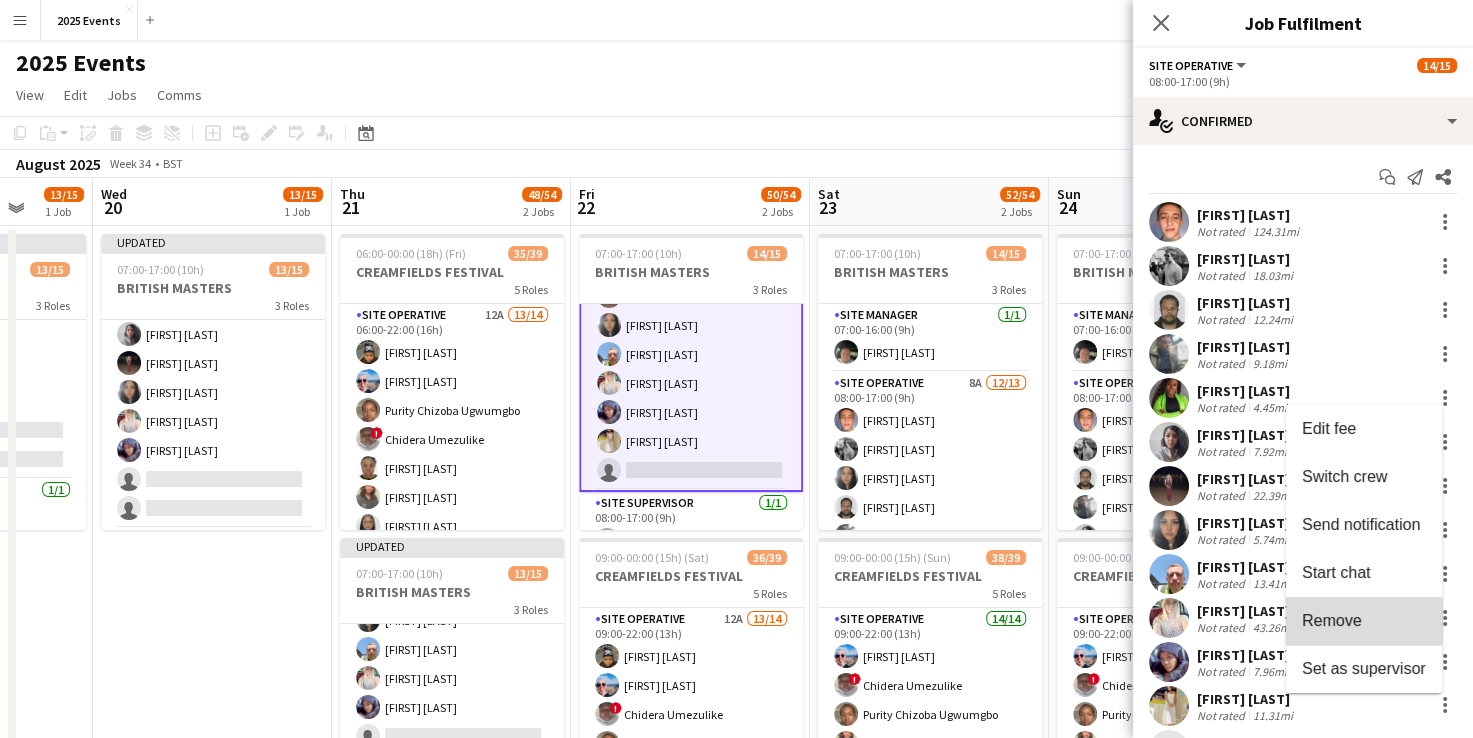 click on "Remove" at bounding box center (1332, 620) 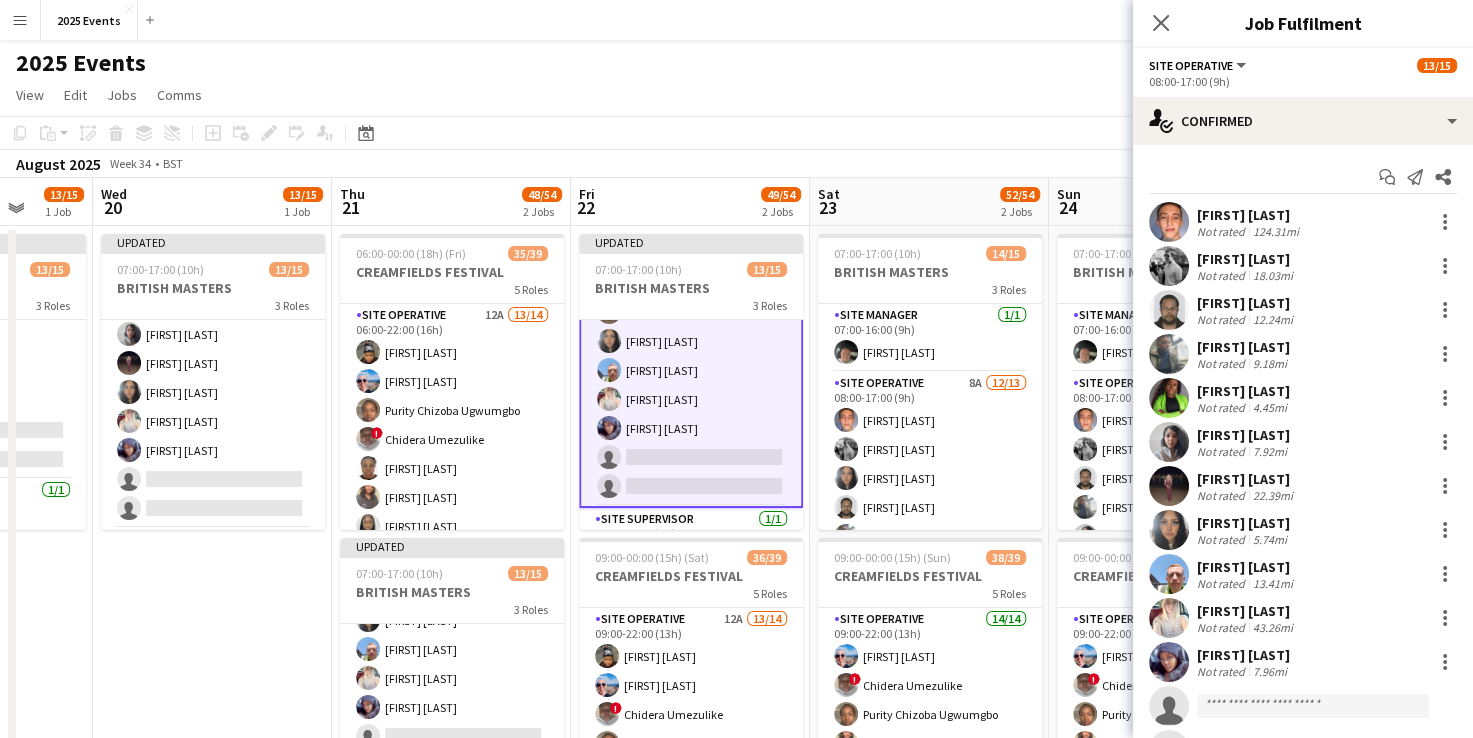 drag, startPoint x: 272, startPoint y: 606, endPoint x: 580, endPoint y: 534, distance: 316.30365 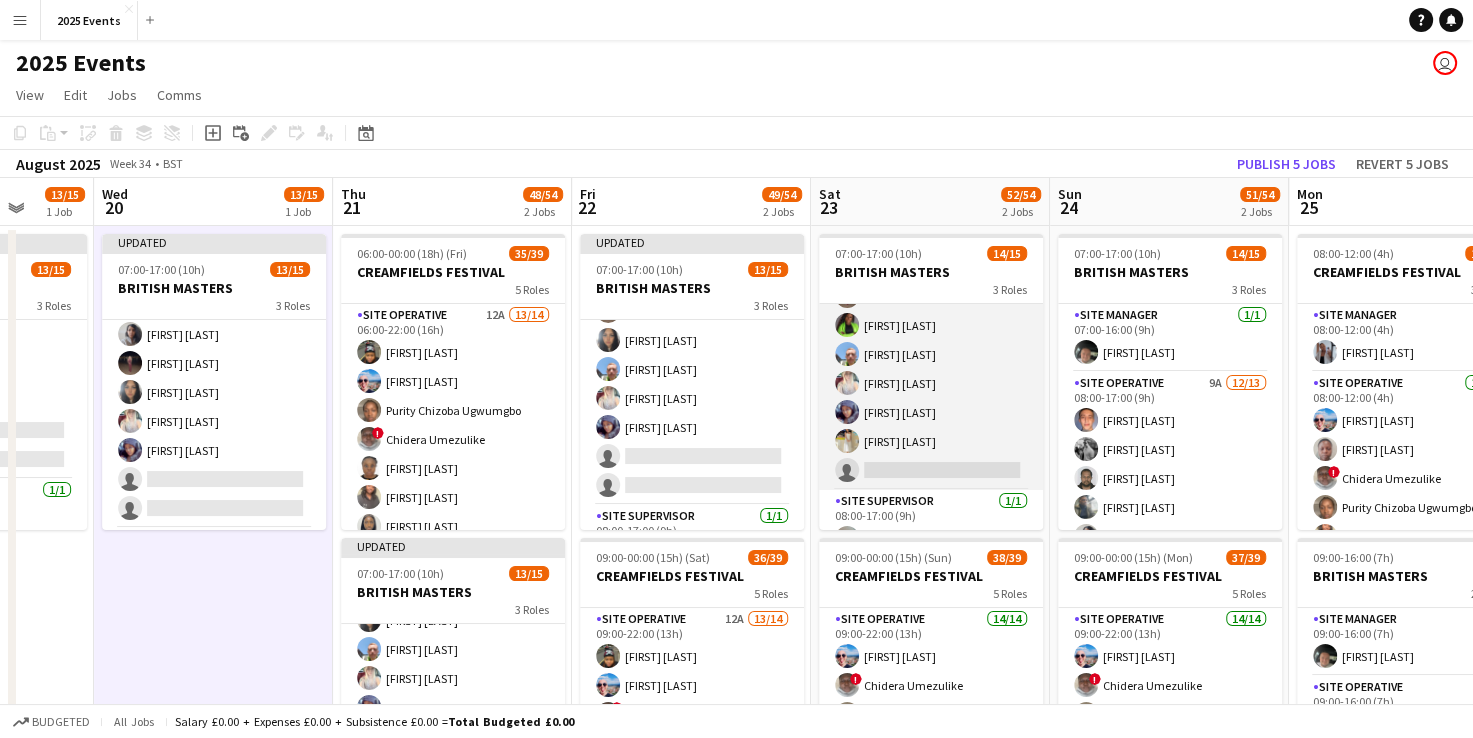 click on "Site Operative   8A   12/13   08:00-17:00 (9h)
[FIRST] [LAST] [FIRST] [LAST] [FIRST] [LAST] [FIRST] [LAST] [FIRST] [LAST] [FIRST] [LAST] [FIRST] [LAST] [FIRST] [LAST] [FIRST] [LAST] [FIRST] [LAST]
single-neutral-actions" at bounding box center [931, 282] 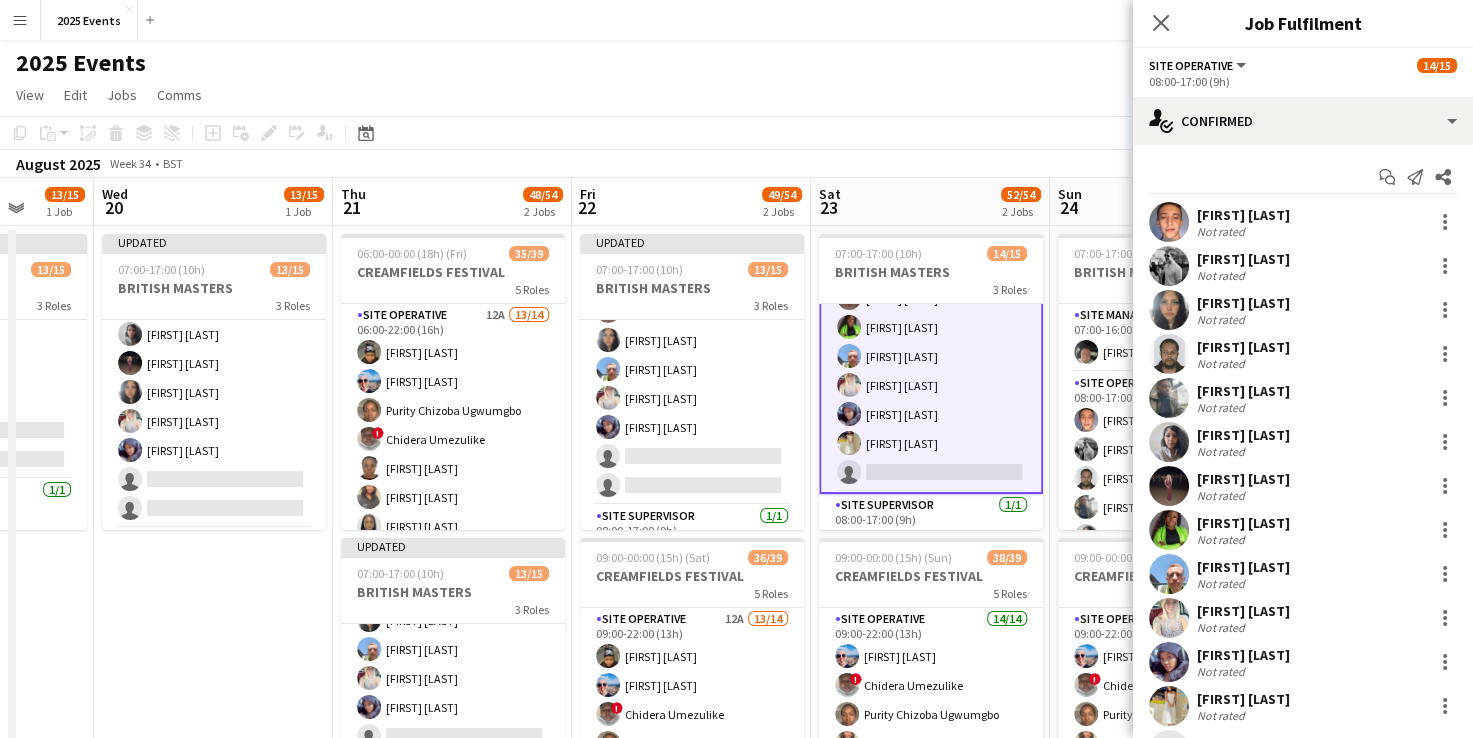 scroll, scrollTop: 300, scrollLeft: 0, axis: vertical 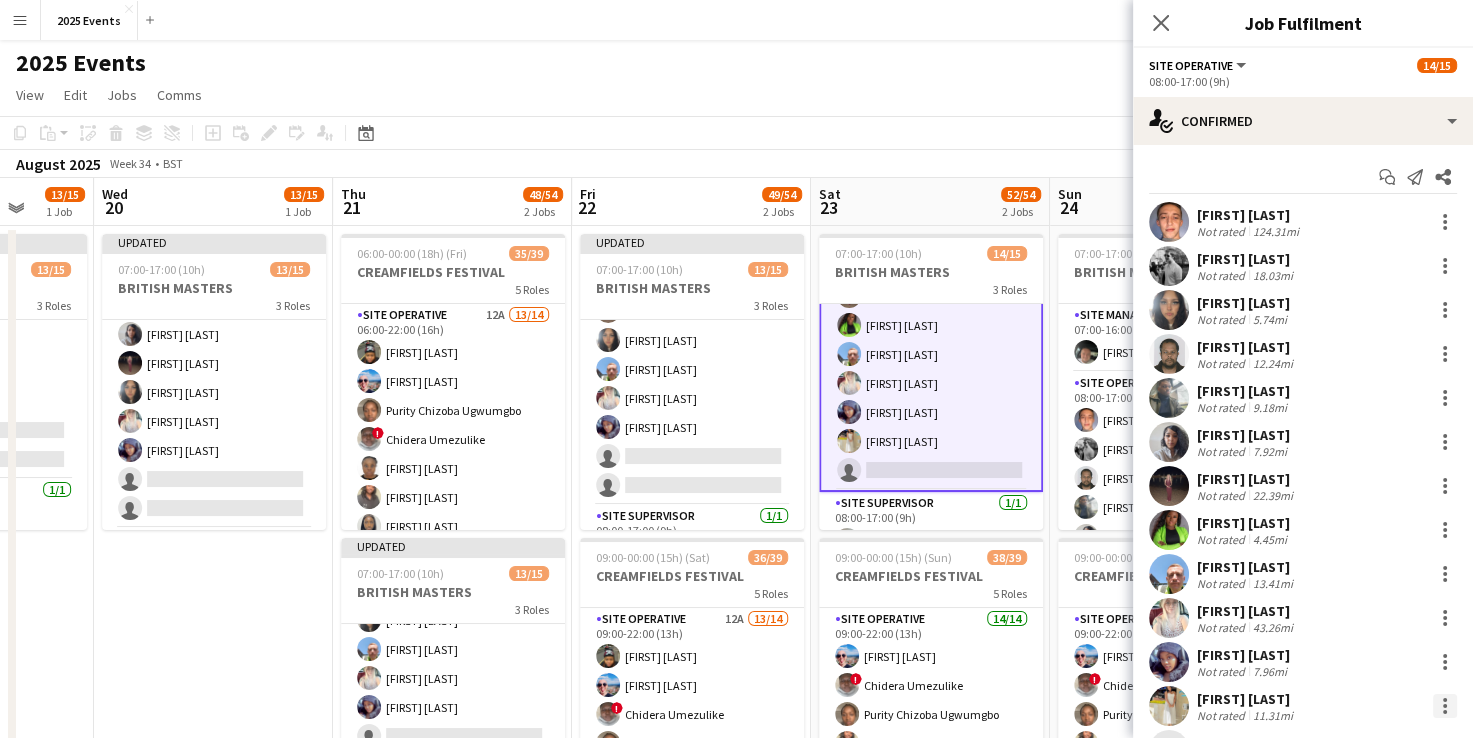 click at bounding box center (1445, 706) 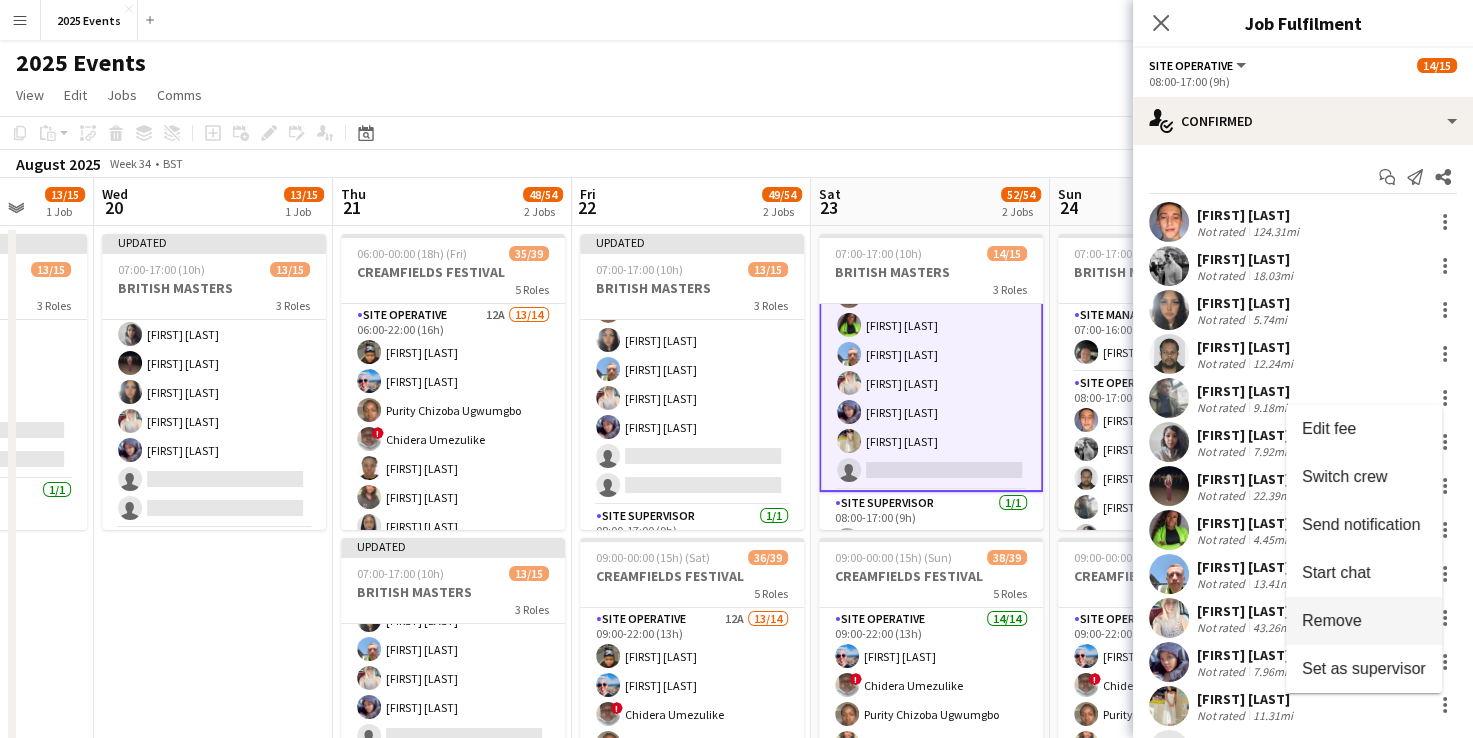click on "Remove" at bounding box center [1332, 620] 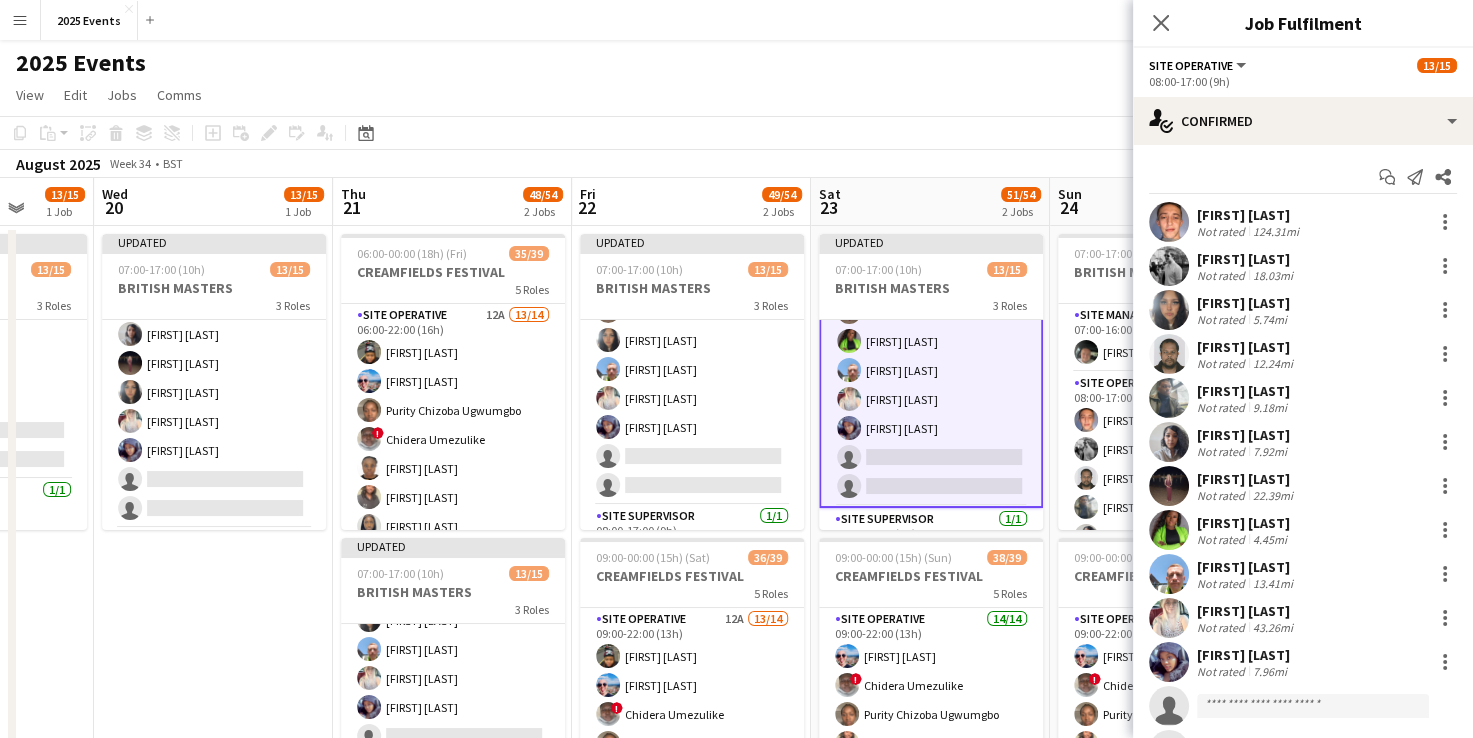 click on "Updated   07:00-17:00 (10h)    13/15   BRITISH MASTERS   3 Roles   Site Manager   1/1   07:00-16:00 (9h)
[FIRST] [LAST]  Site Operative   11A   11/13   08:00-17:00 (9h)
[FIRST] [LAST] [FIRST] [LAST] [FIRST] [LAST] [FIRST] [LAST] [FIRST] [LAST] [FIRST] [LAST] [FIRST] [LAST] [FIRST] [LAST] [FIRST] [LAST] [FIRST] [LAST] [FIRST] [LAST]
single-neutral-actions
single-neutral-actions
Site Supervisor   1/1   08:00-17:00 (9h)
[FIRST] [LAST]" at bounding box center [213, 1198] 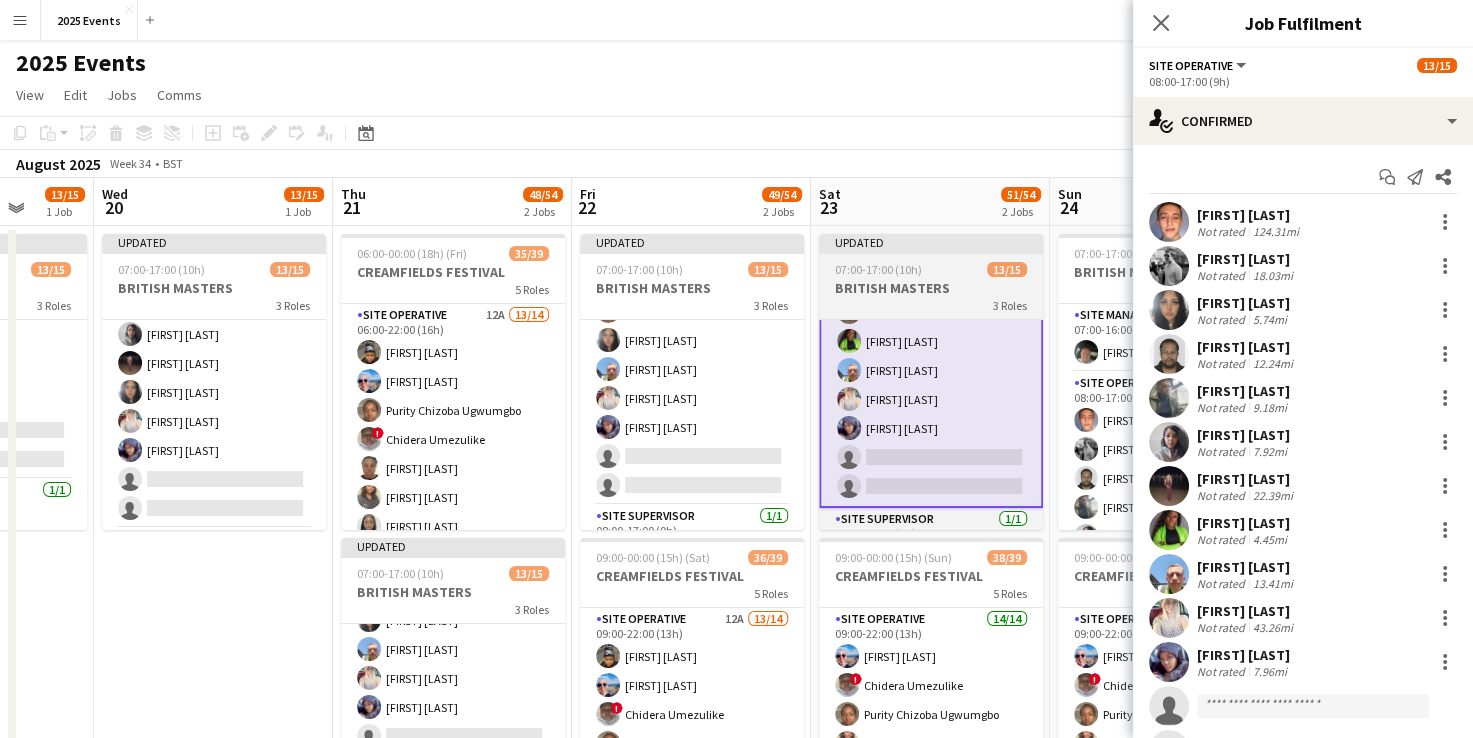 scroll, scrollTop: 298, scrollLeft: 0, axis: vertical 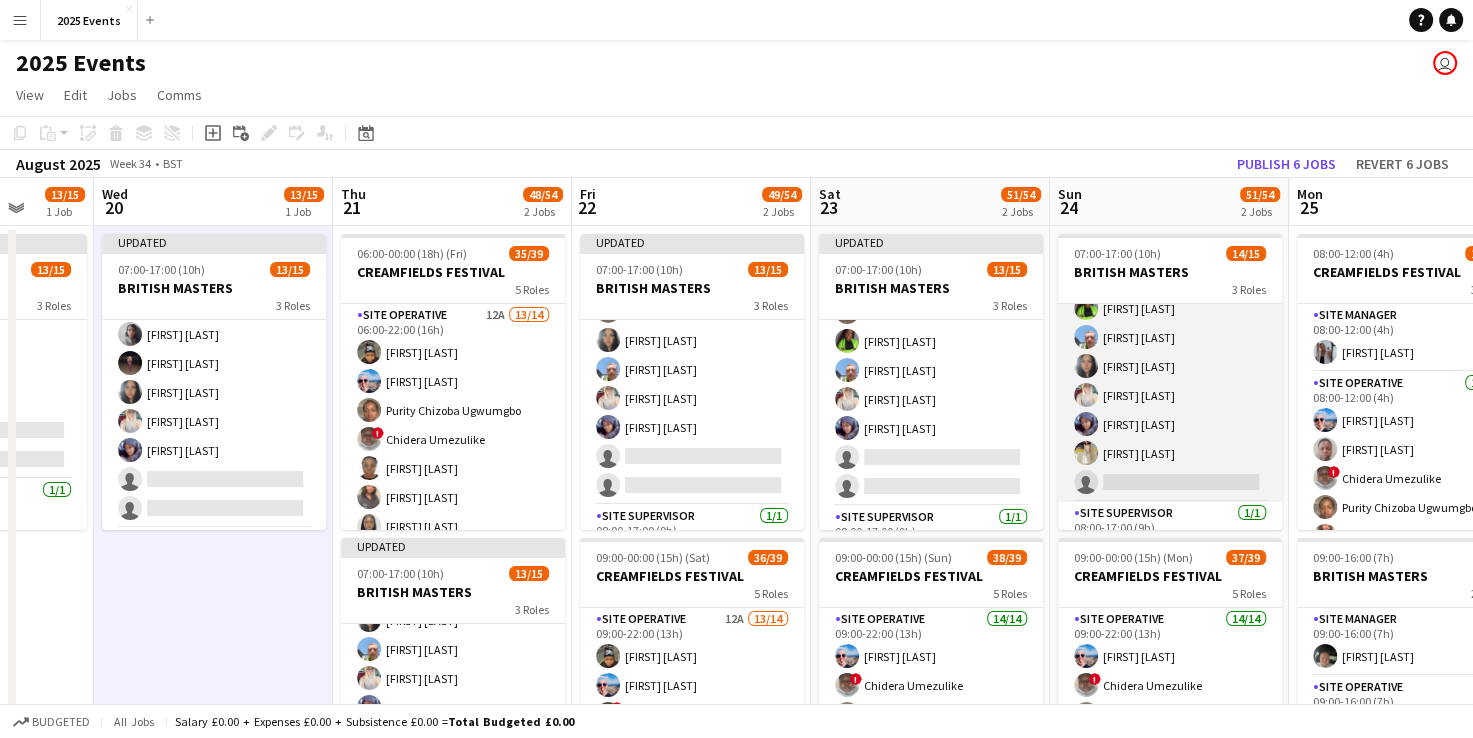 click on "Site Operative   9A   12/13   [TIME] ([DURATION])
[FIRST] [LAST] [FIRST] [LAST] [FIRST] [LAST] [FIRST] [LAST] [FIRST] [LAST] [FIRST] [LAST] [FIRST] [LAST] [FIRST] [LAST] [FIRST] [LAST] [FIRST] [LAST] [FIRST] [LAST]
single-neutral-actions" at bounding box center (1170, 294) 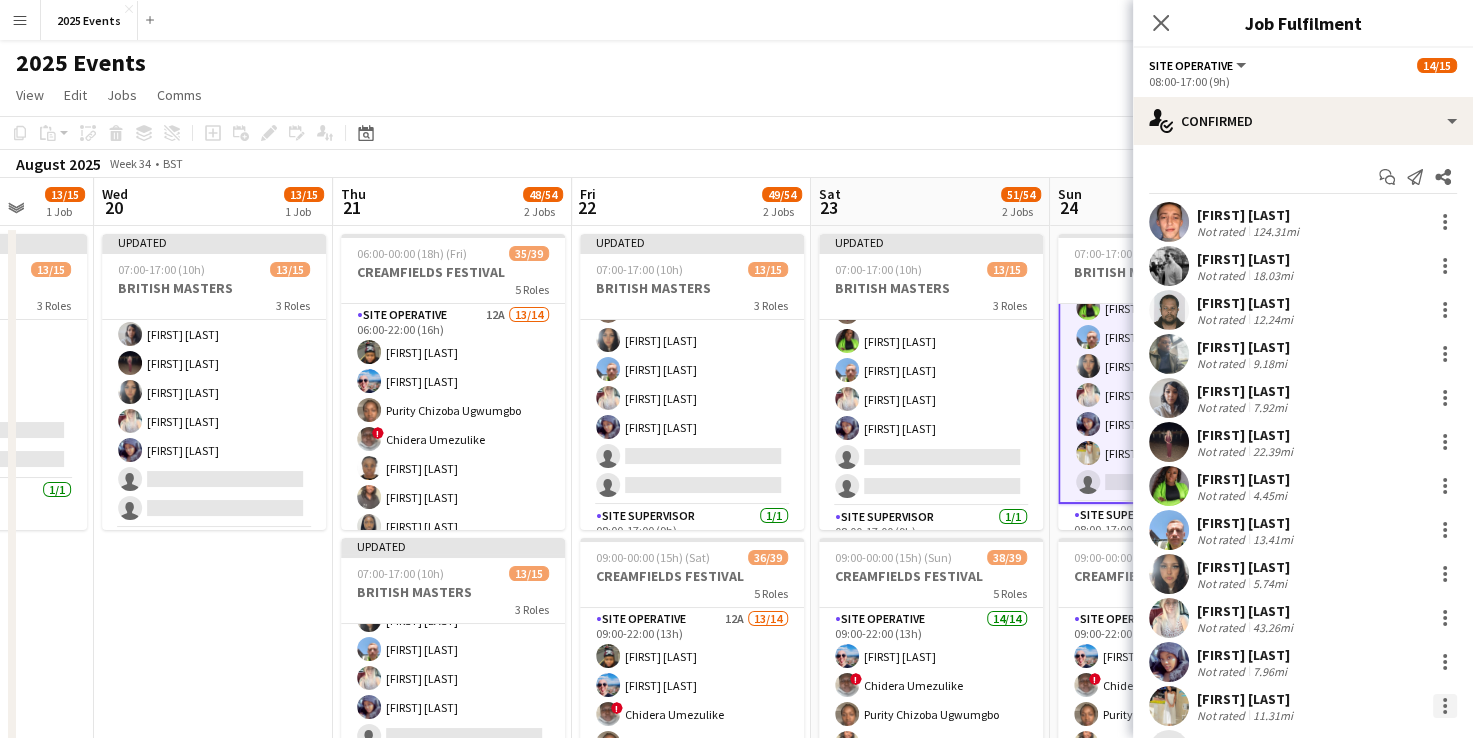 click at bounding box center [1445, 712] 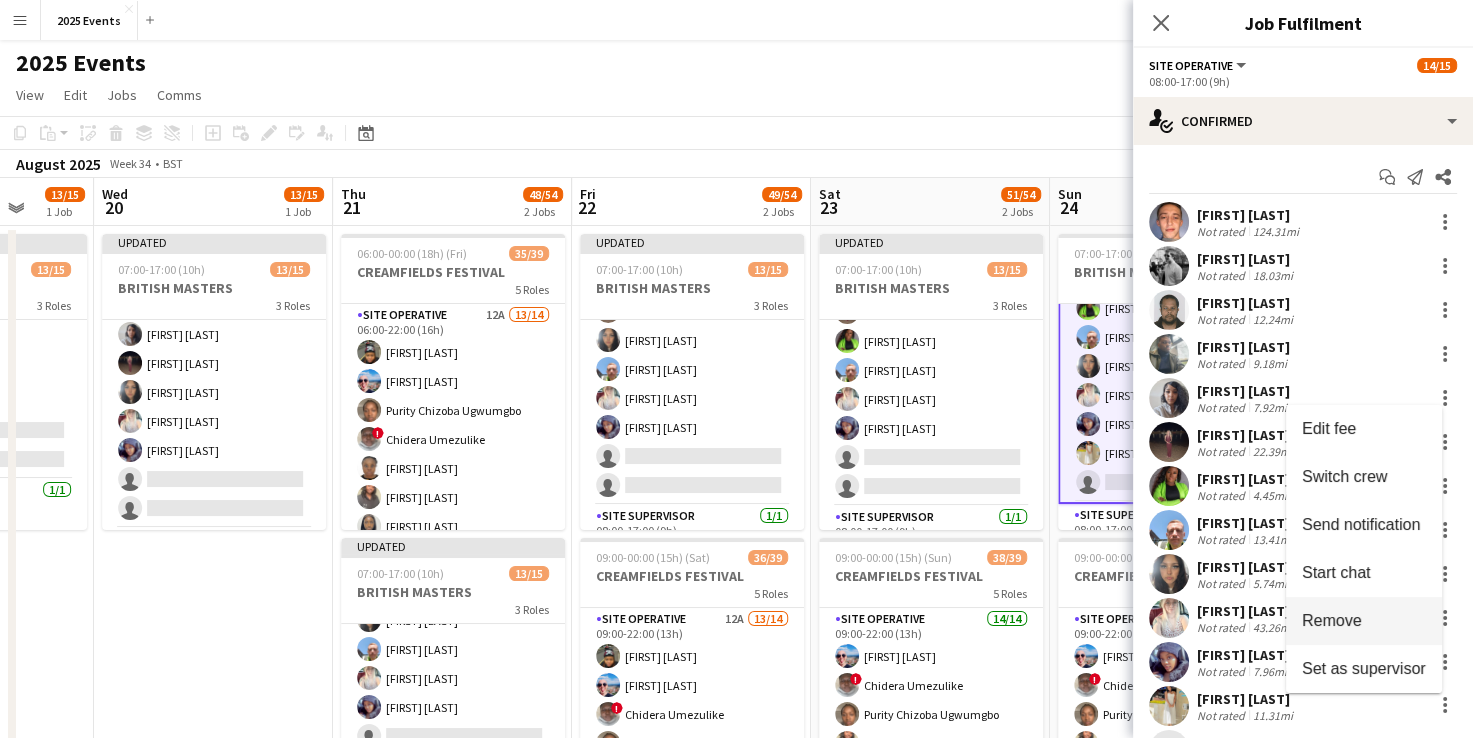 click on "Remove" at bounding box center (1332, 620) 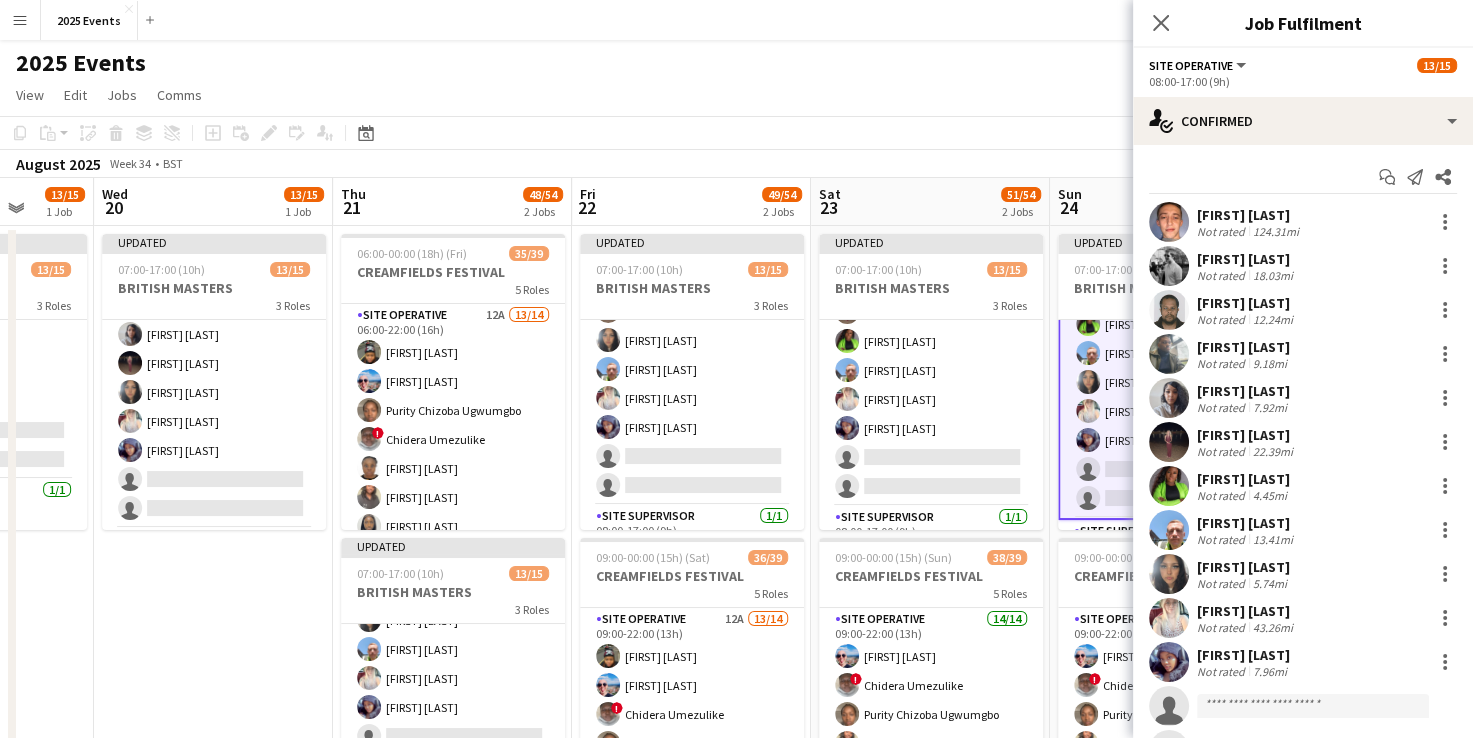 click on "Updated   07:00-17:00 (10h)    13/15   BRITISH MASTERS   3 Roles   Site Manager   1/1   07:00-16:00 (9h)
[FIRST] [LAST]  Site Operative   11A   11/13   08:00-17:00 (9h)
[FIRST] [LAST] [FIRST] [LAST] [FIRST] [LAST] [FIRST] [LAST] [FIRST] [LAST] [FIRST] [LAST] [FIRST] [LAST] [FIRST] [LAST] [FIRST] [LAST] [FIRST] [LAST] [FIRST] [LAST]
single-neutral-actions
single-neutral-actions
Site Supervisor   1/1   08:00-17:00 (9h)
[FIRST] [LAST]" at bounding box center (213, 1198) 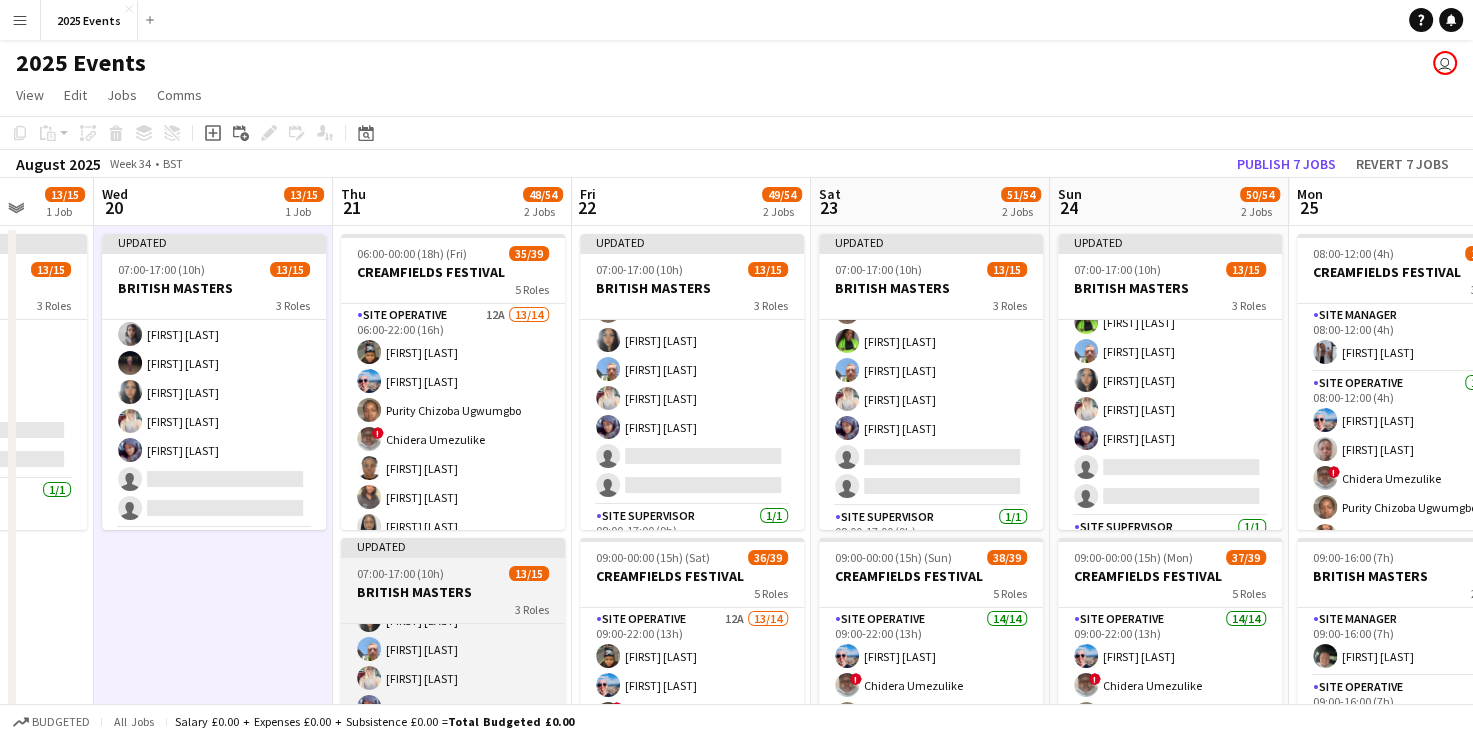 scroll, scrollTop: 286, scrollLeft: 0, axis: vertical 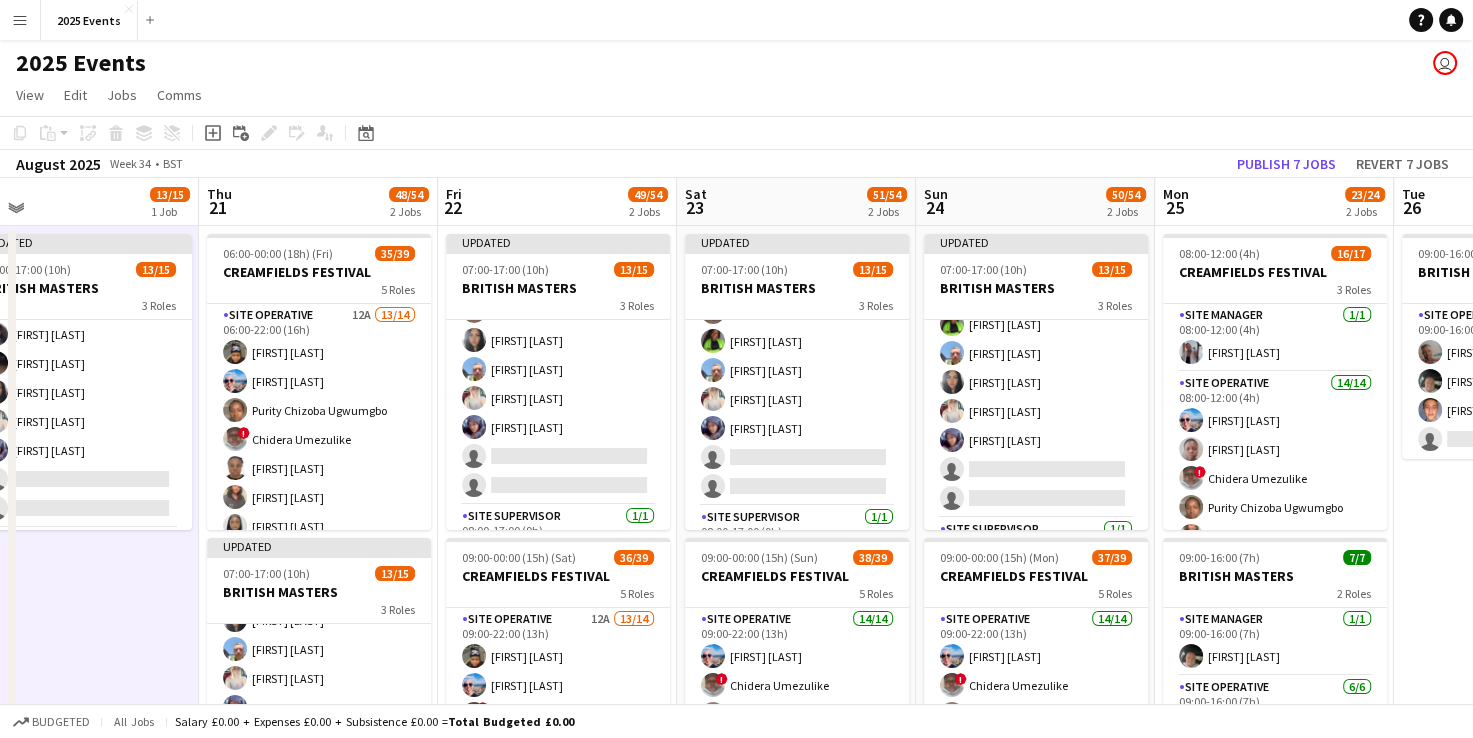 drag, startPoint x: 283, startPoint y: 542, endPoint x: 149, endPoint y: 545, distance: 134.03358 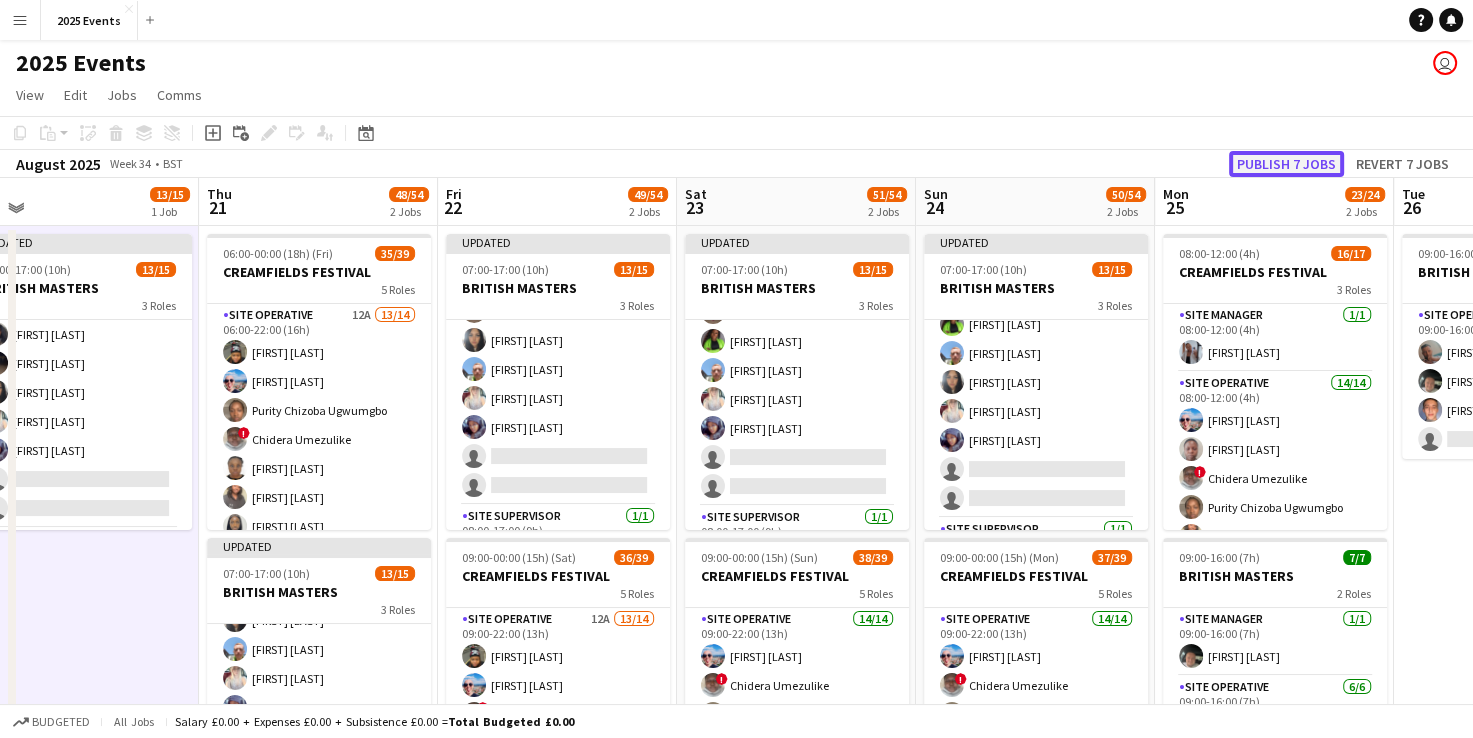 click on "Publish 7 jobs" 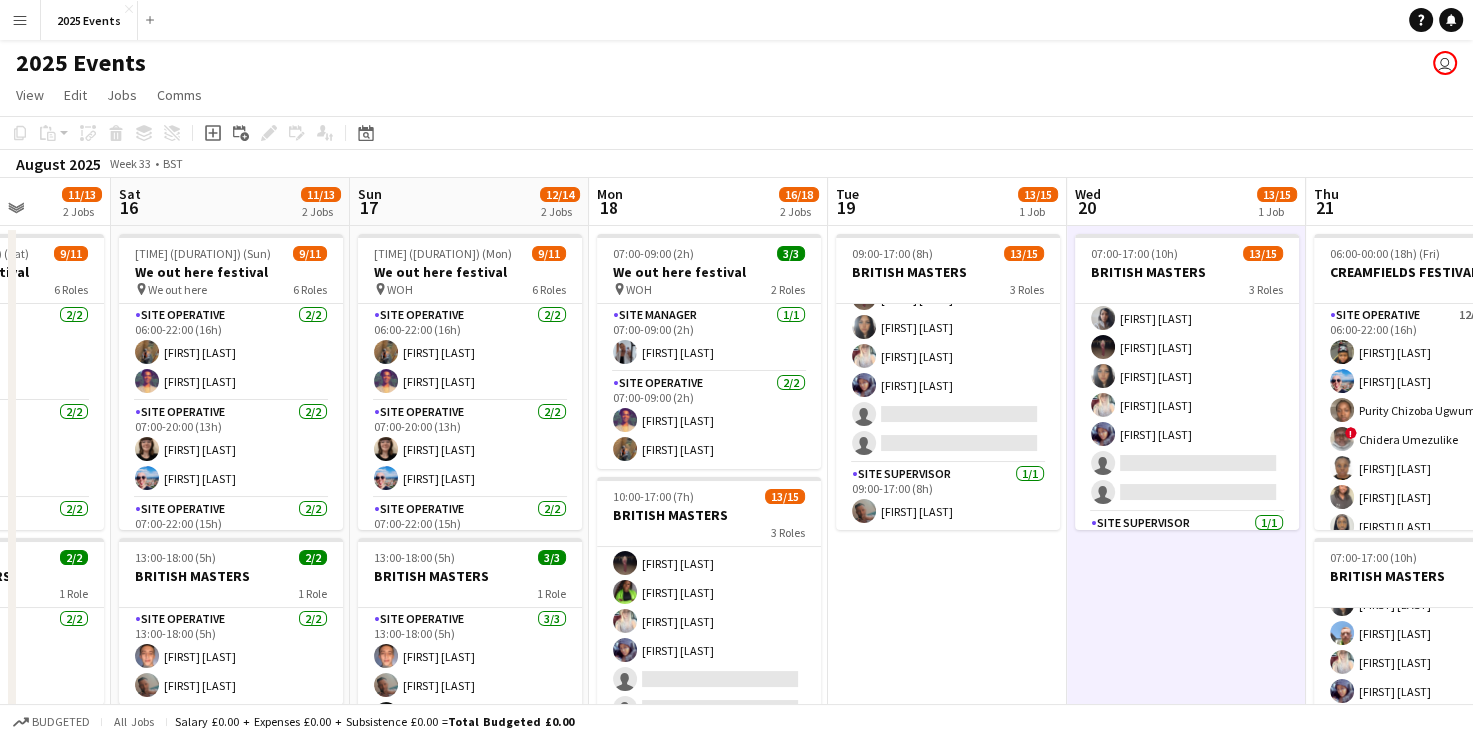 scroll, scrollTop: 0, scrollLeft: 478, axis: horizontal 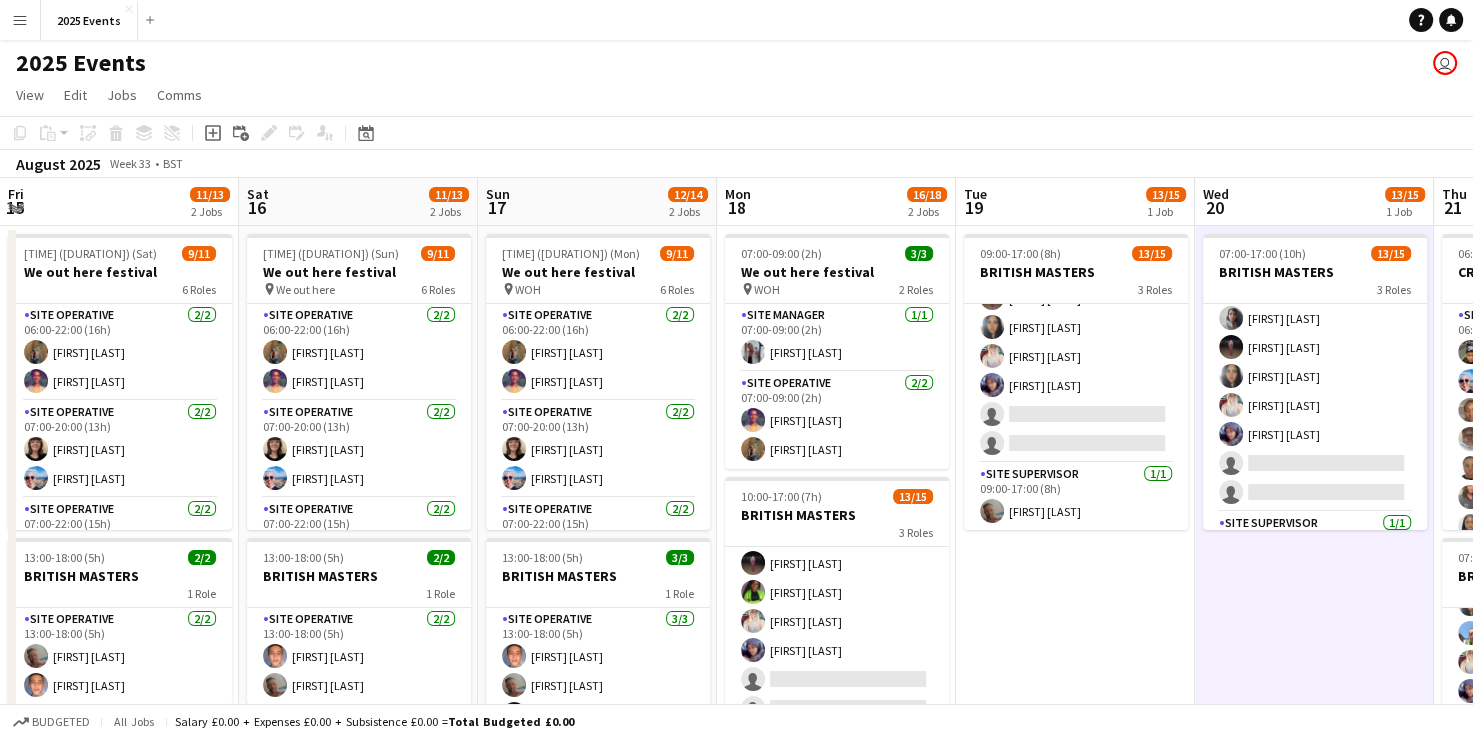 drag, startPoint x: 87, startPoint y: 600, endPoint x: 1531, endPoint y: 218, distance: 1493.6733 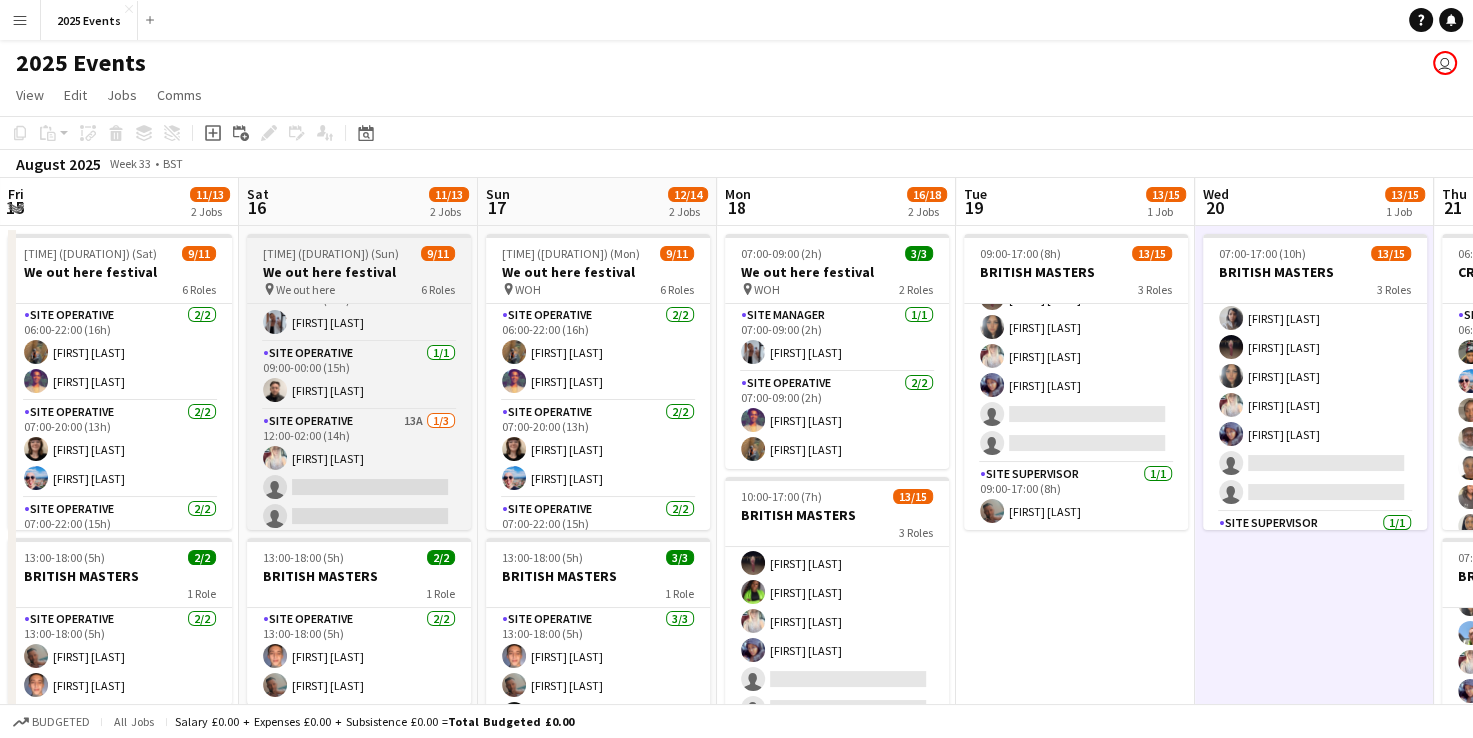 scroll, scrollTop: 326, scrollLeft: 0, axis: vertical 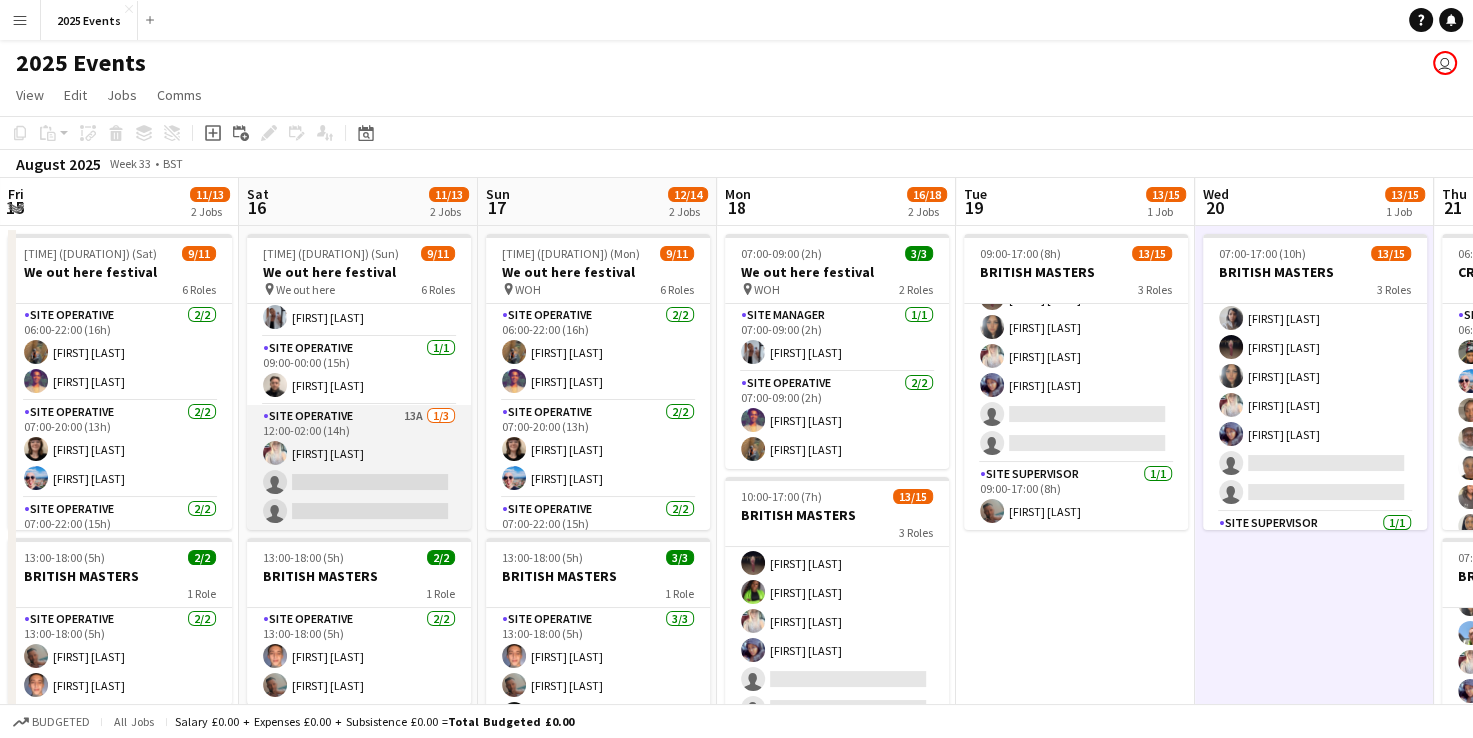 click on "Site Operative   13A   1/3   12:00-02:00 (14h)
[FIRST] [LAST]
single-neutral-actions
single-neutral-actions" at bounding box center [359, 468] 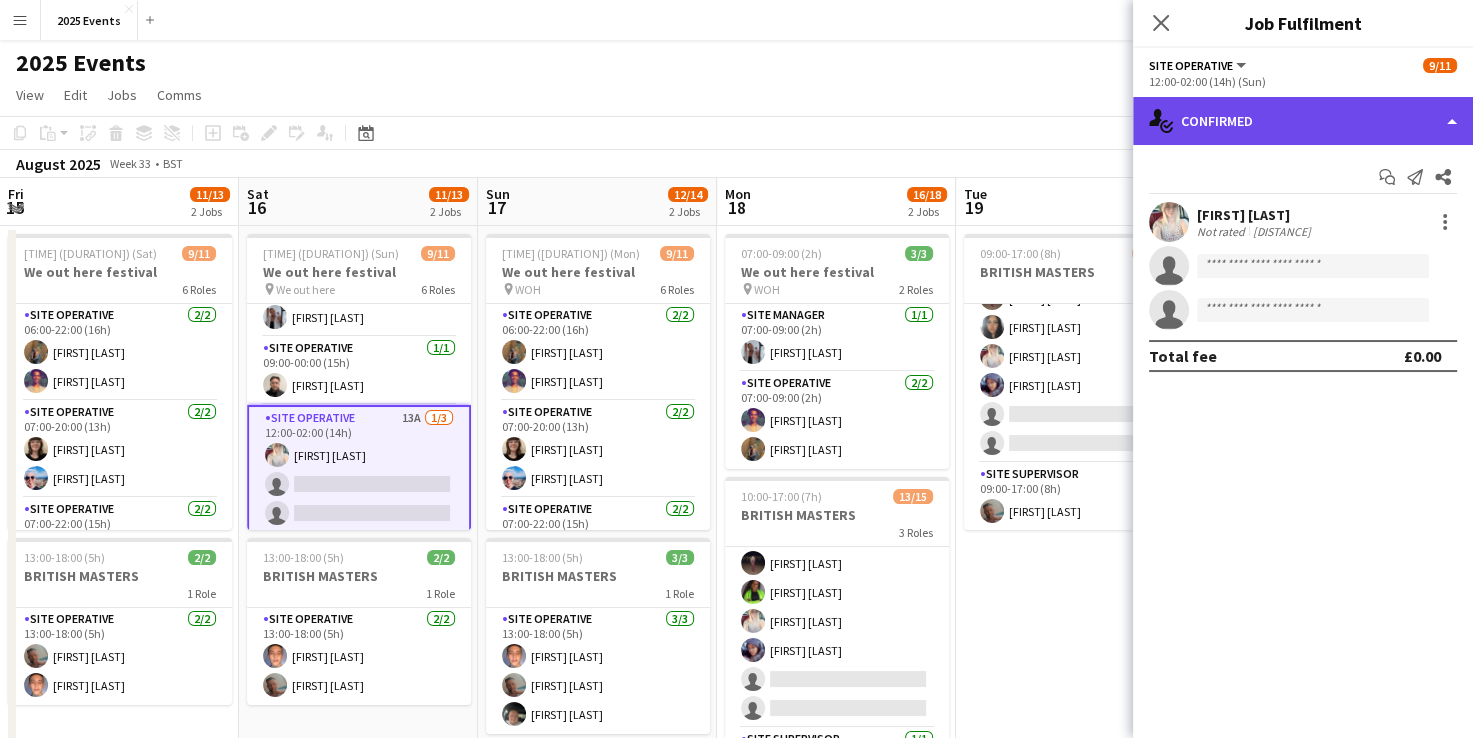 click on "single-neutral-actions-check-2
Confirmed" 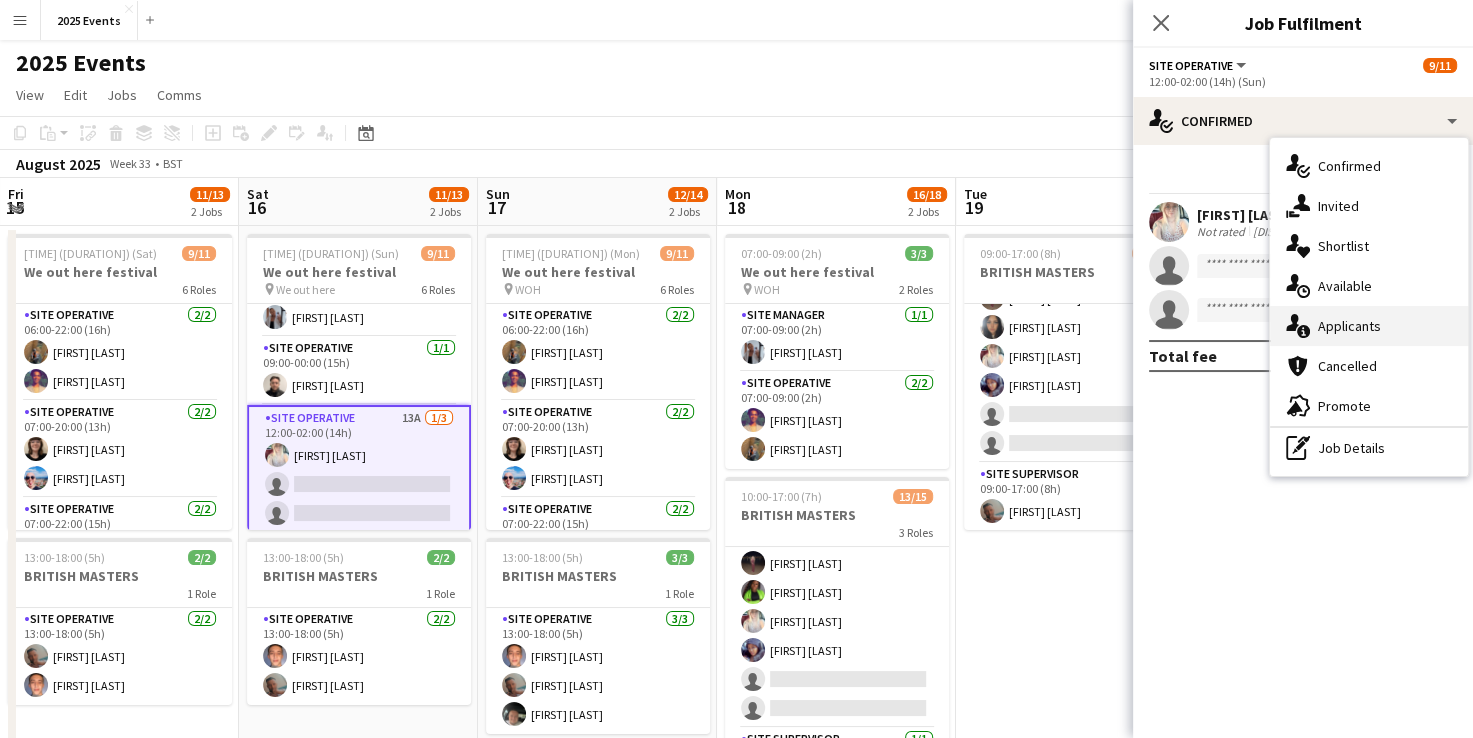 click on "single-neutral-actions-information
Applicants" at bounding box center (1369, 326) 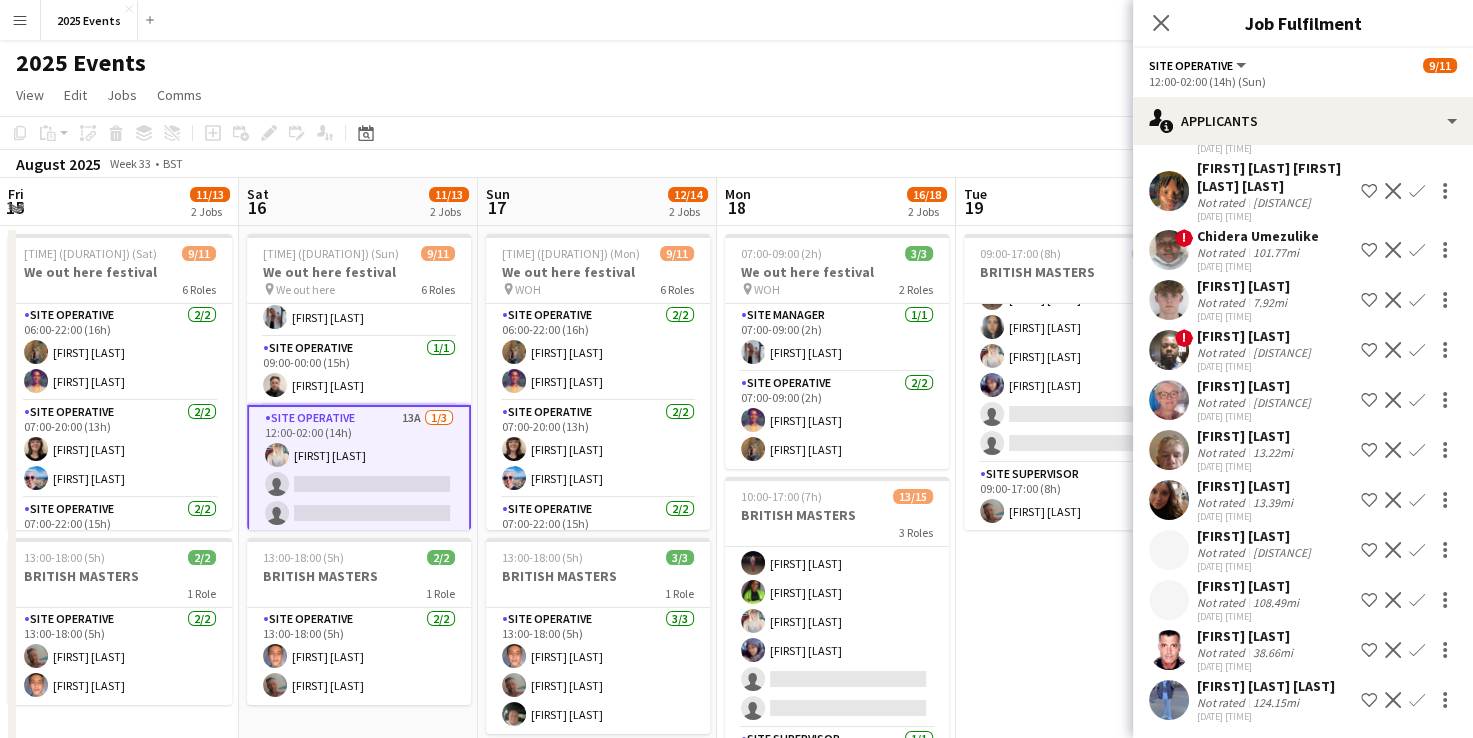 scroll, scrollTop: 240, scrollLeft: 0, axis: vertical 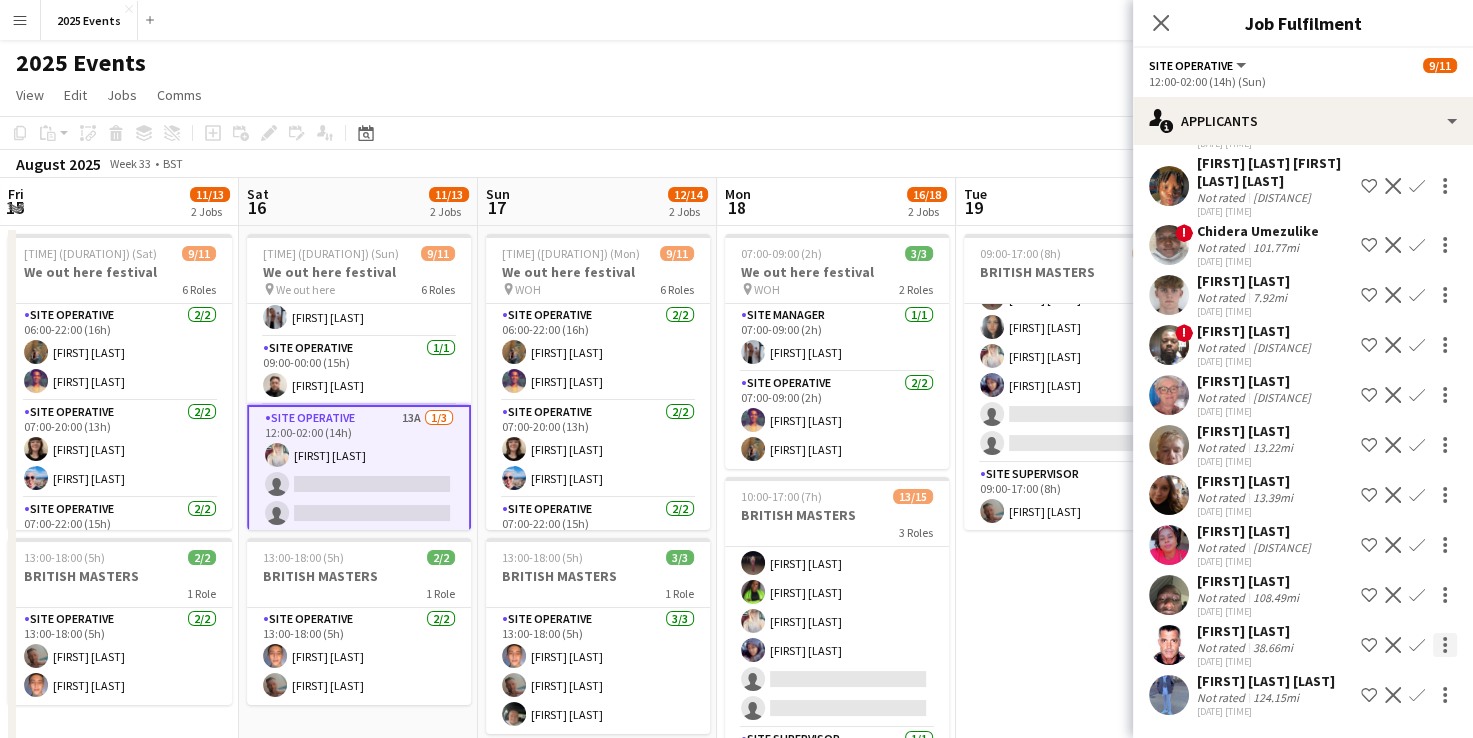 click at bounding box center [1445, 695] 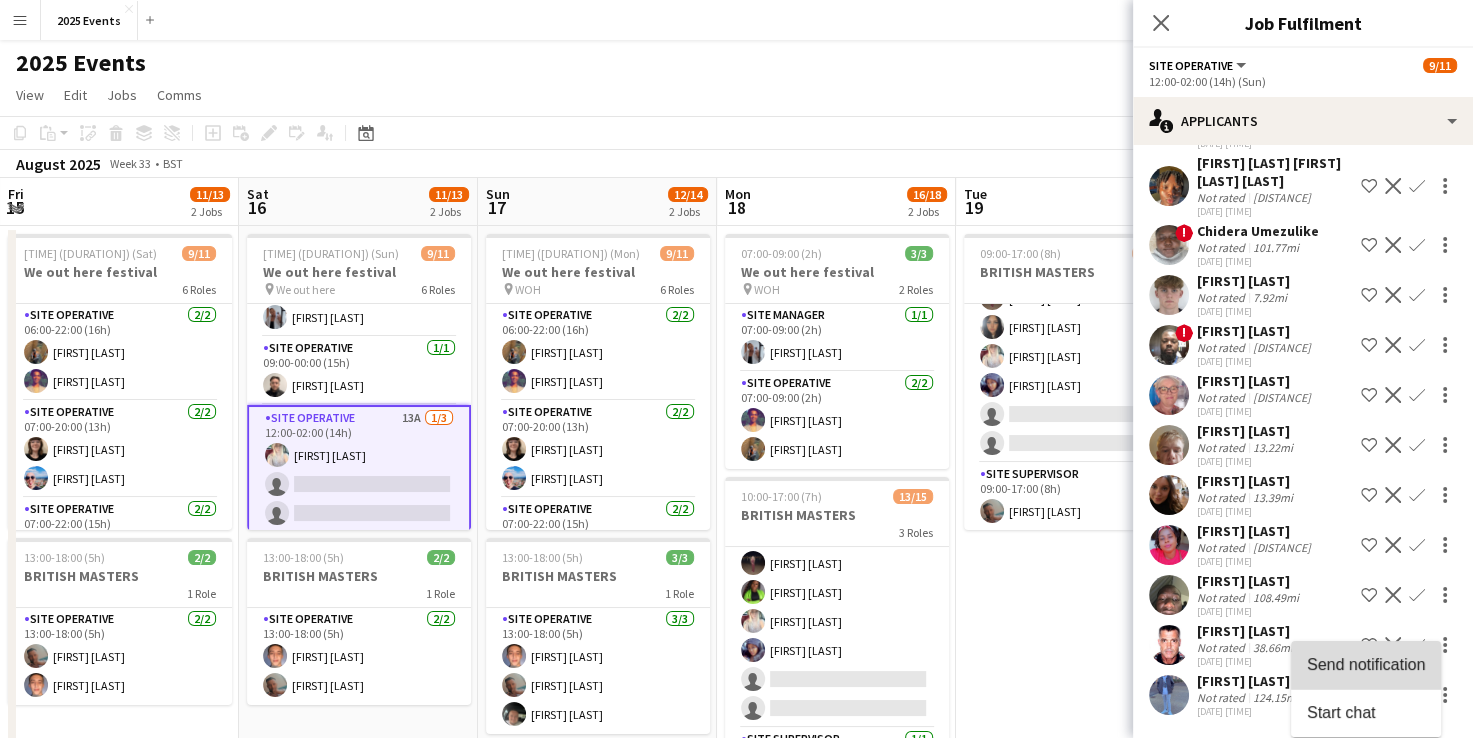 click on "Send notification" at bounding box center (1366, 664) 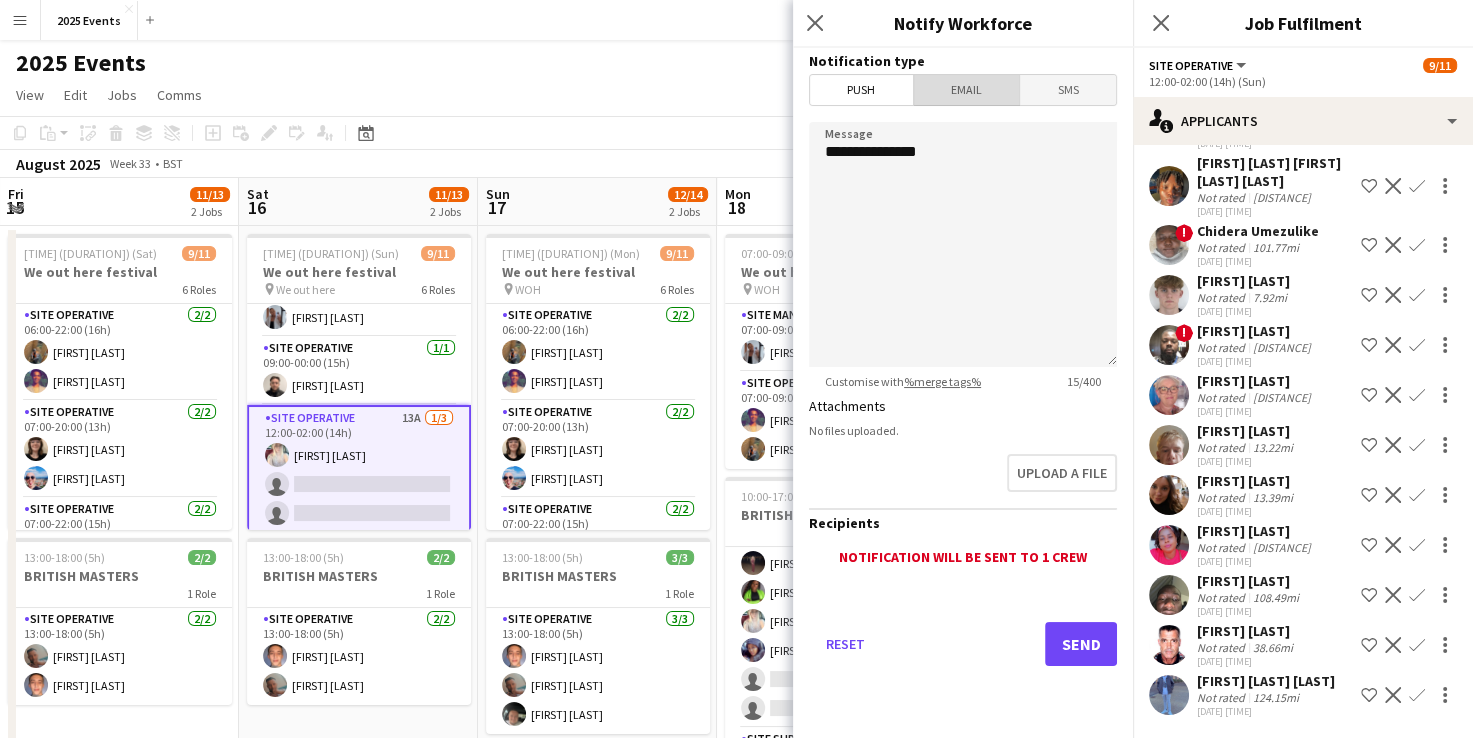 click on "Email" at bounding box center [967, 90] 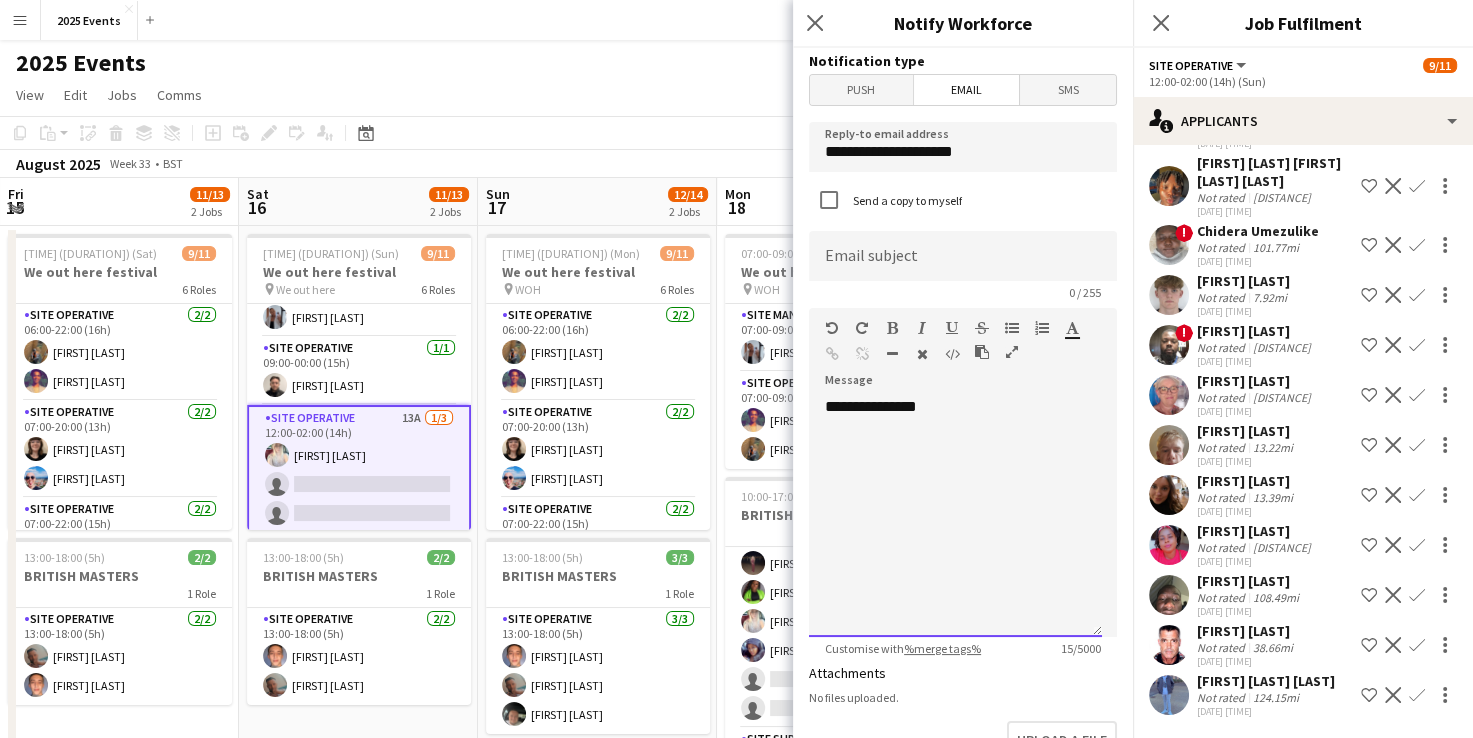 click on "**********" 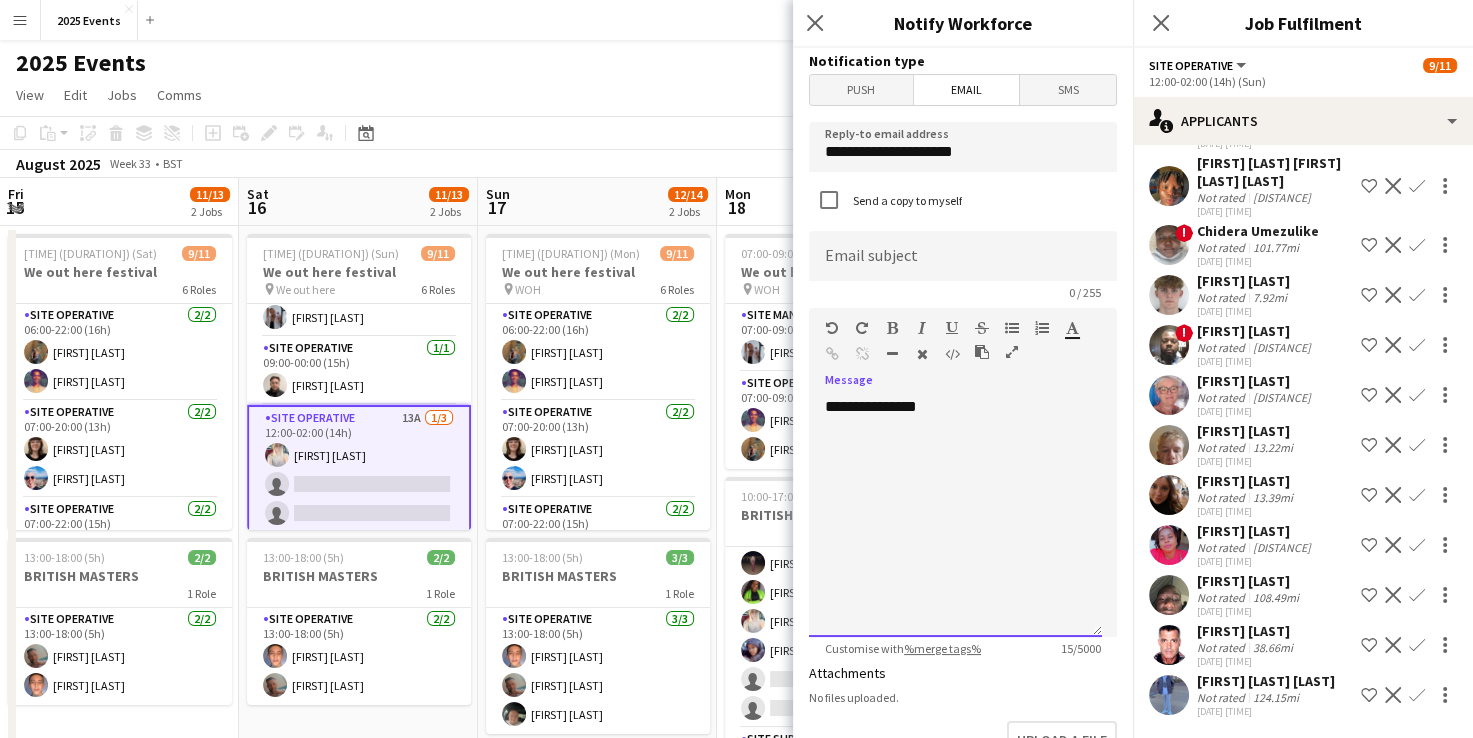 click on "**********" 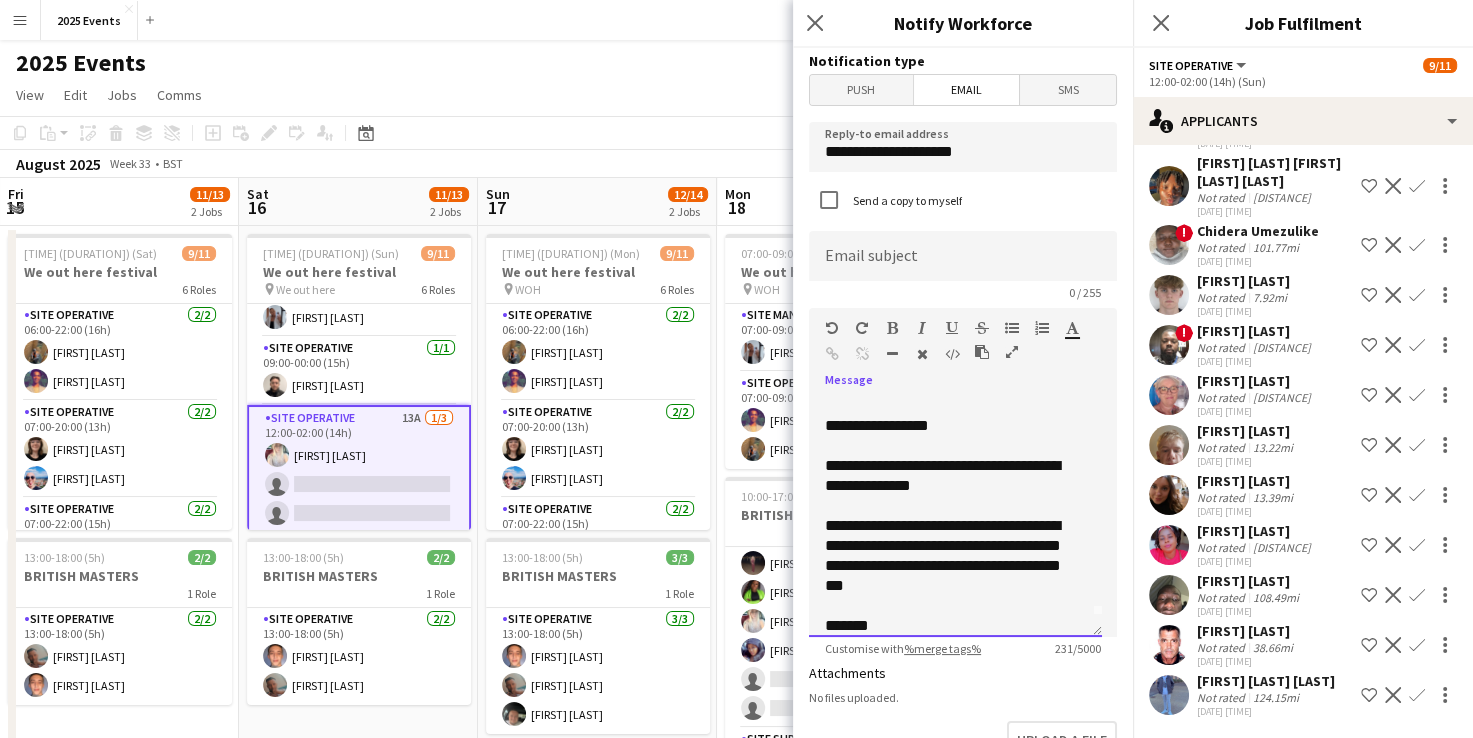 scroll, scrollTop: 41, scrollLeft: 0, axis: vertical 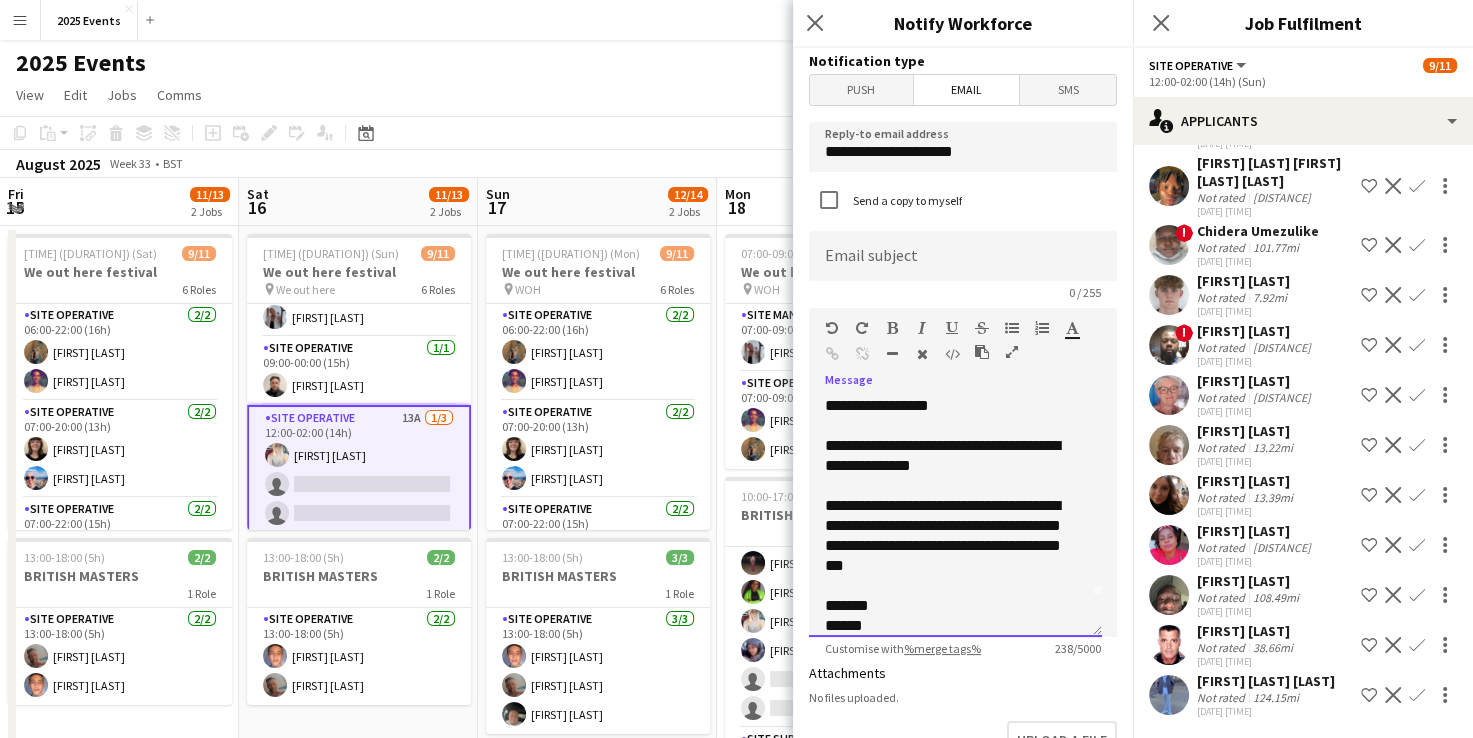 click on "**********" 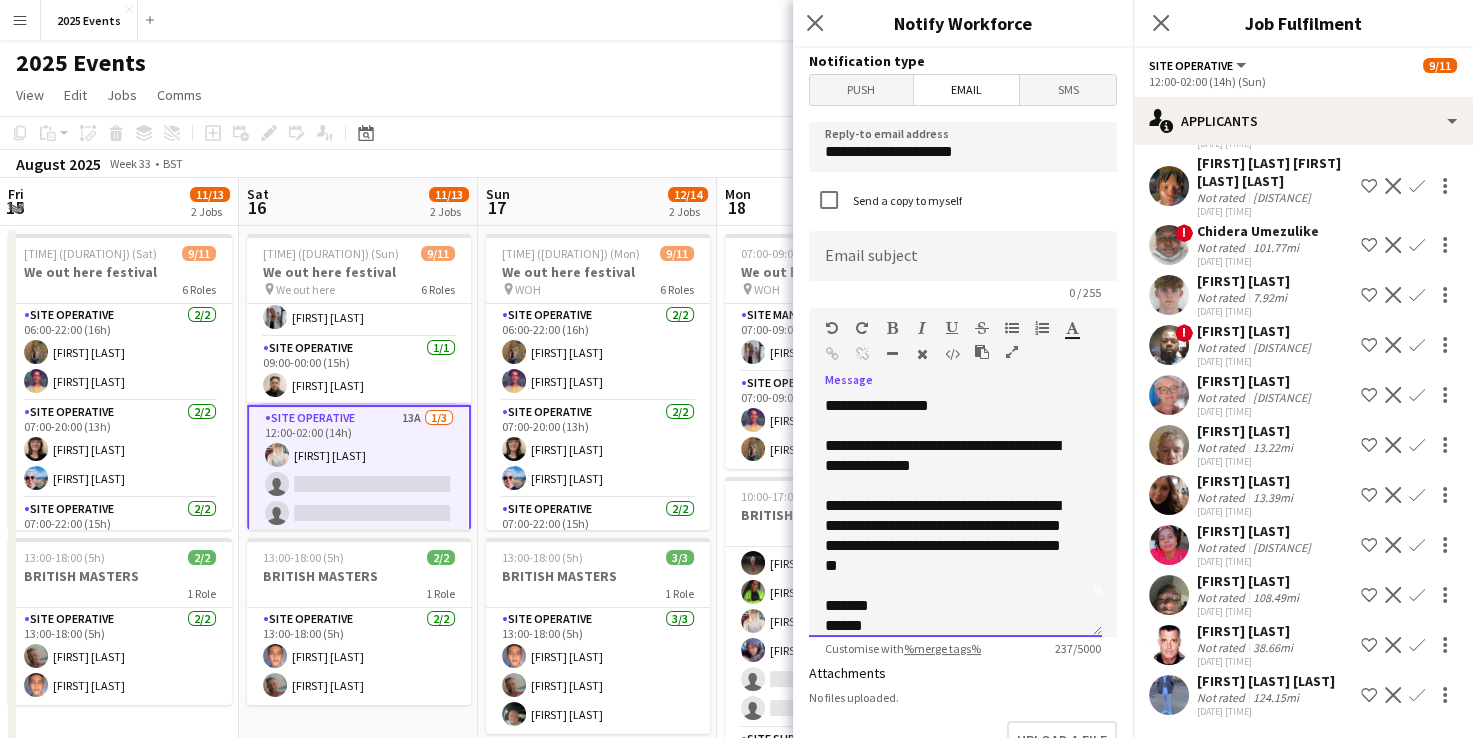 click on "**********" 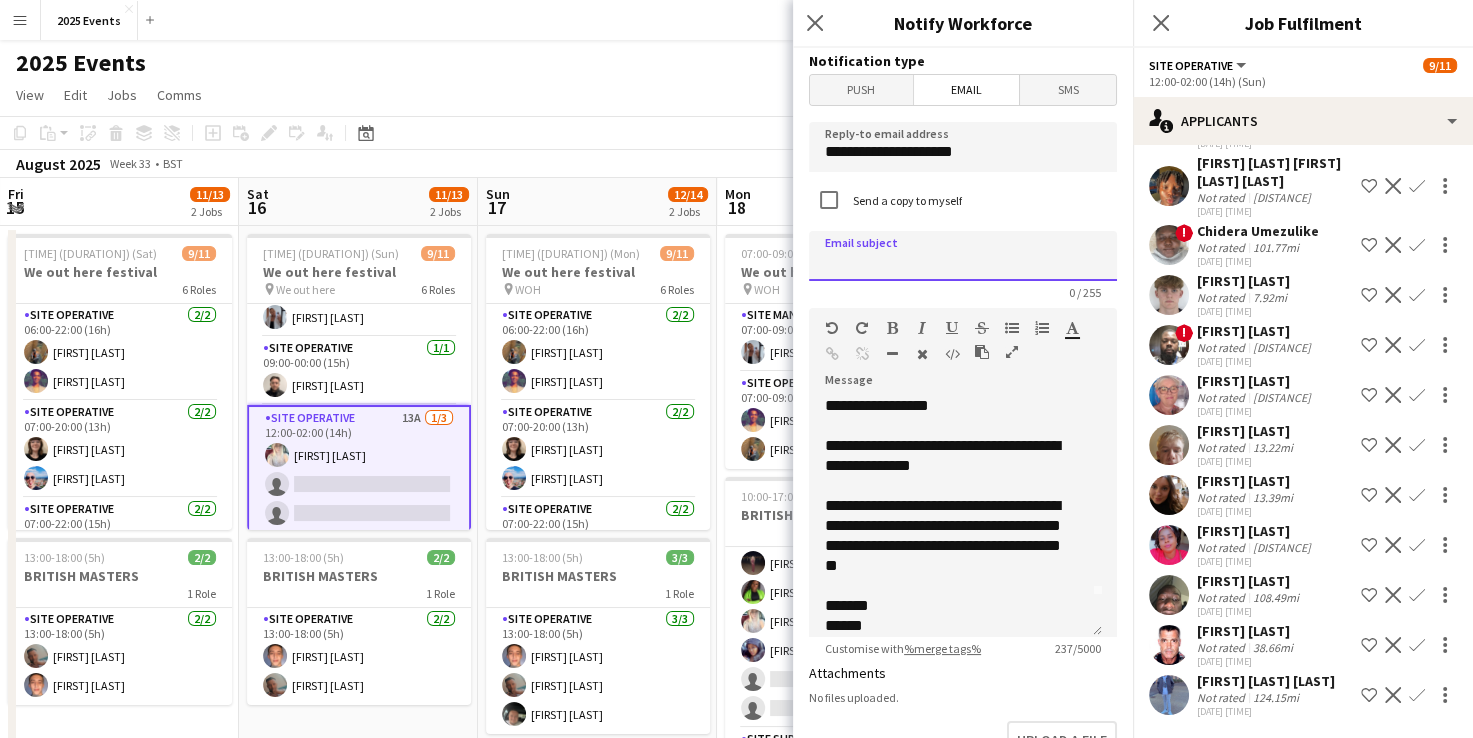 click 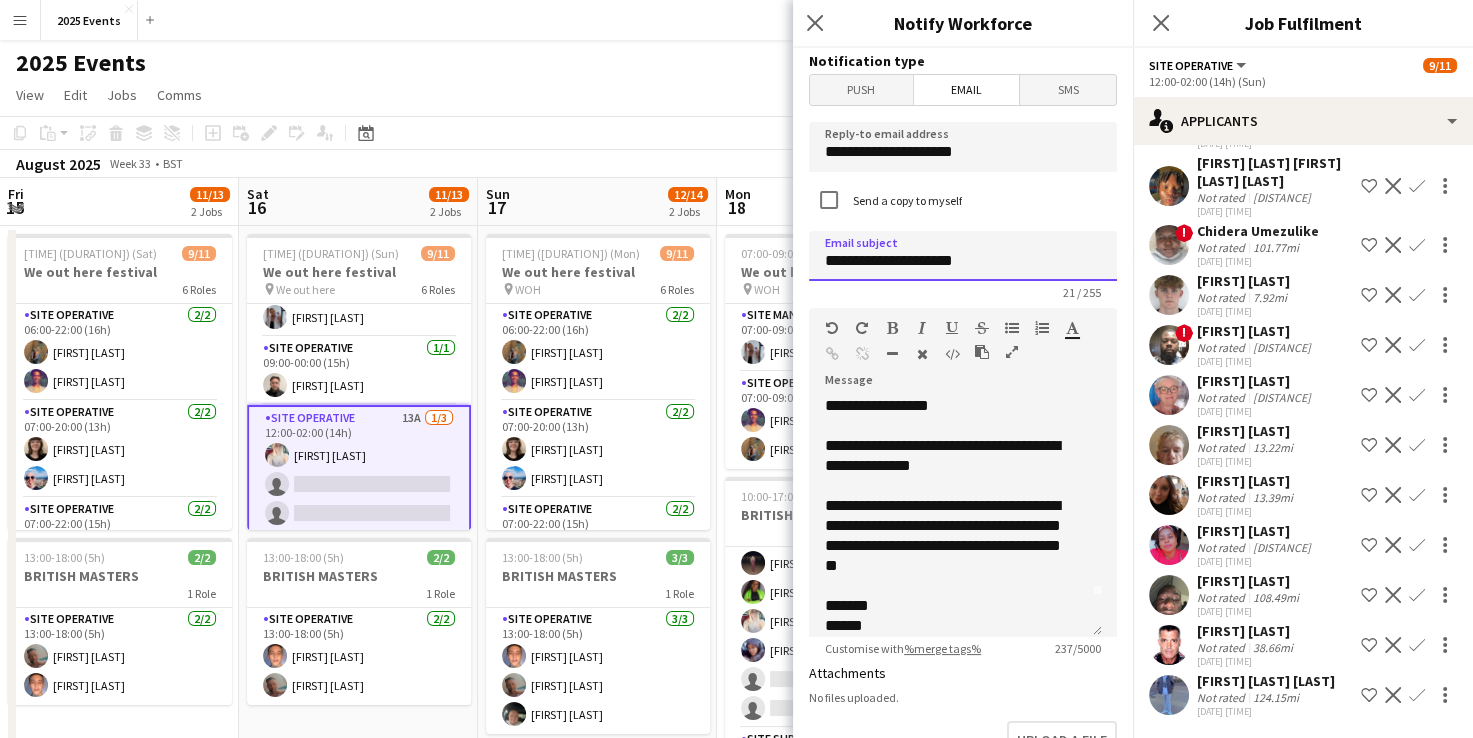 type on "**********" 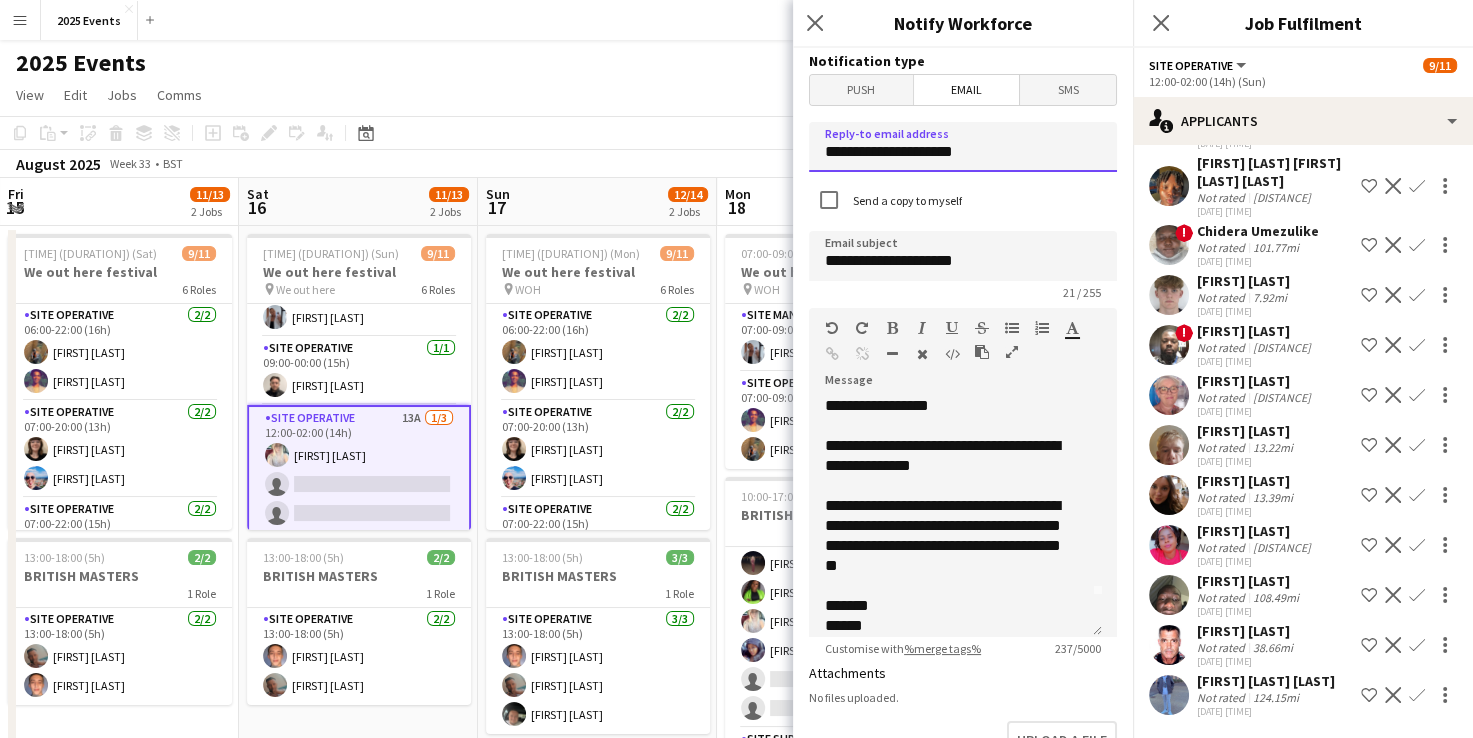 drag, startPoint x: 992, startPoint y: 164, endPoint x: 708, endPoint y: 223, distance: 290.06378 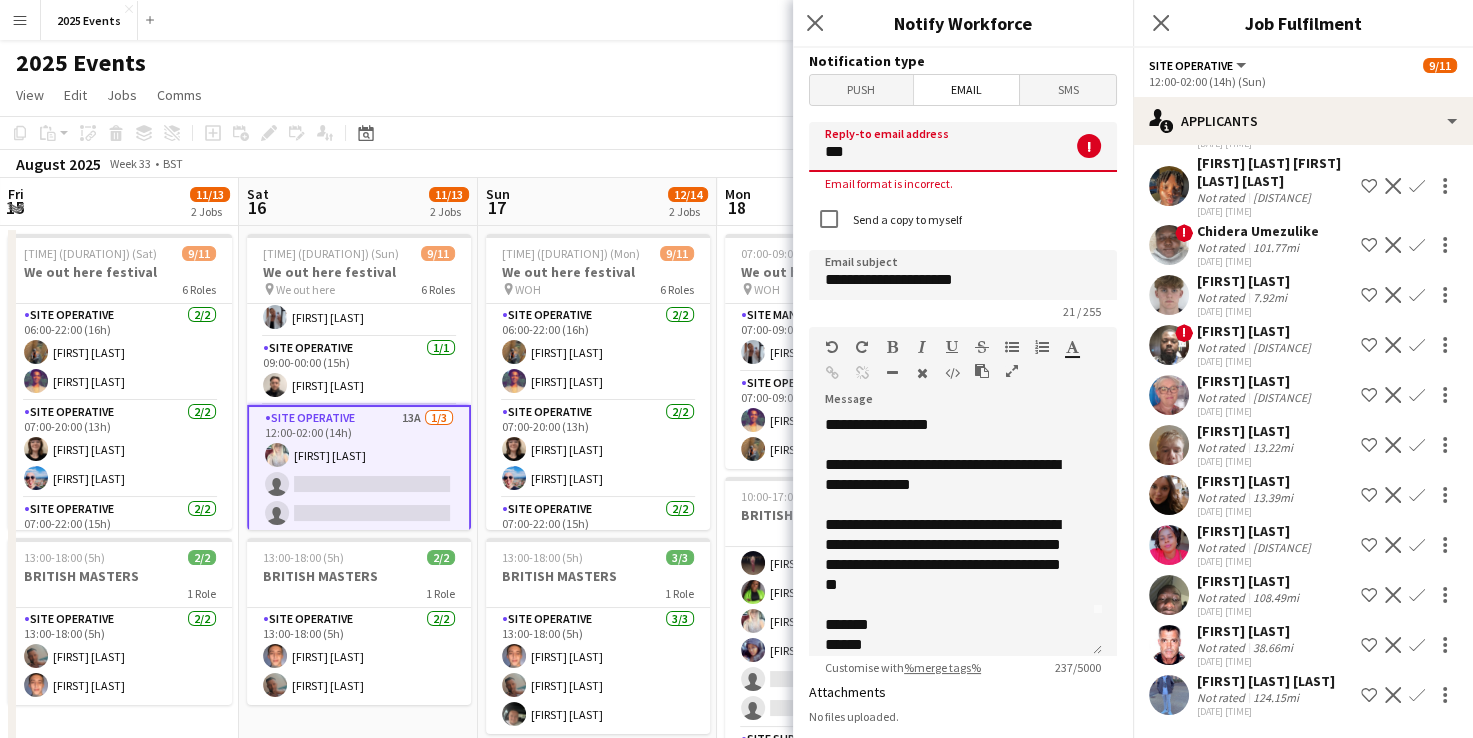type on "**********" 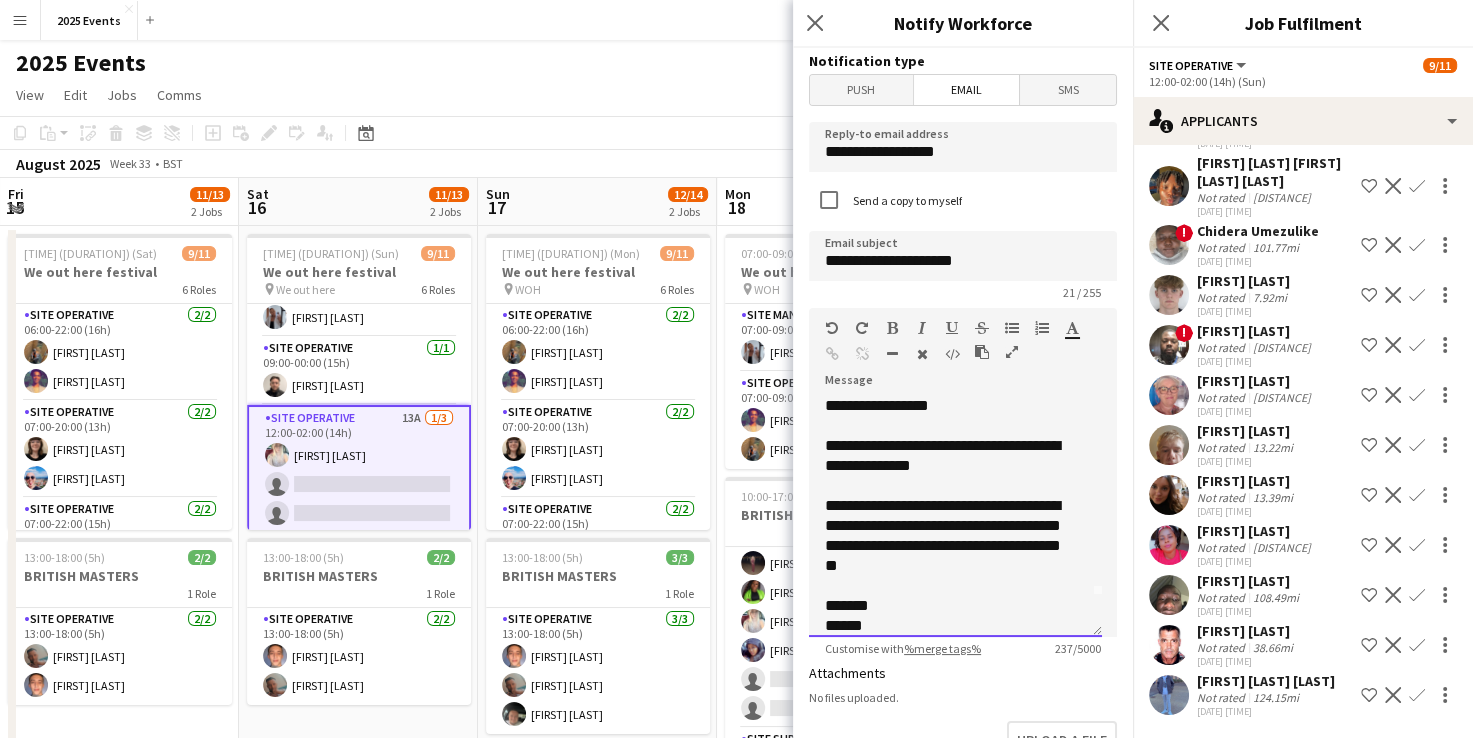 click on "**********" 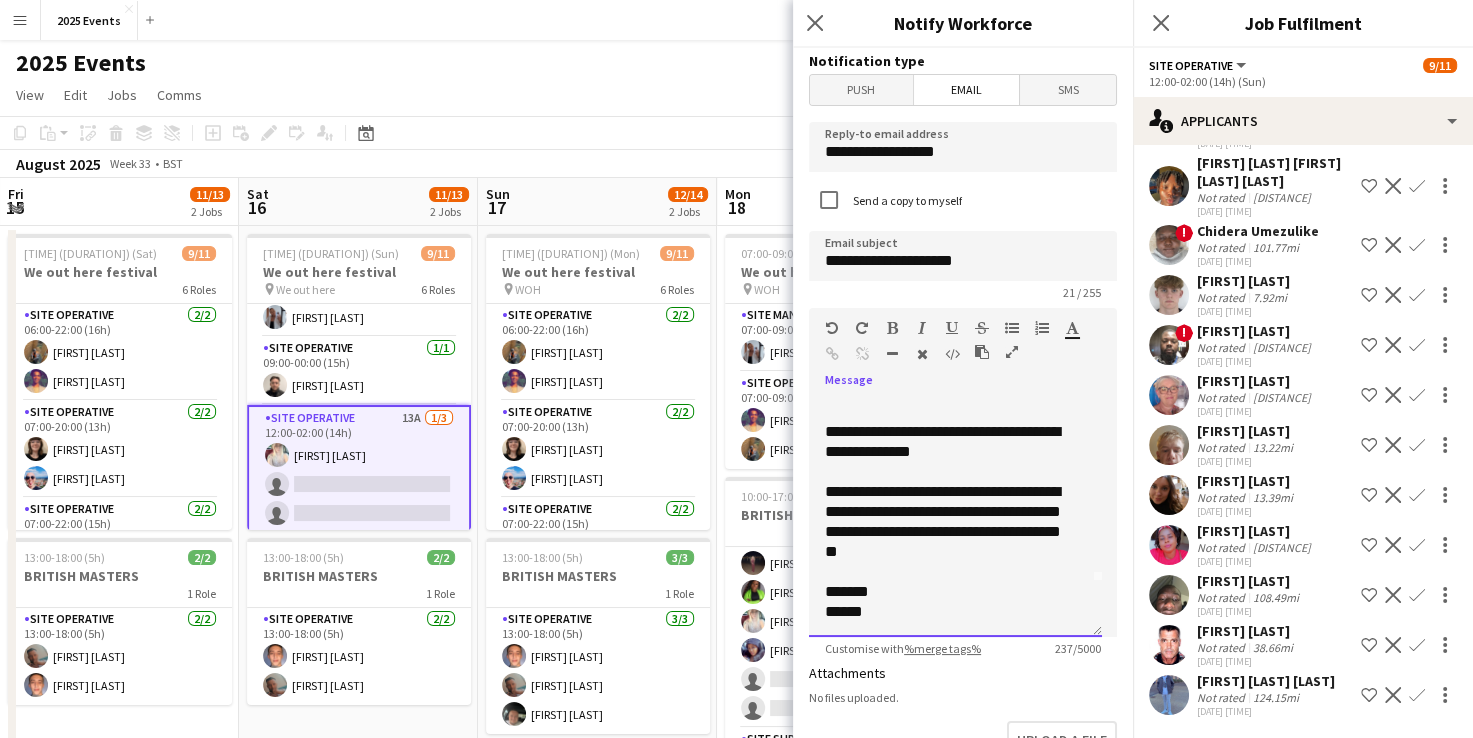 scroll, scrollTop: 56, scrollLeft: 0, axis: vertical 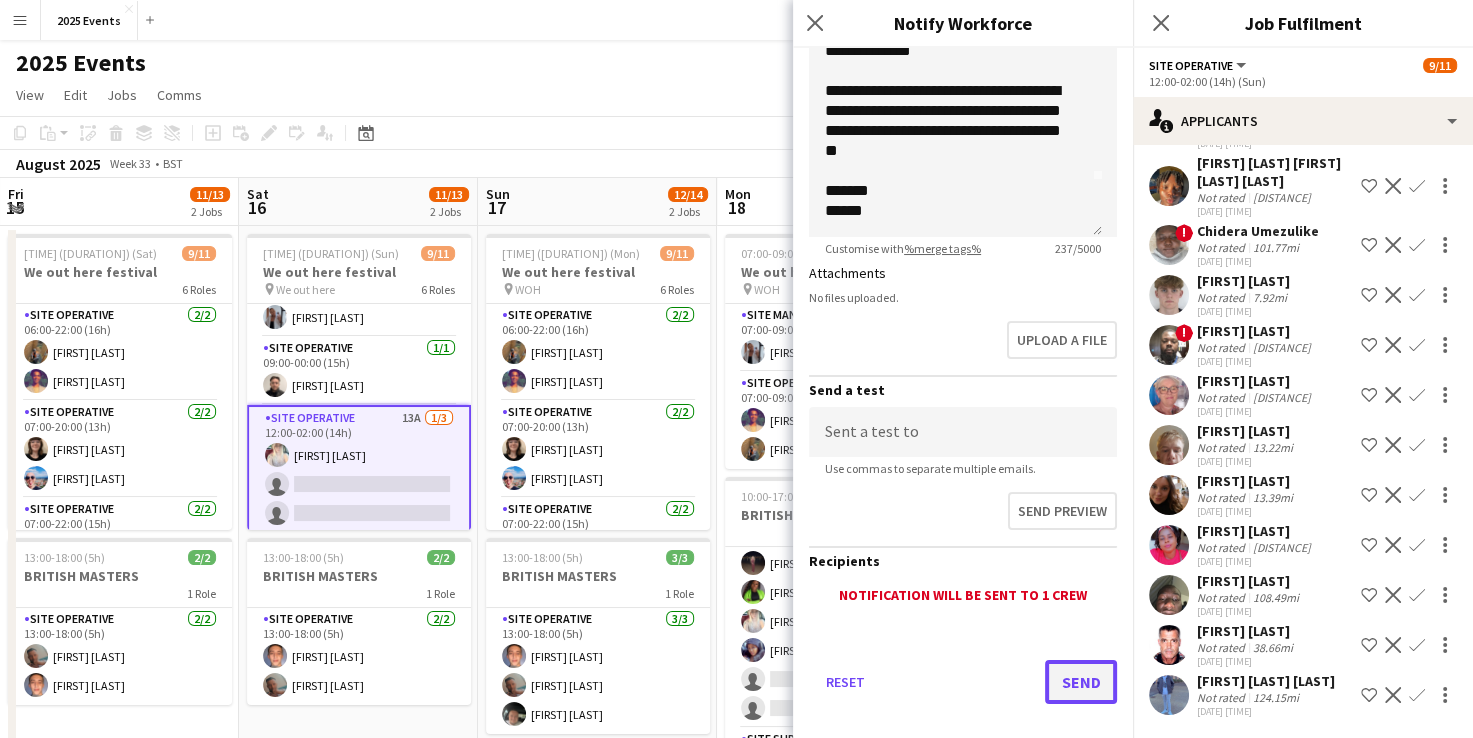 click on "Send" 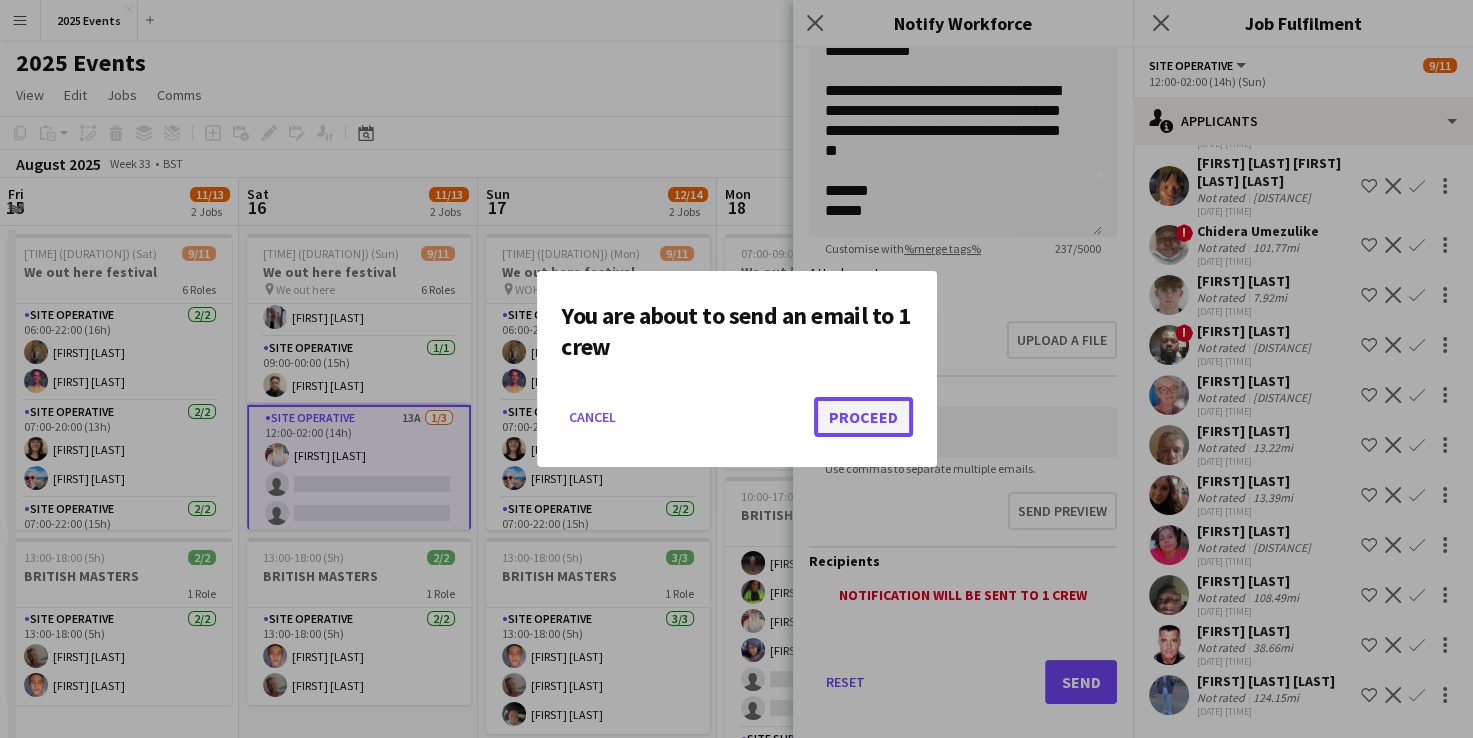 click on "Proceed" 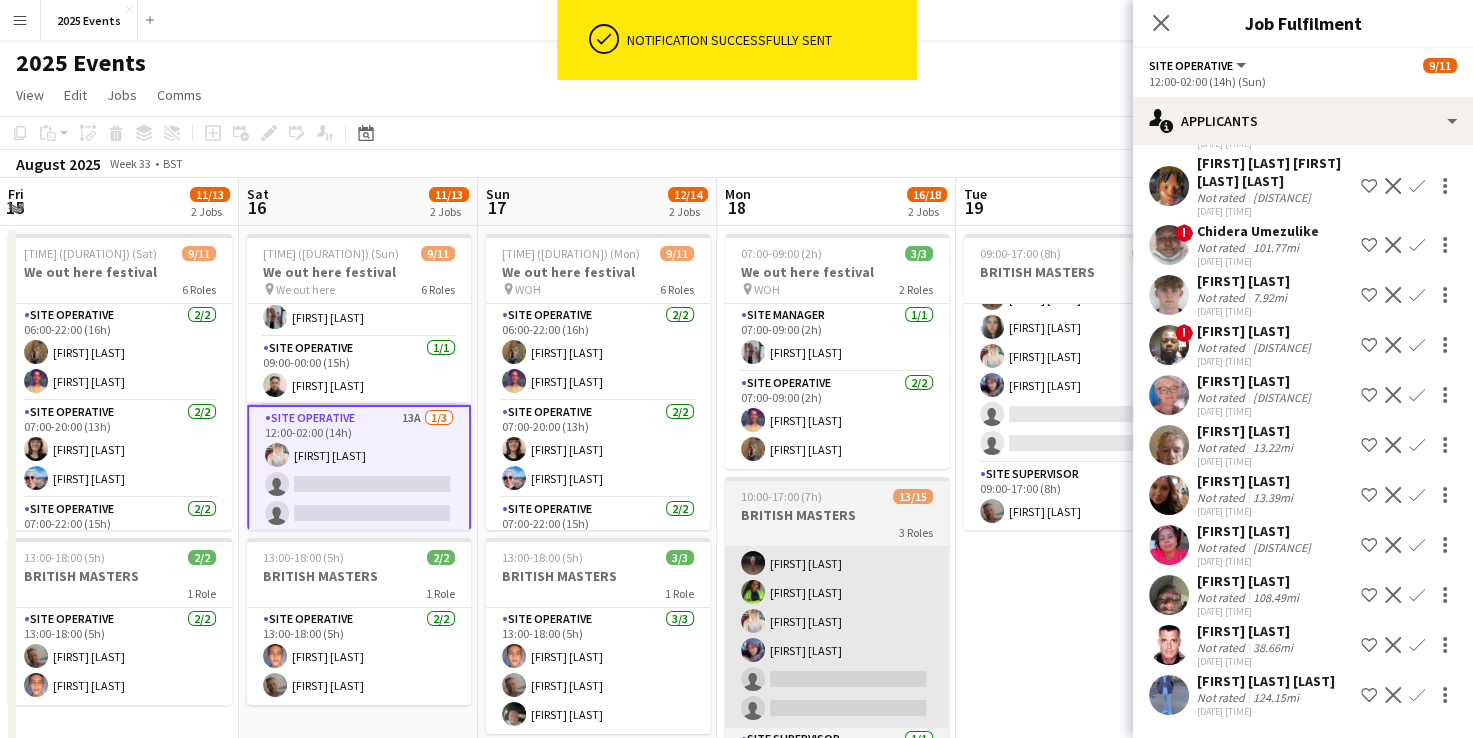 drag, startPoint x: 1074, startPoint y: 606, endPoint x: 882, endPoint y: 558, distance: 197.90907 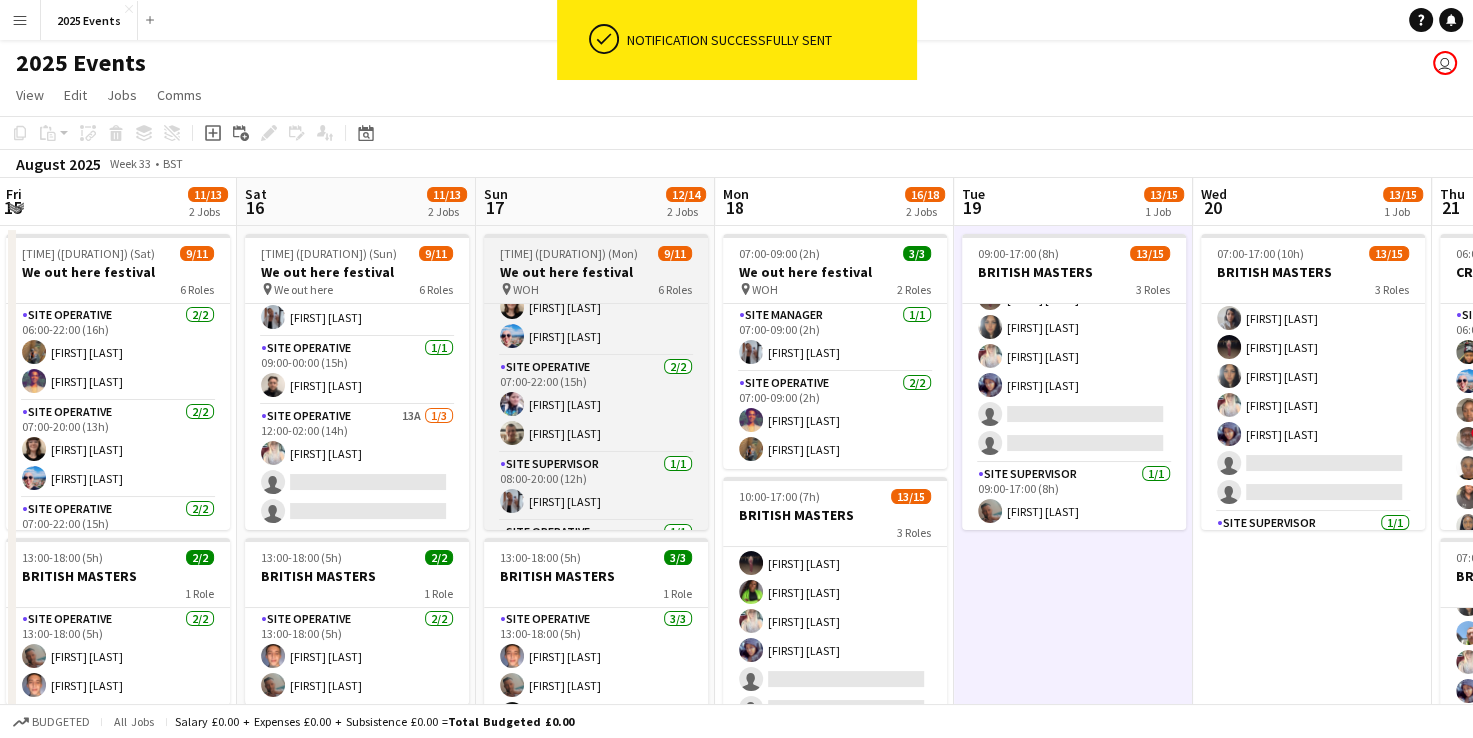 scroll, scrollTop: 326, scrollLeft: 0, axis: vertical 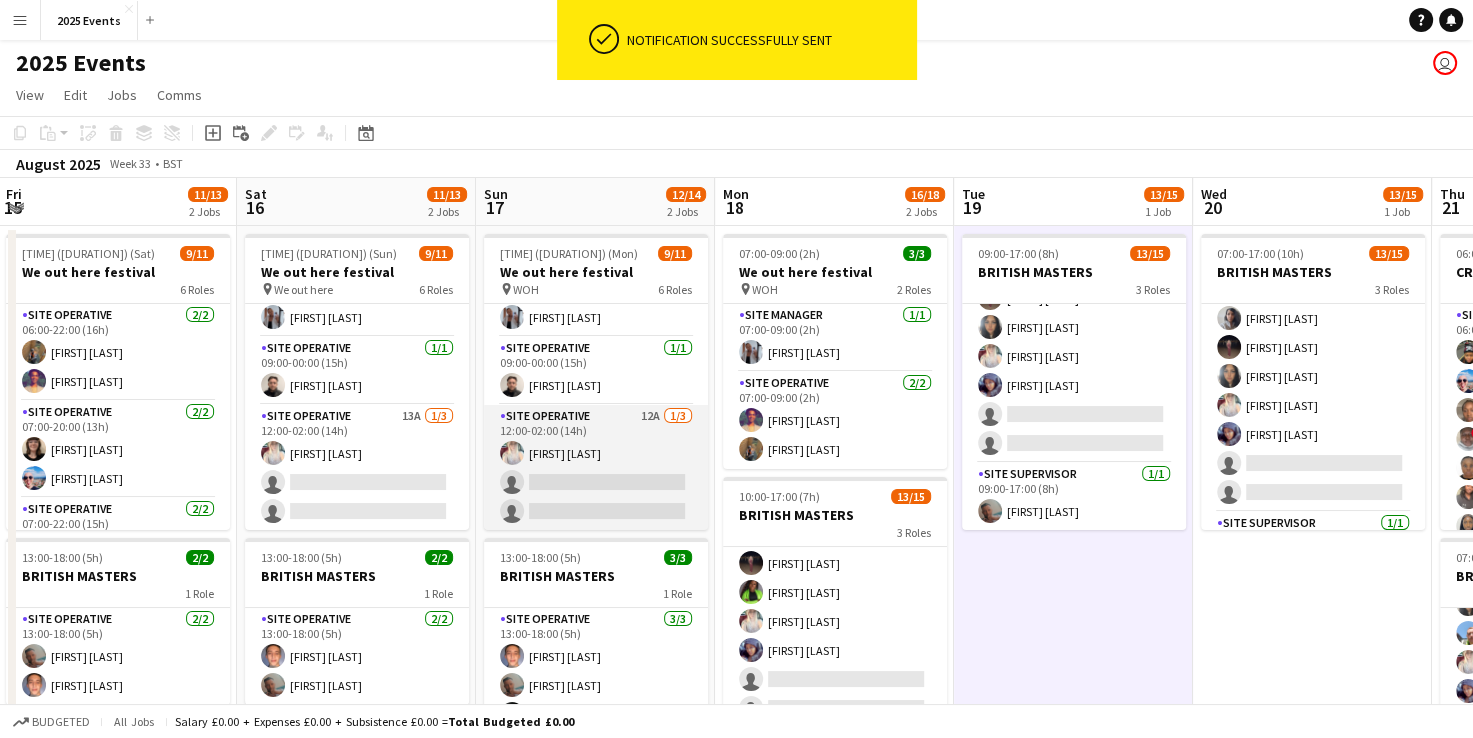click on "Site Operative   12A   1/3   12:00-02:00 (14h)
[FIRST] [LAST]
single-neutral-actions
single-neutral-actions" at bounding box center (596, 468) 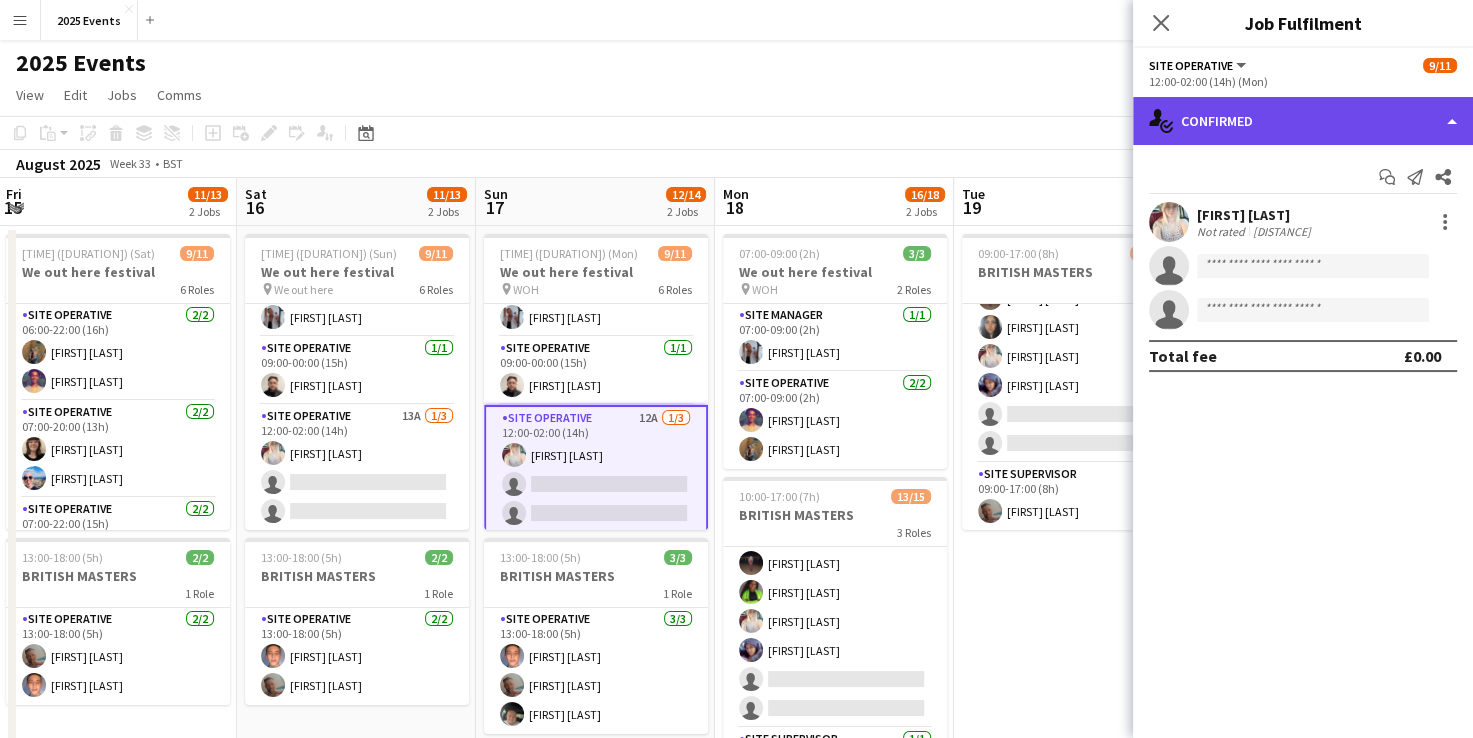 click on "single-neutral-actions-check-2
Confirmed" 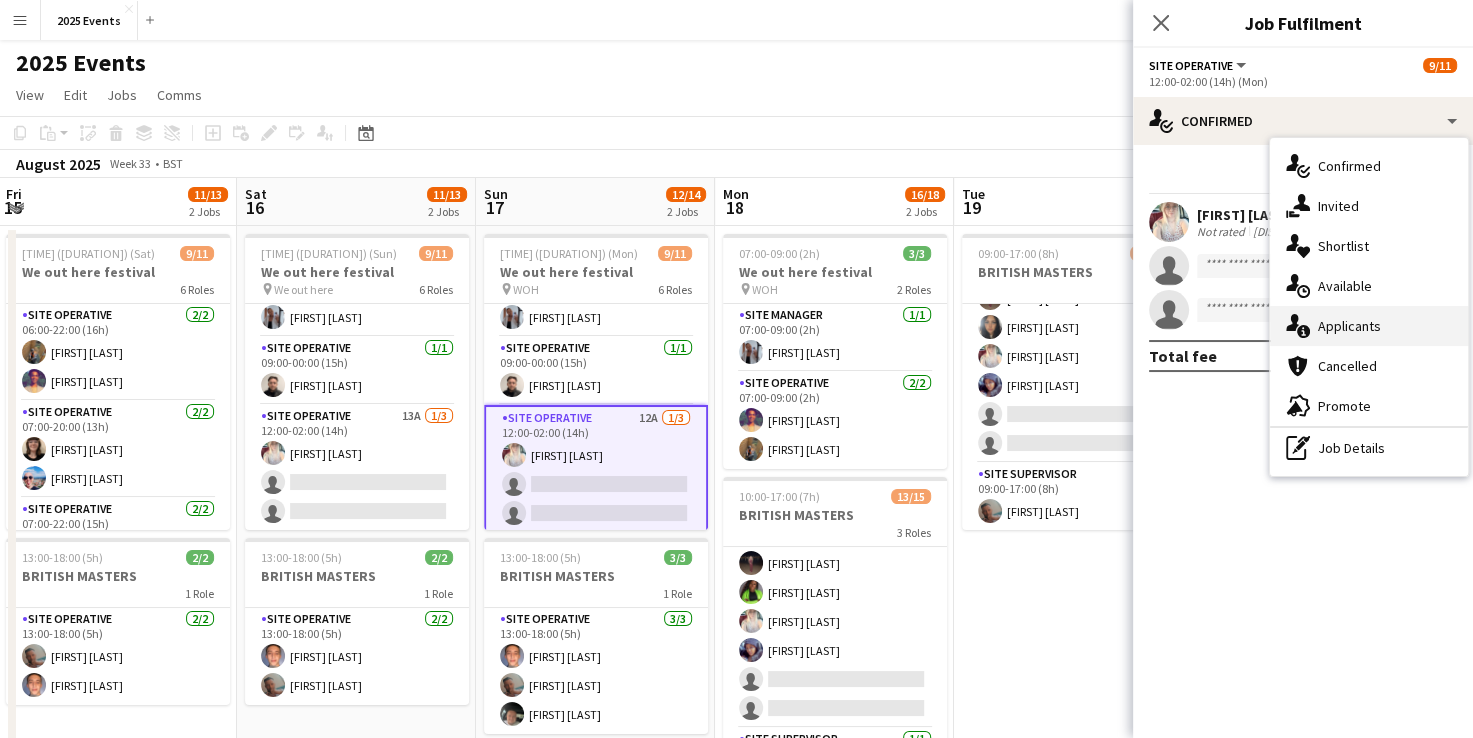 click on "single-neutral-actions-information
Applicants" at bounding box center (1369, 326) 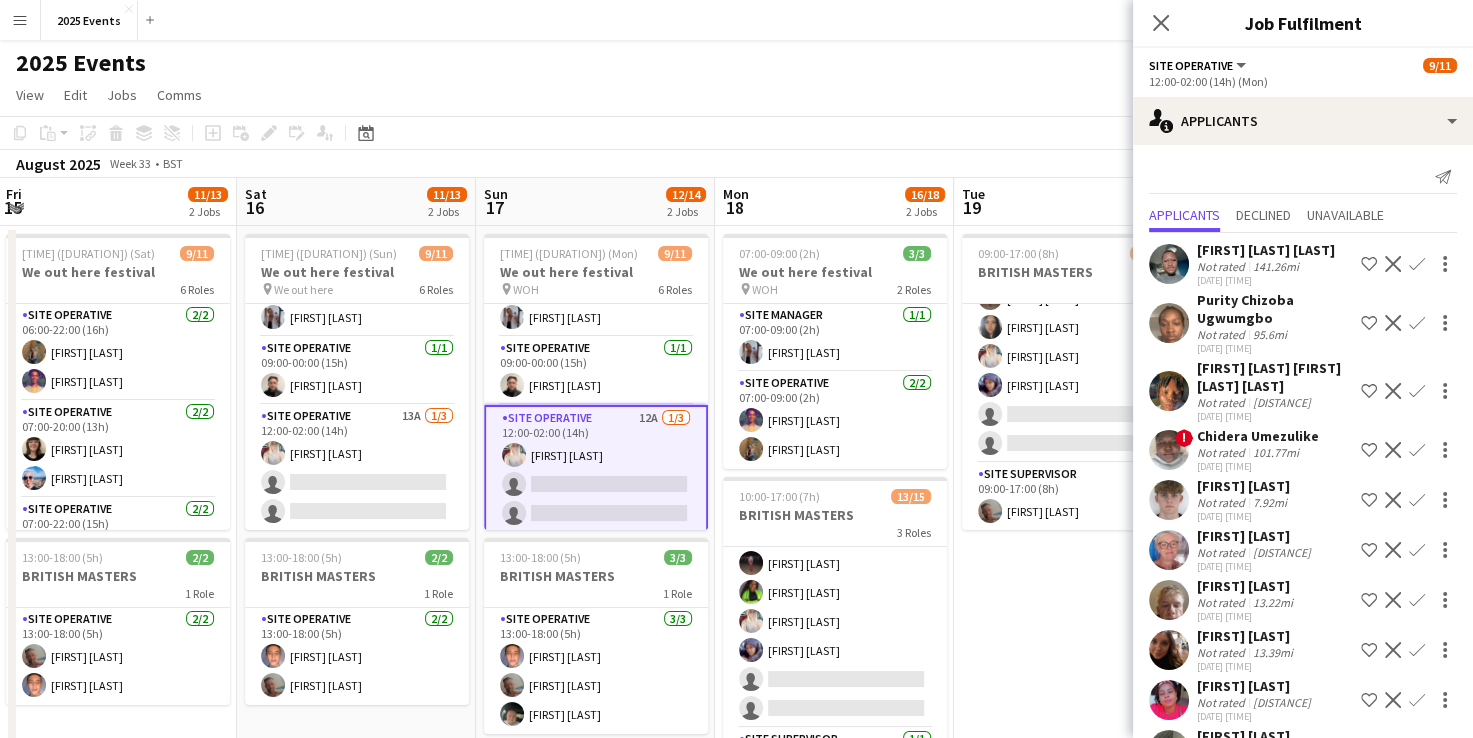 scroll, scrollTop: 0, scrollLeft: 0, axis: both 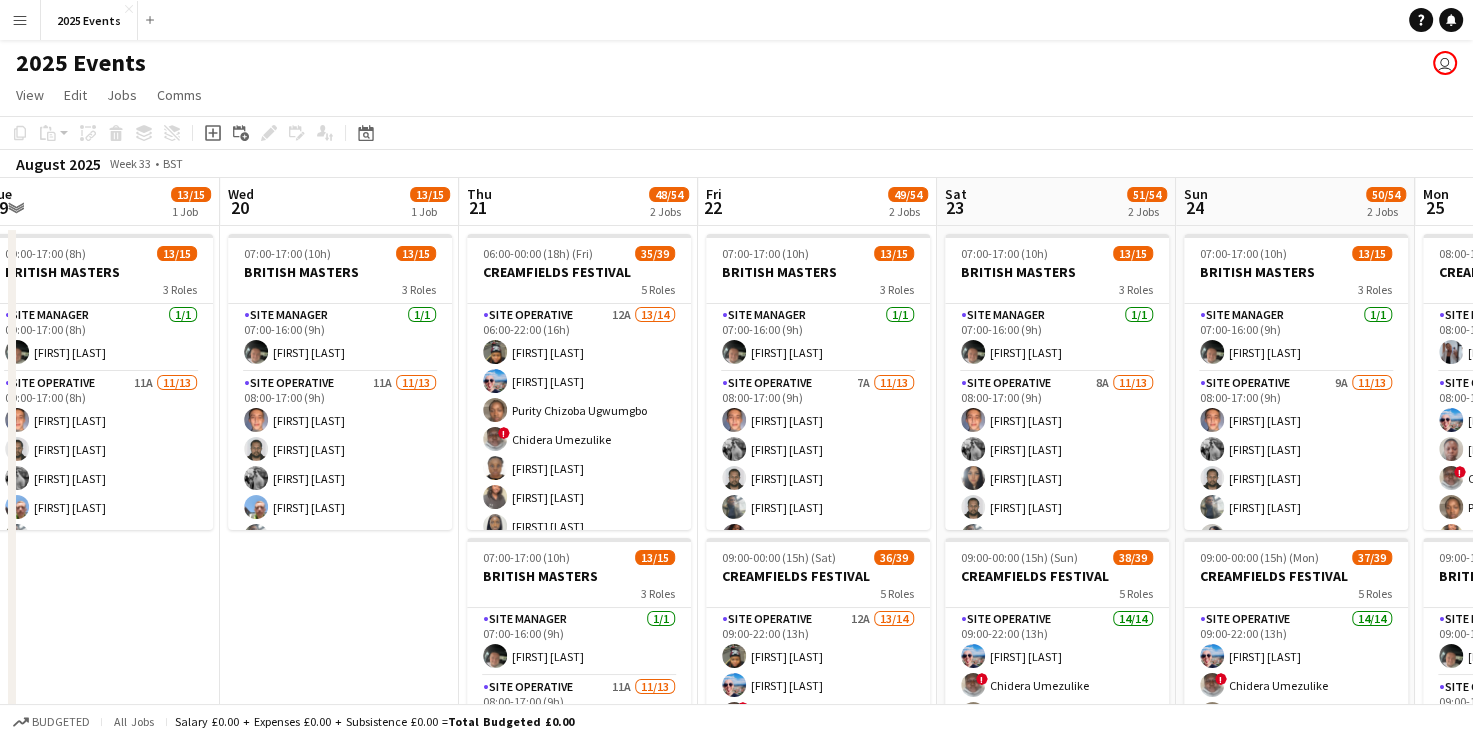 drag, startPoint x: 1256, startPoint y: 596, endPoint x: 284, endPoint y: 638, distance: 972.907 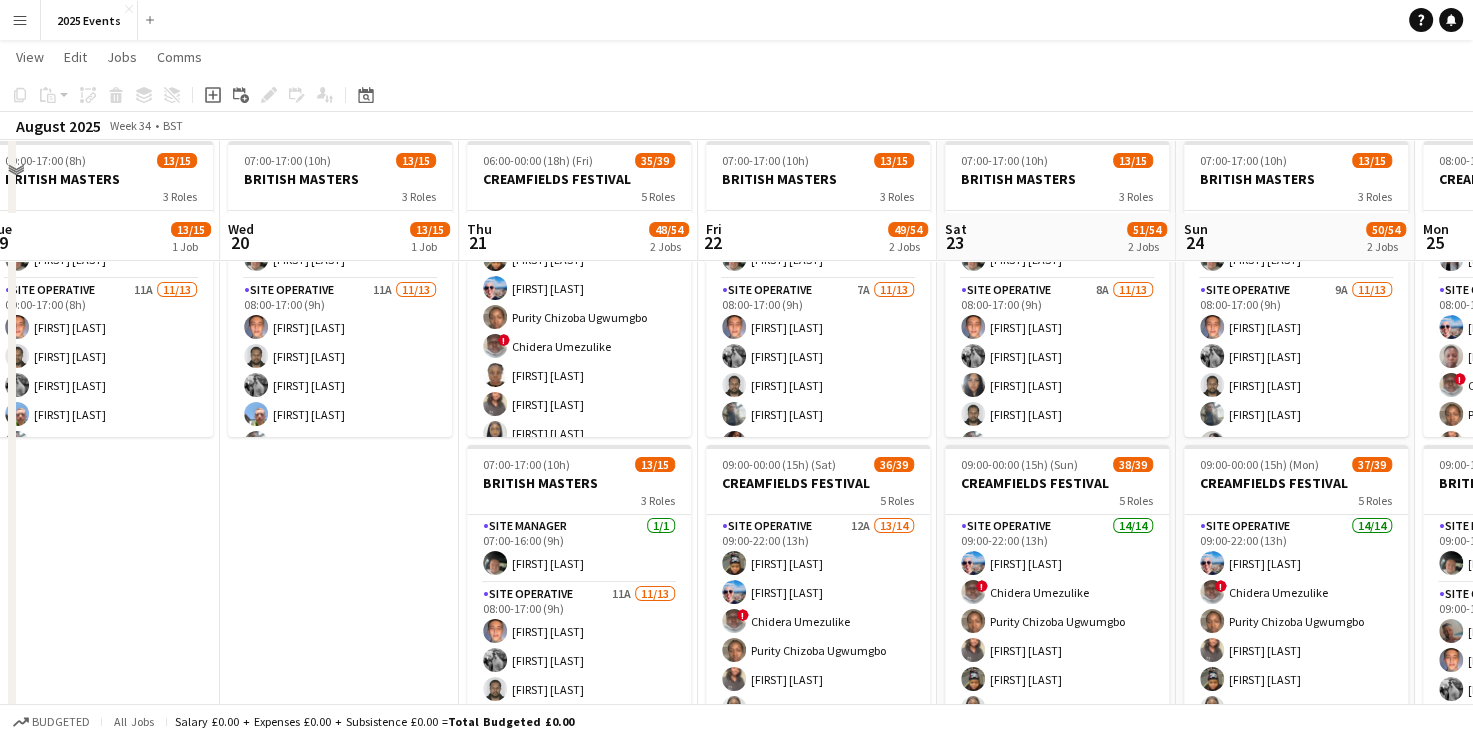 scroll, scrollTop: 168, scrollLeft: 0, axis: vertical 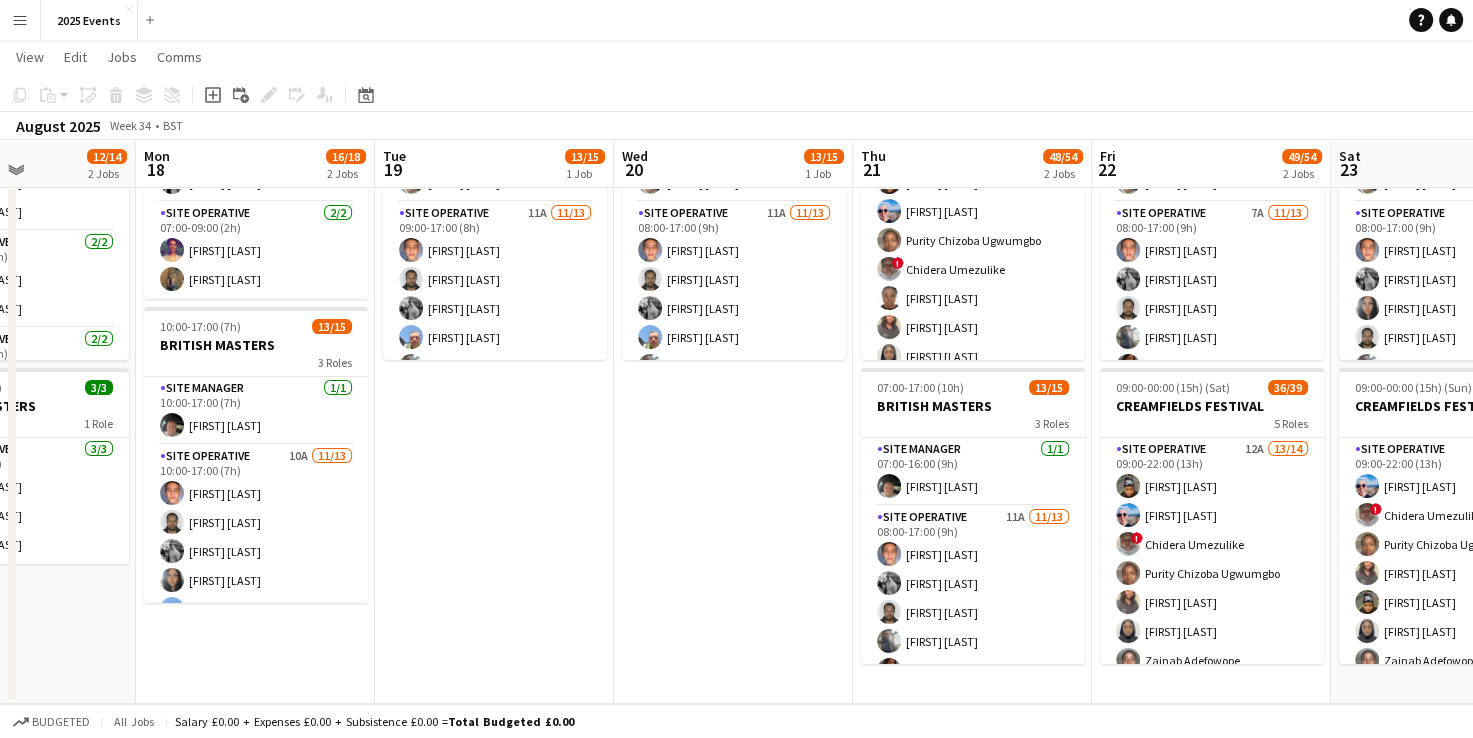 drag, startPoint x: 357, startPoint y: 520, endPoint x: 273, endPoint y: 520, distance: 84 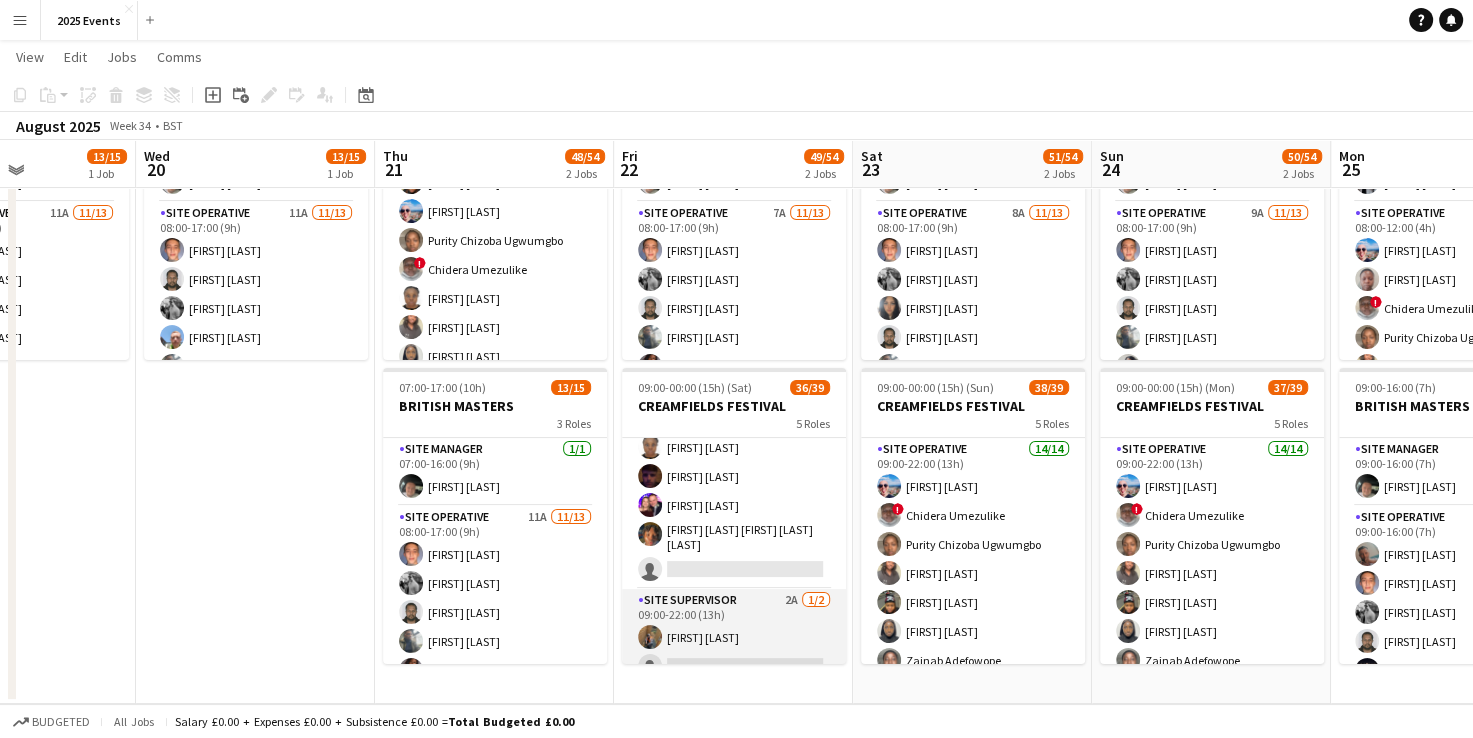scroll, scrollTop: 400, scrollLeft: 0, axis: vertical 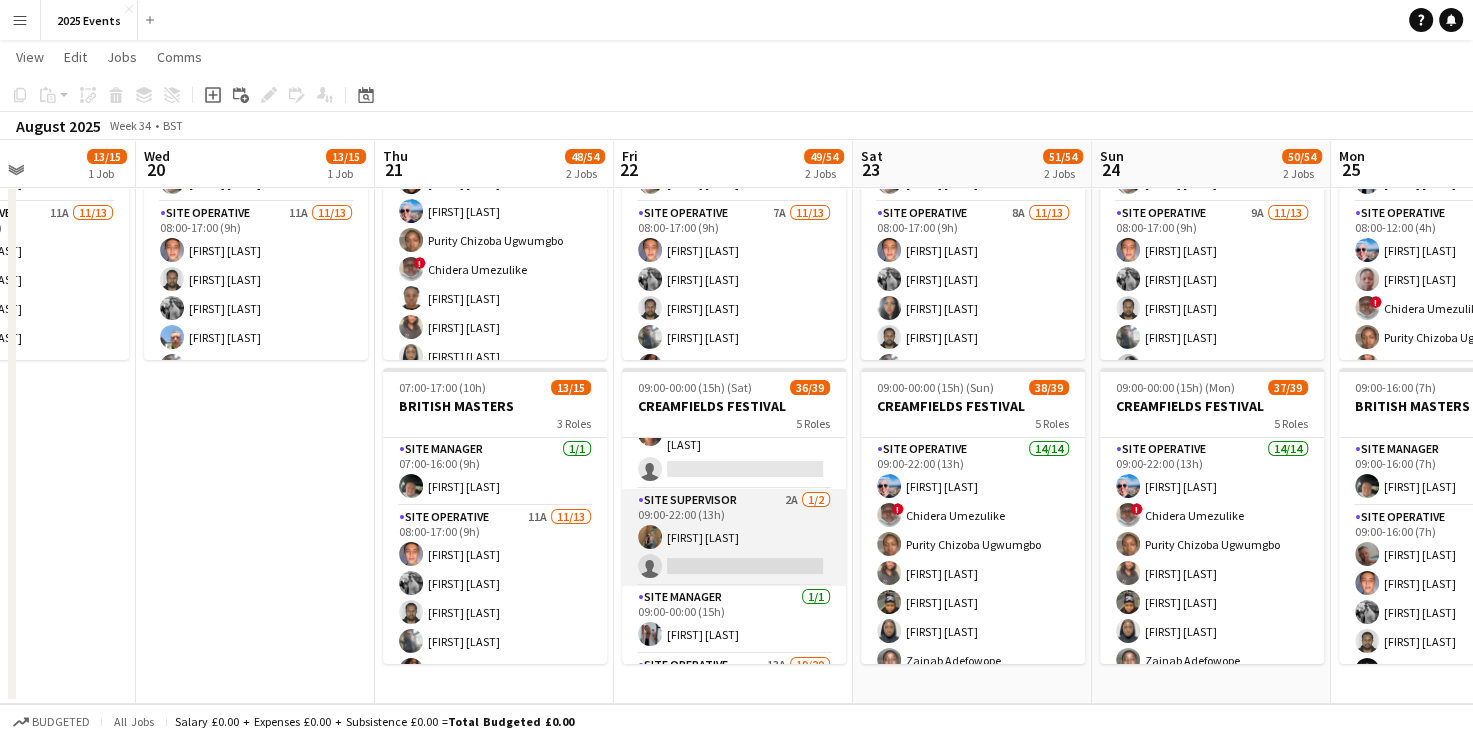 click on "Site Supervisor   2A   1/2   09:00-22:00 (13h)
[FIRST] [LAST]
single-neutral-actions" at bounding box center (734, 537) 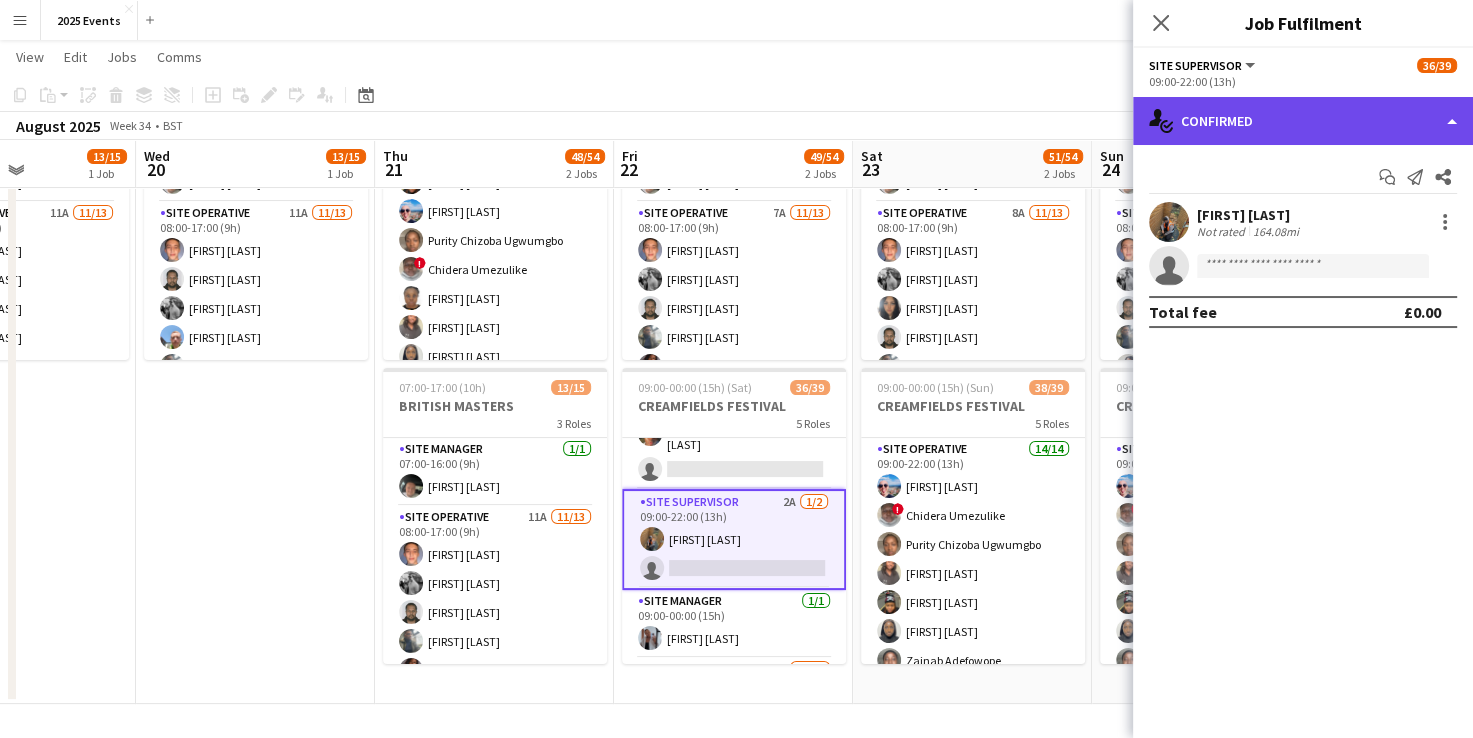 click on "single-neutral-actions-check-2
Confirmed" 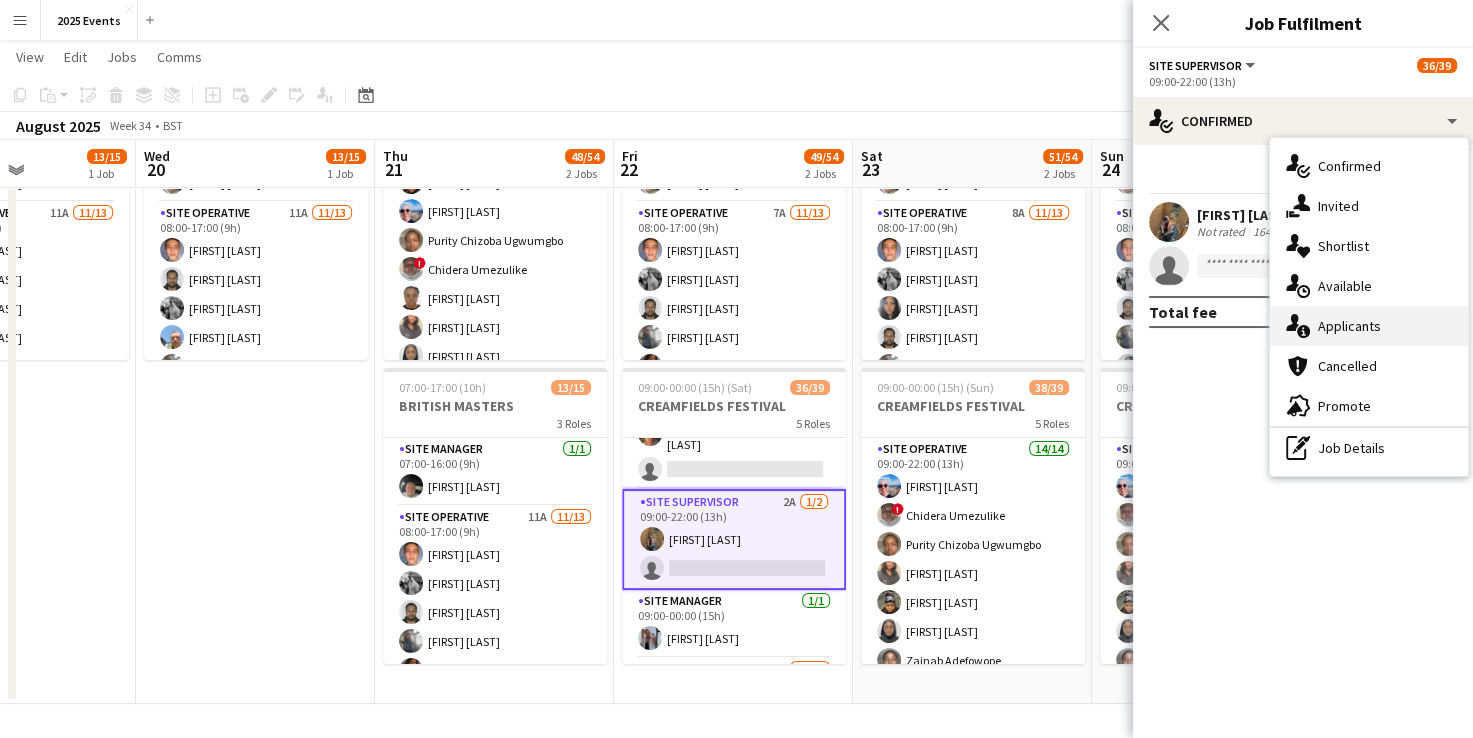 click on "single-neutral-actions-information
Applicants" at bounding box center (1369, 326) 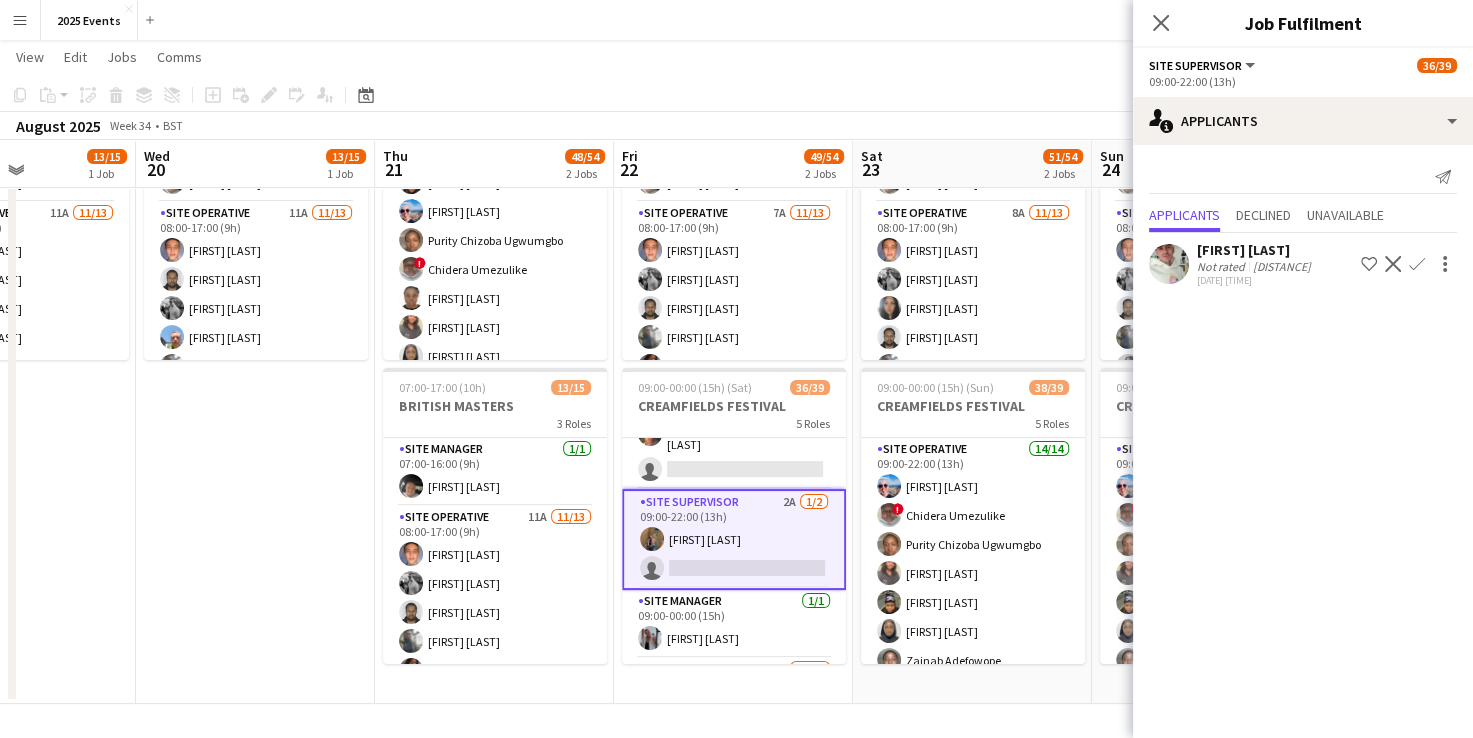 click on "07:00-17:00 (10h)    13/15   BRITISH MASTERS   3 Roles   Site Manager   1/1   07:00-16:00 (9h)
[FIRST] [LAST]  Site Operative   11A   11/13   08:00-17:00 (9h)
[FIRST] [LAST] [FIRST] [LAST] [FIRST] [LAST] [FIRST] [LAST] [FIRST] [LAST] [FIRST] [LAST] [FIRST] [LAST] [FIRST] [LAST] [FIRST] [LAST] [FIRST] [LAST] [FIRST] [LAST]
single-neutral-actions
single-neutral-actions
Site Supervisor   1/1   08:00-17:00 (9h)
[FIRST] [LAST]" at bounding box center [255, 380] 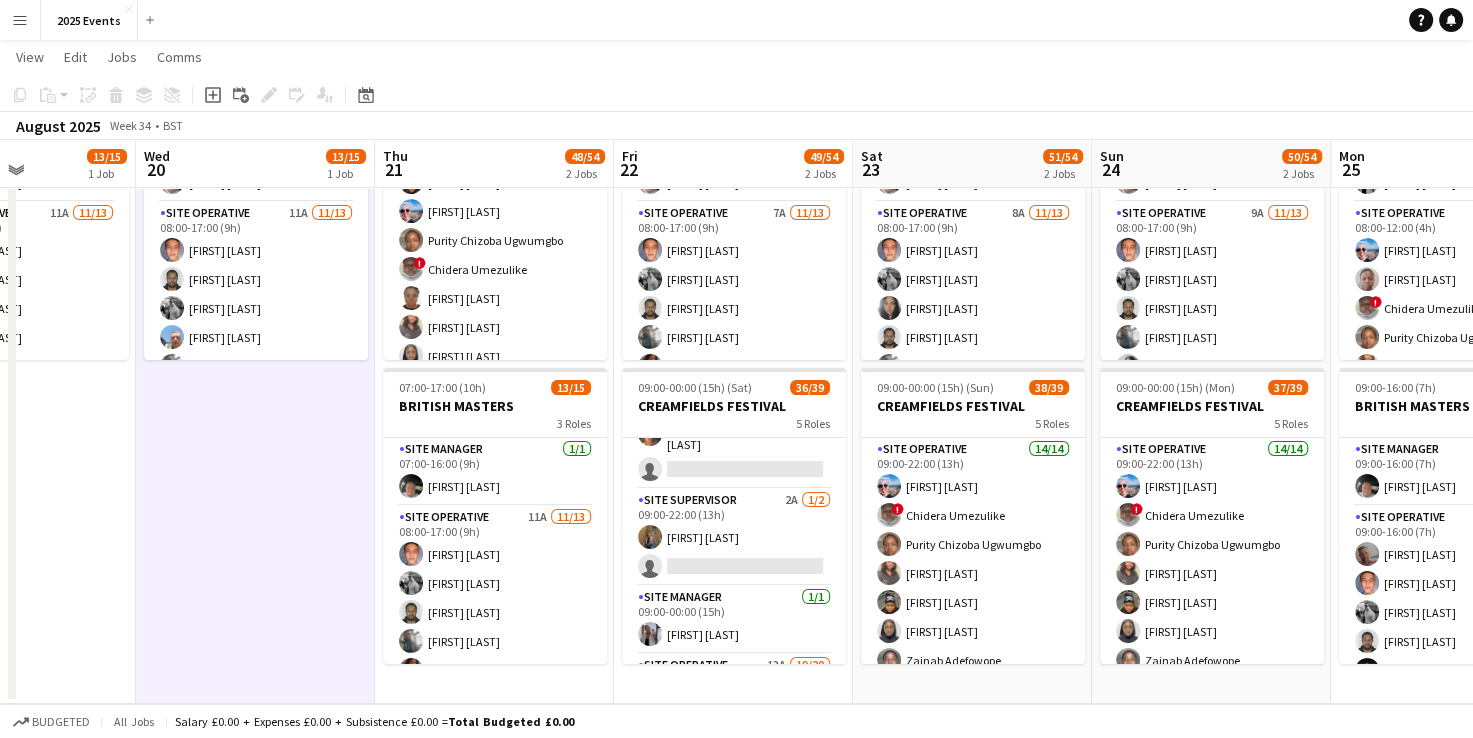 click on "07:00-17:00 (10h)    13/15   BRITISH MASTERS   3 Roles   Site Manager   1/1   07:00-16:00 (9h)
[FIRST] [LAST]  Site Operative   11A   11/13   08:00-17:00 (9h)
[FIRST] [LAST] [FIRST] [LAST] [FIRST] [LAST] [FIRST] [LAST] [FIRST] [LAST] [FIRST] [LAST] [FIRST] [LAST] [FIRST] [LAST] [FIRST] [LAST] [FIRST] [LAST] [FIRST] [LAST]
single-neutral-actions
single-neutral-actions
Site Supervisor   1/1   08:00-17:00 (9h)
[FIRST] [LAST]" at bounding box center [255, 380] 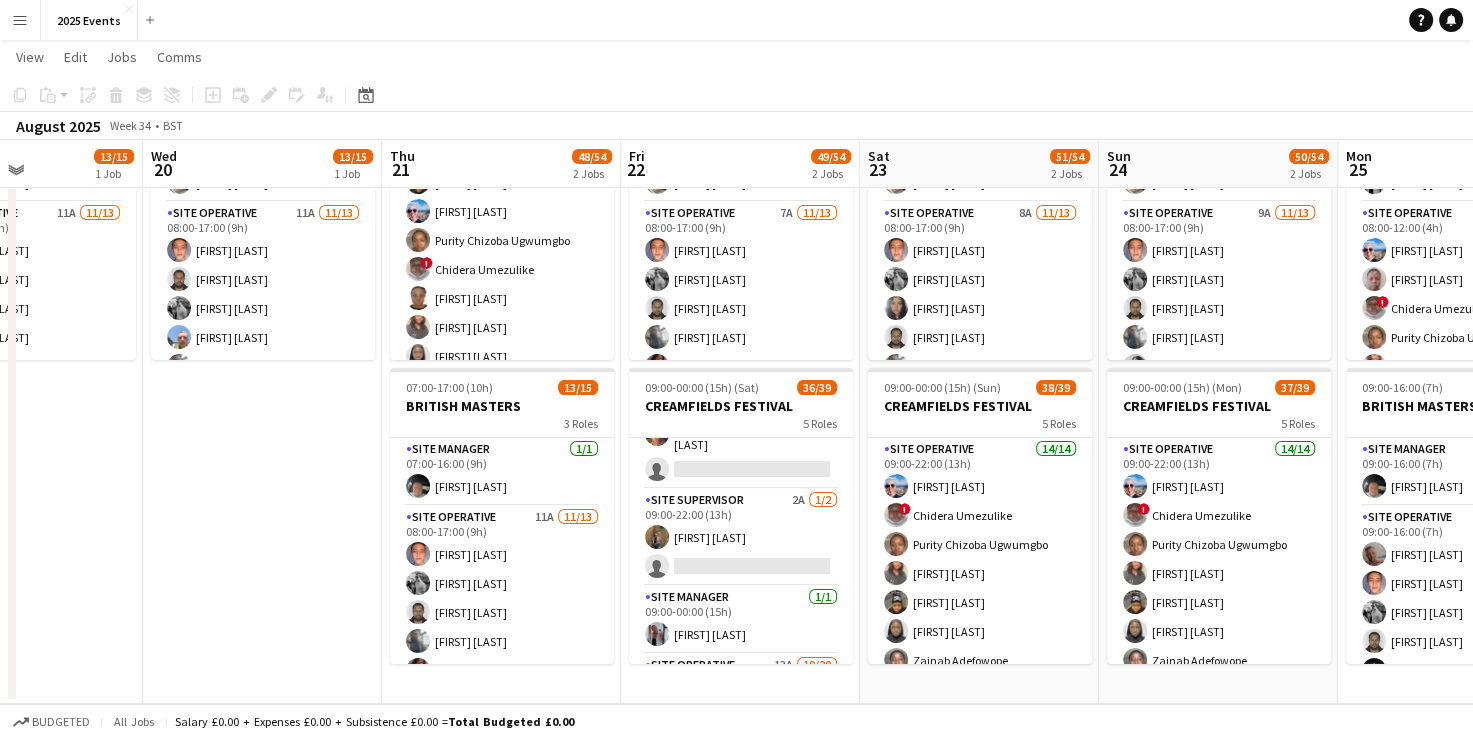 drag, startPoint x: 304, startPoint y: 428, endPoint x: 311, endPoint y: 554, distance: 126.1943 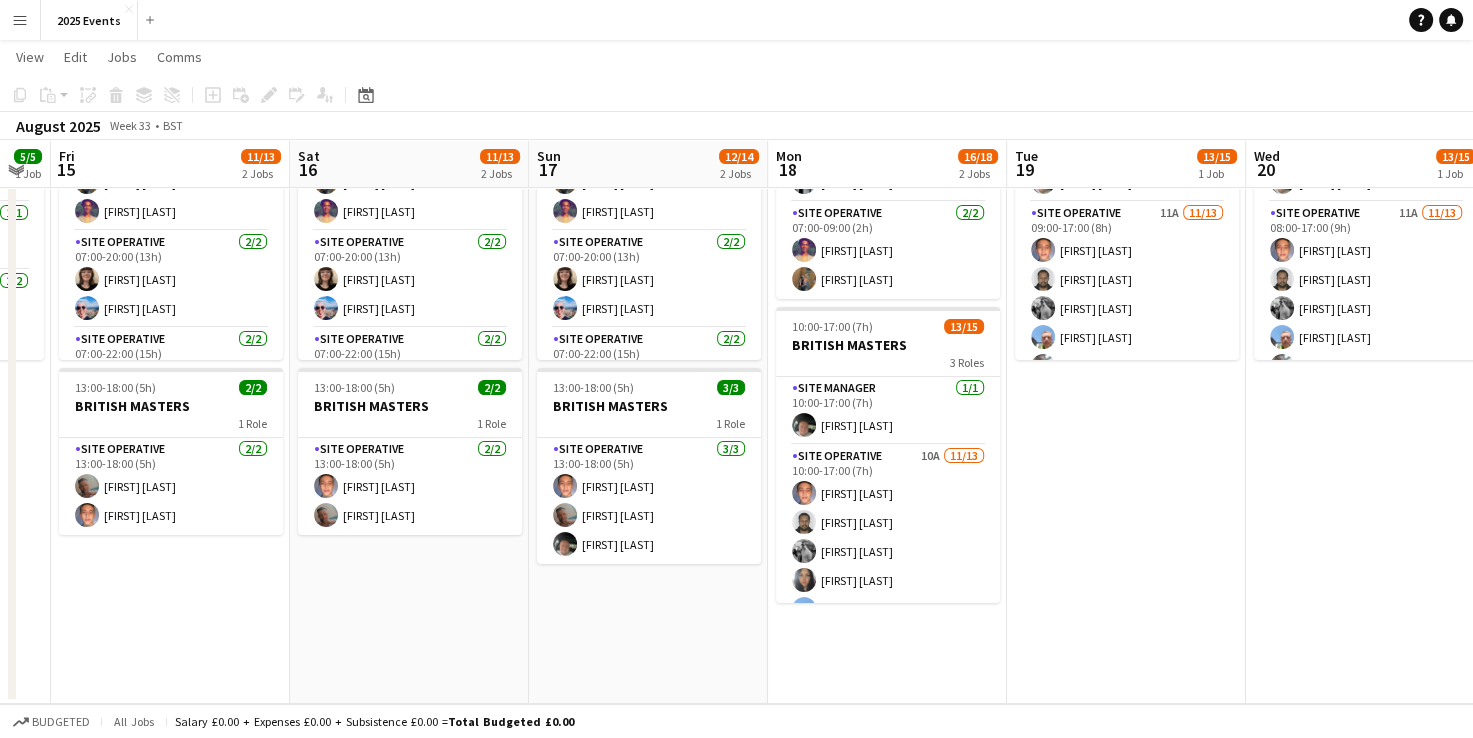 scroll, scrollTop: 0, scrollLeft: 622, axis: horizontal 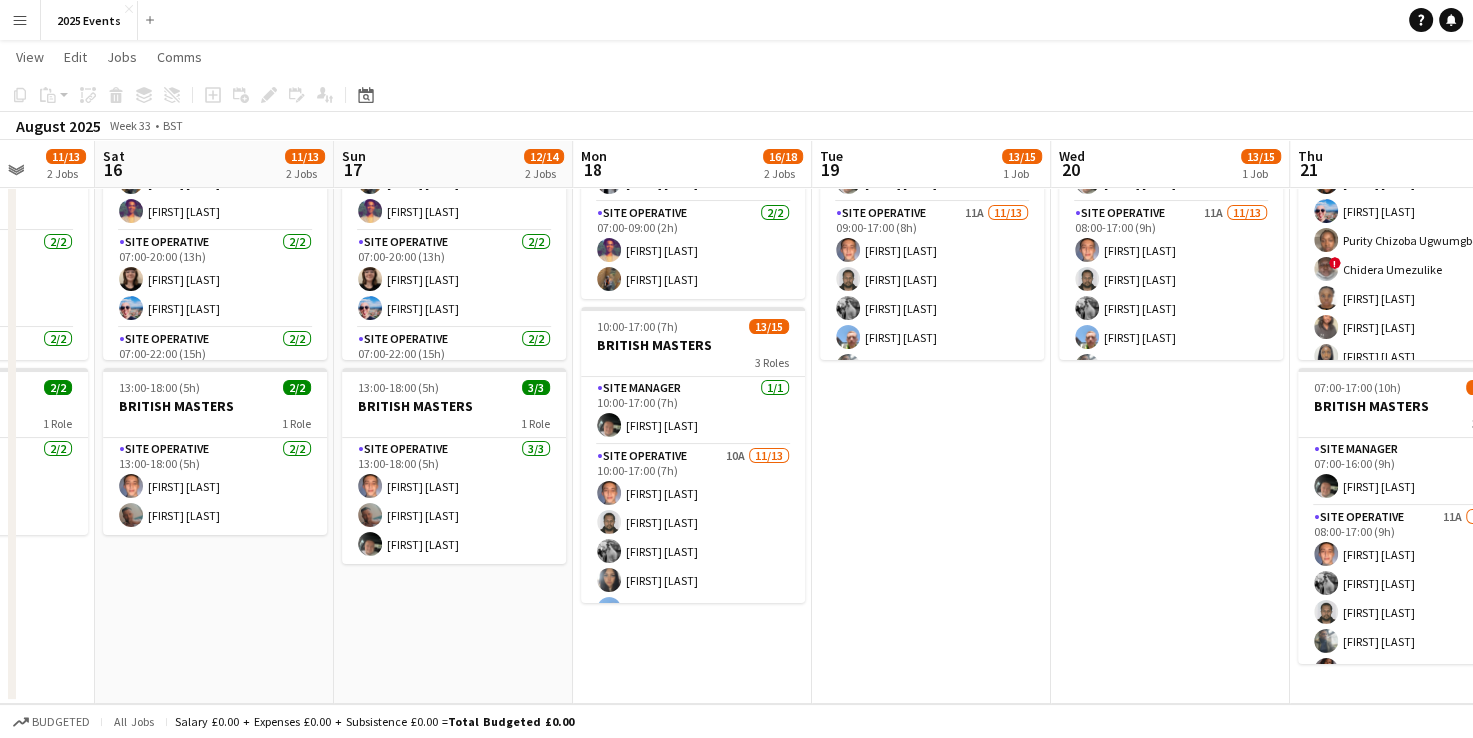 drag, startPoint x: 297, startPoint y: 528, endPoint x: 1531, endPoint y: 423, distance: 1238.4591 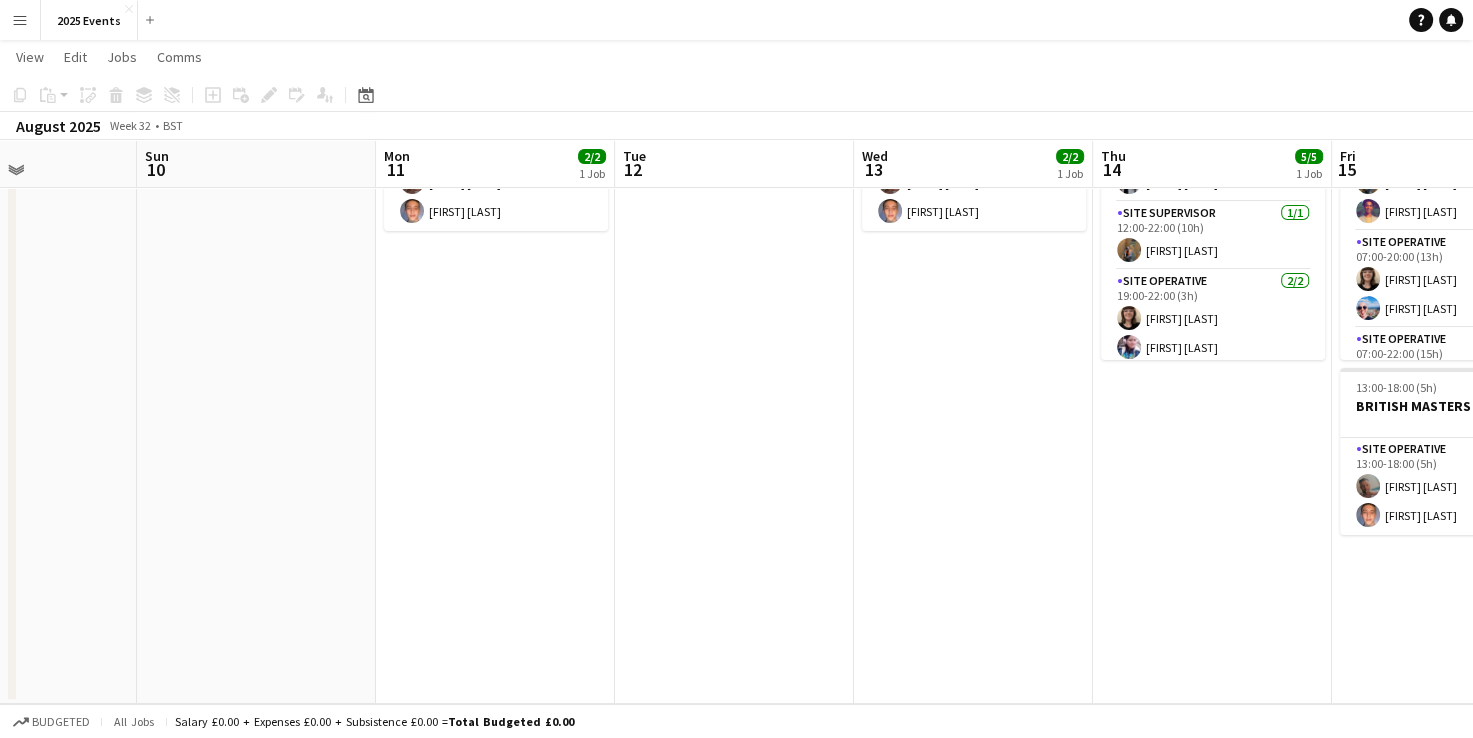 scroll, scrollTop: 0, scrollLeft: 580, axis: horizontal 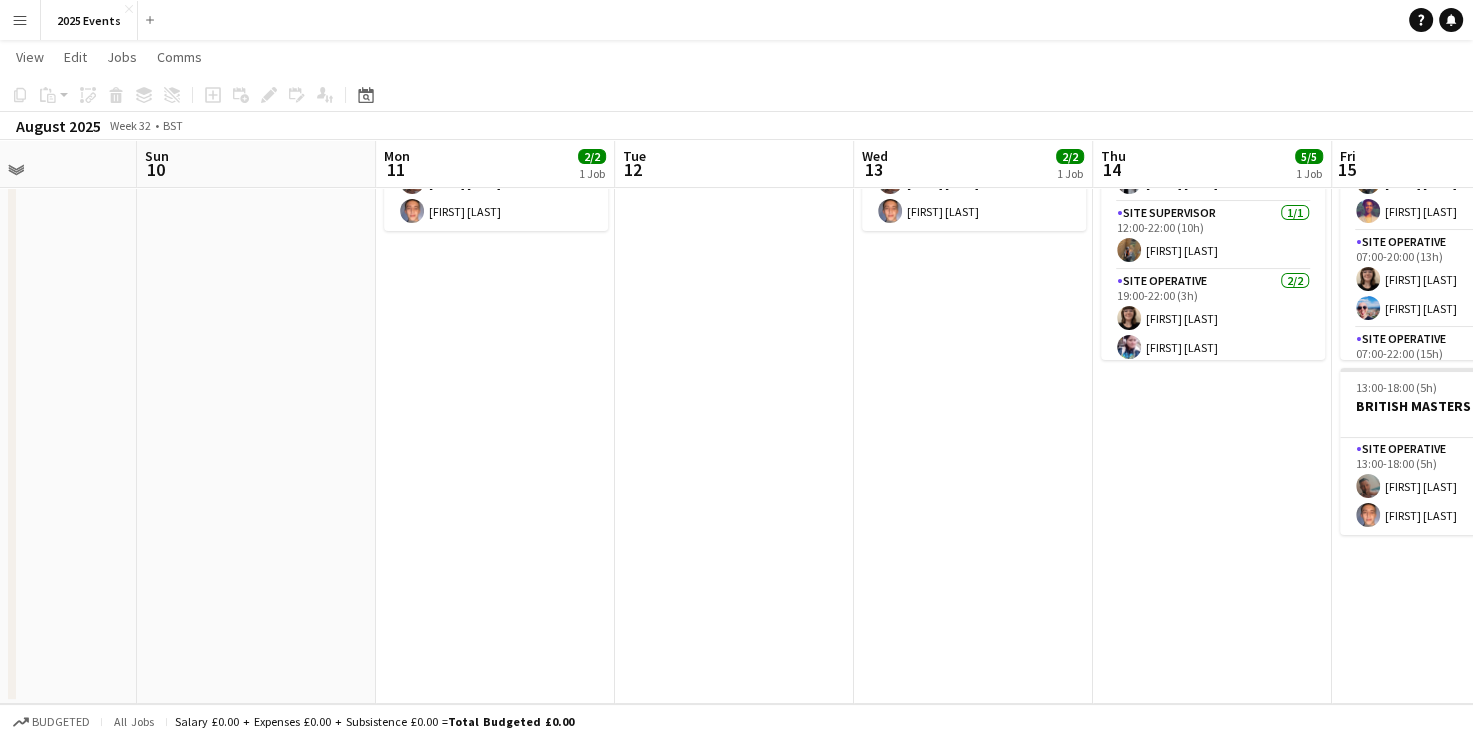 drag, startPoint x: 220, startPoint y: 575, endPoint x: 1480, endPoint y: 565, distance: 1260.0397 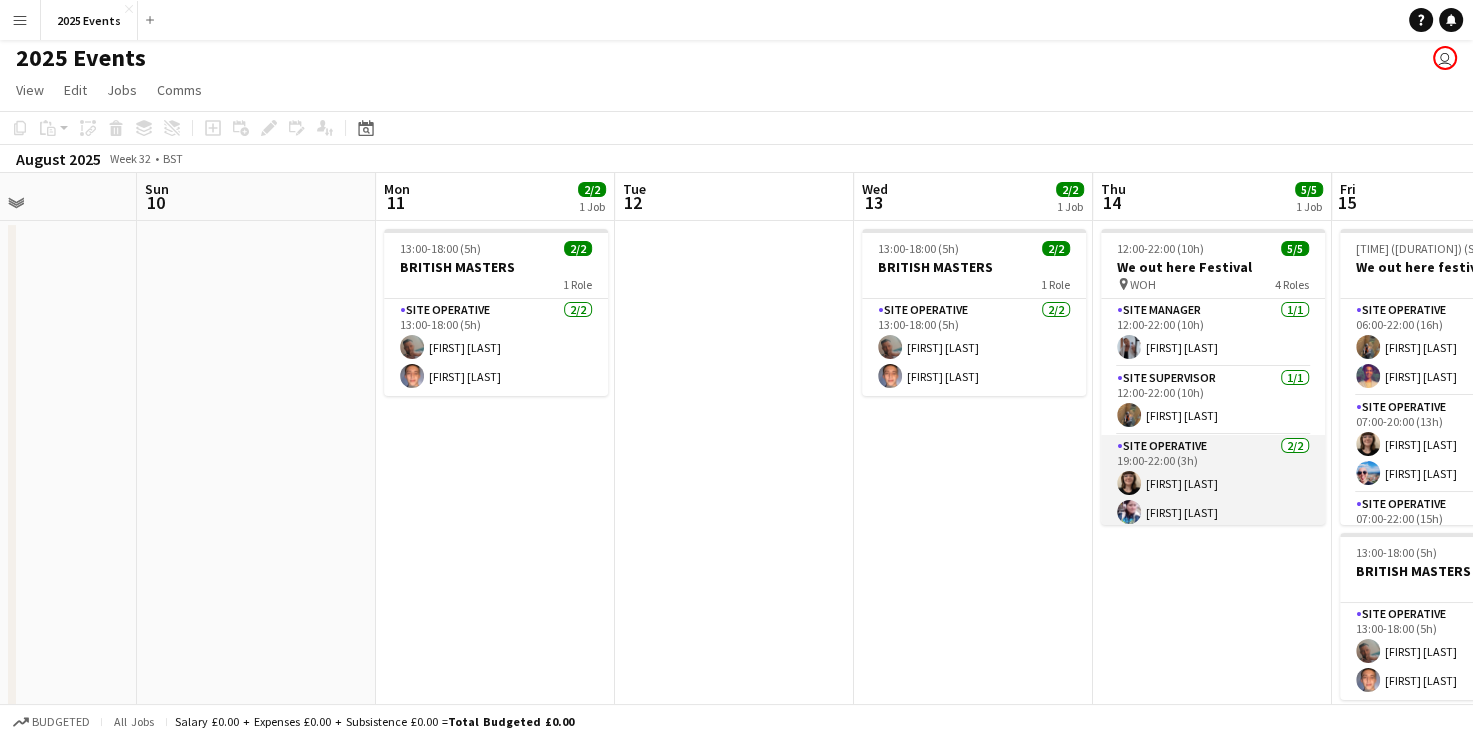scroll, scrollTop: 0, scrollLeft: 0, axis: both 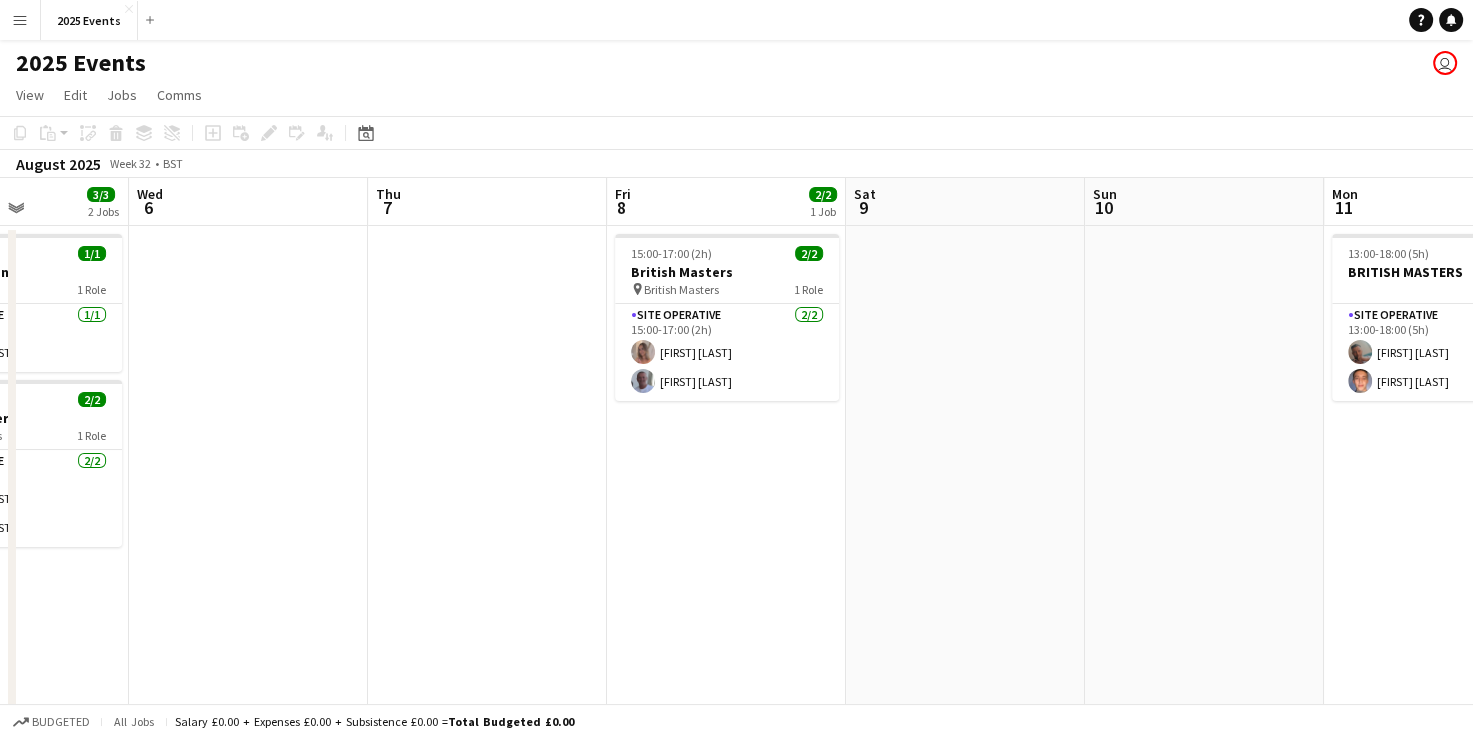 drag, startPoint x: 379, startPoint y: 490, endPoint x: 1305, endPoint y: 521, distance: 926.51874 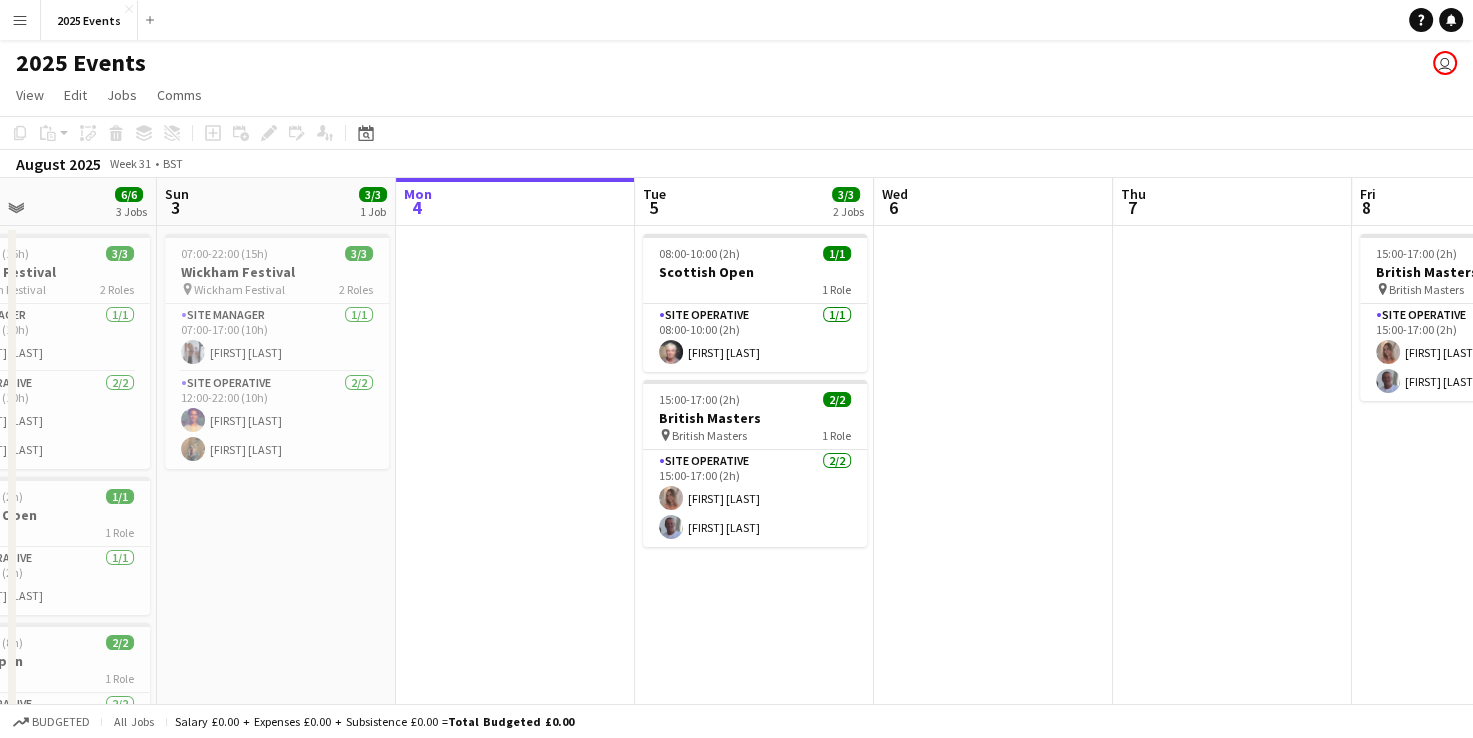 scroll, scrollTop: 0, scrollLeft: 572, axis: horizontal 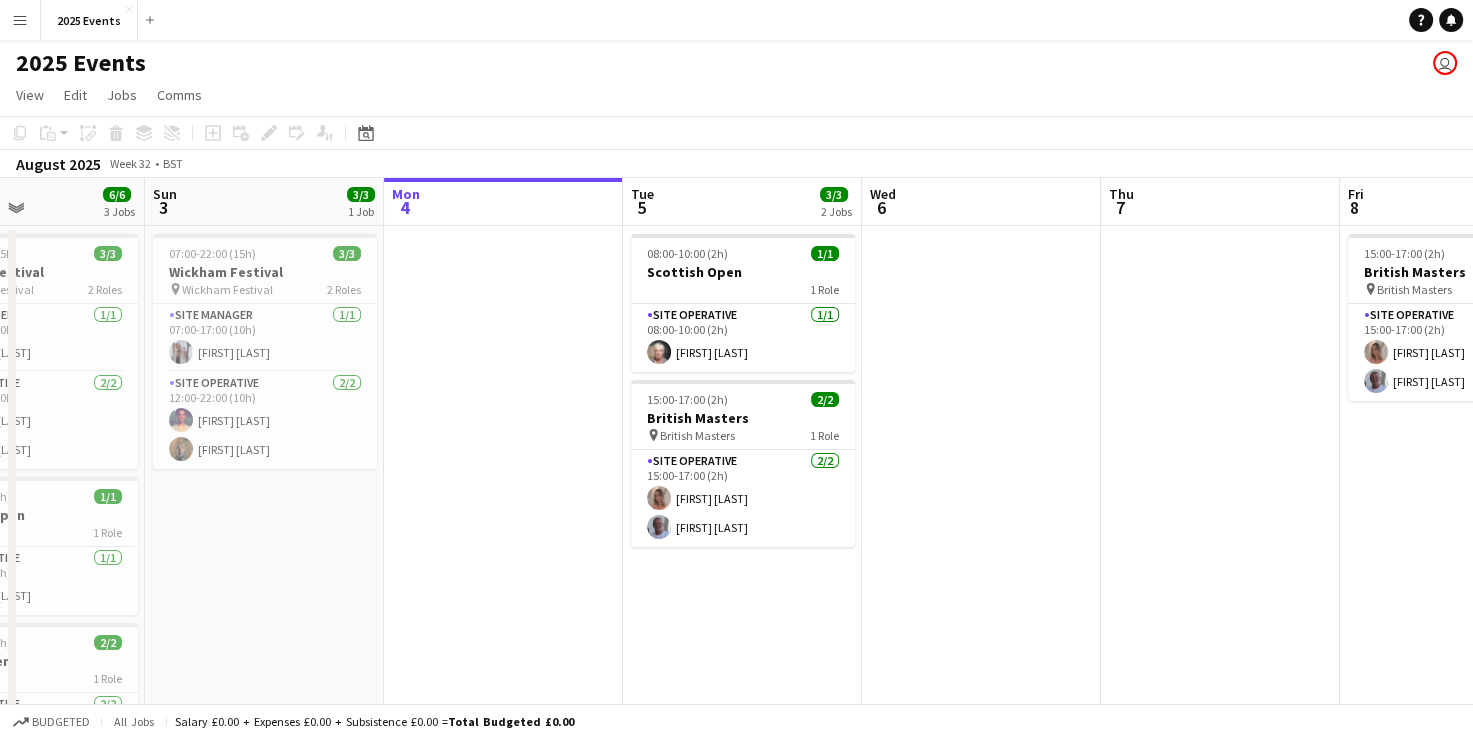 drag, startPoint x: 402, startPoint y: 532, endPoint x: 1135, endPoint y: 513, distance: 733.2462 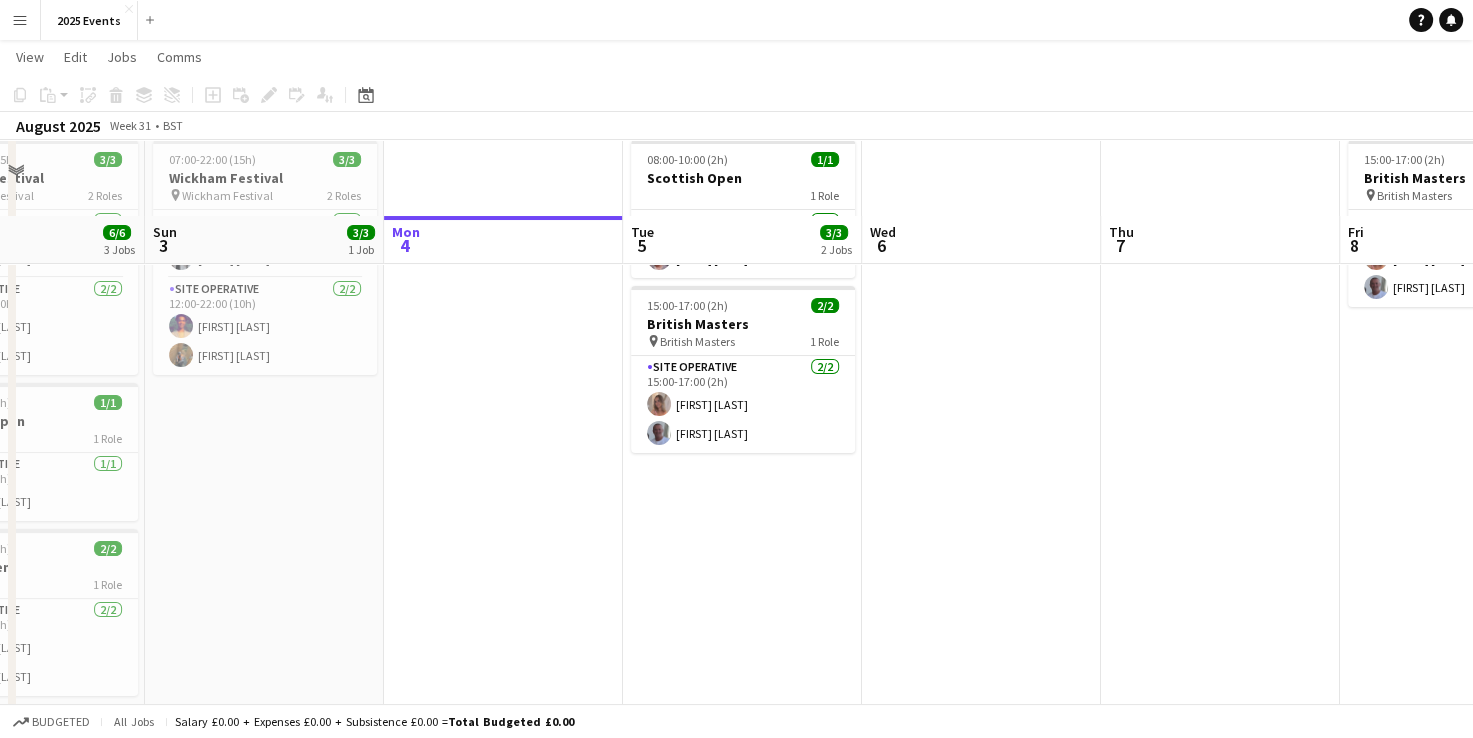 scroll, scrollTop: 168, scrollLeft: 0, axis: vertical 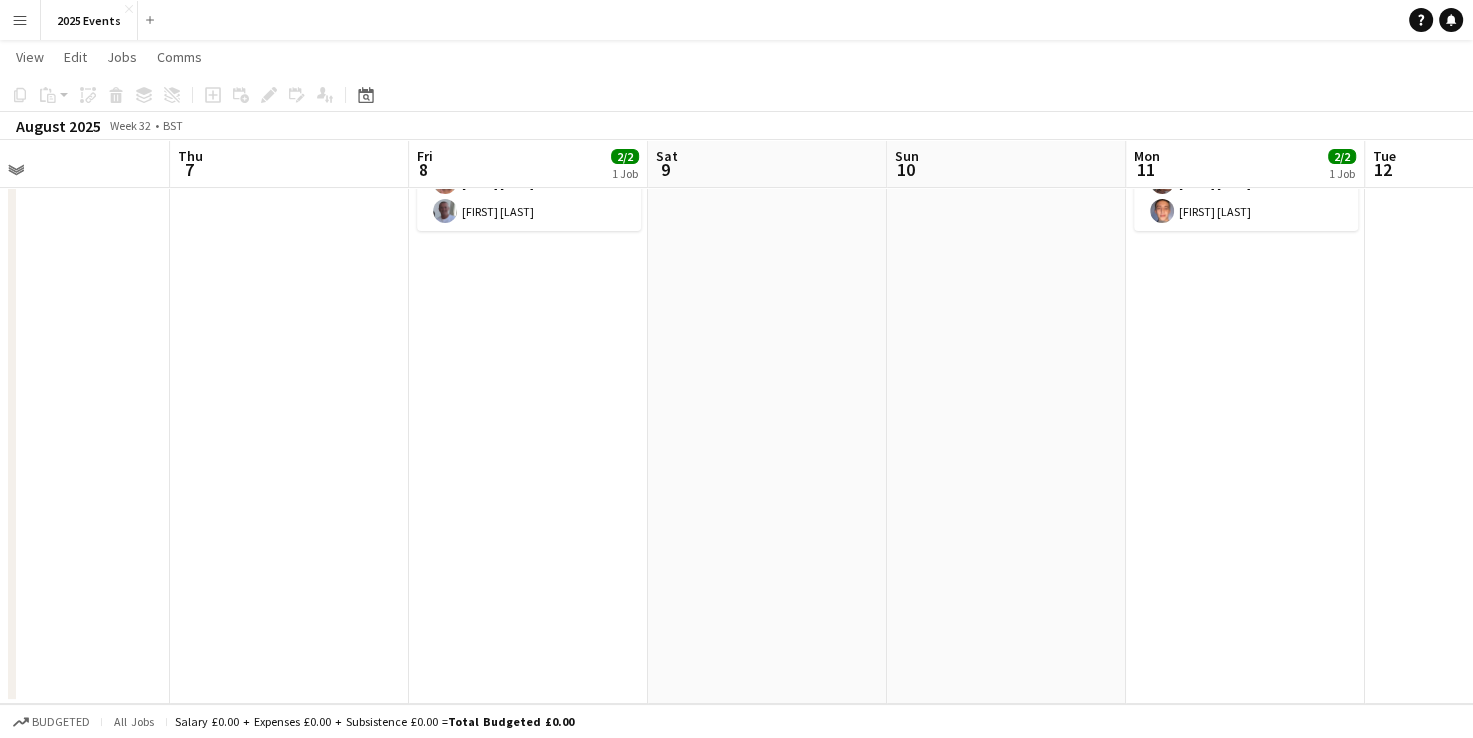 drag, startPoint x: 1064, startPoint y: 614, endPoint x: 134, endPoint y: 652, distance: 930.776 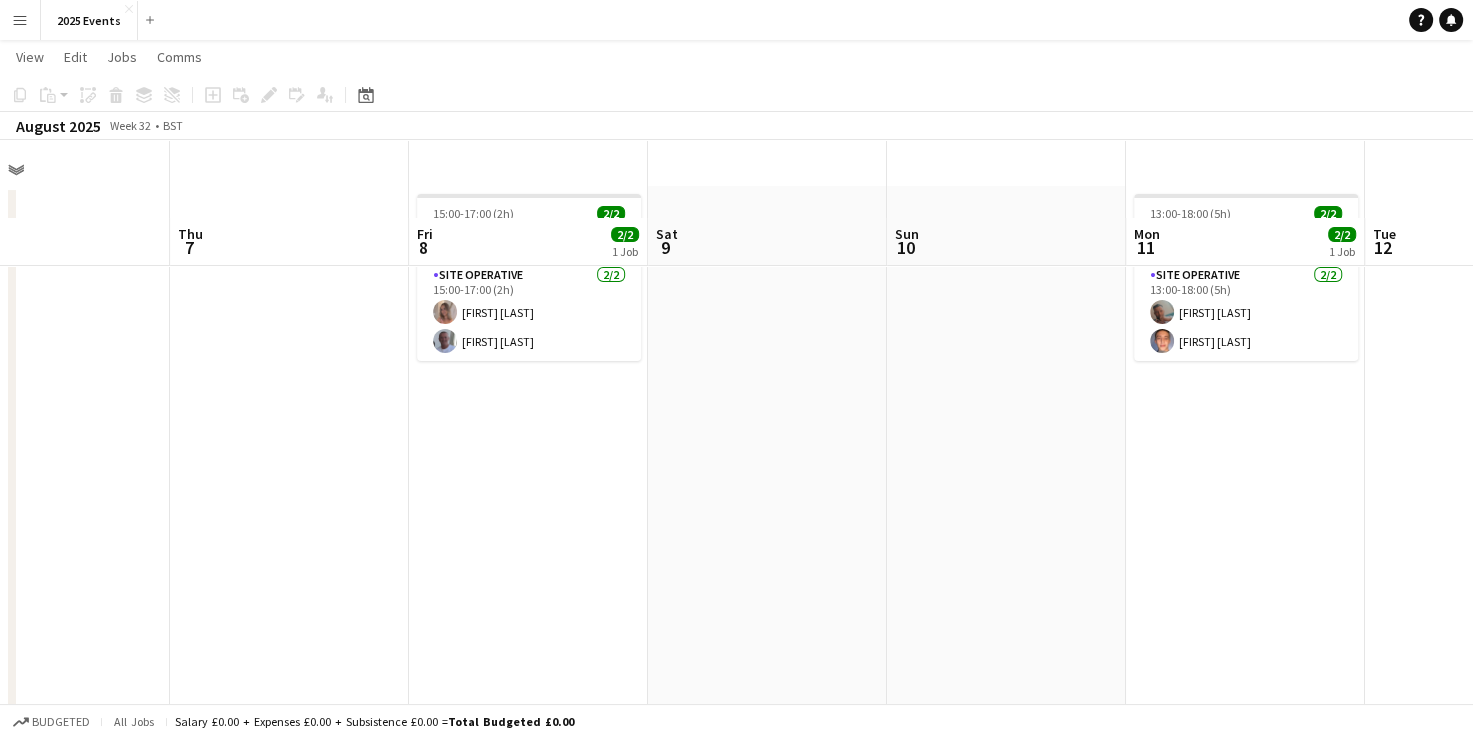 scroll, scrollTop: 0, scrollLeft: 0, axis: both 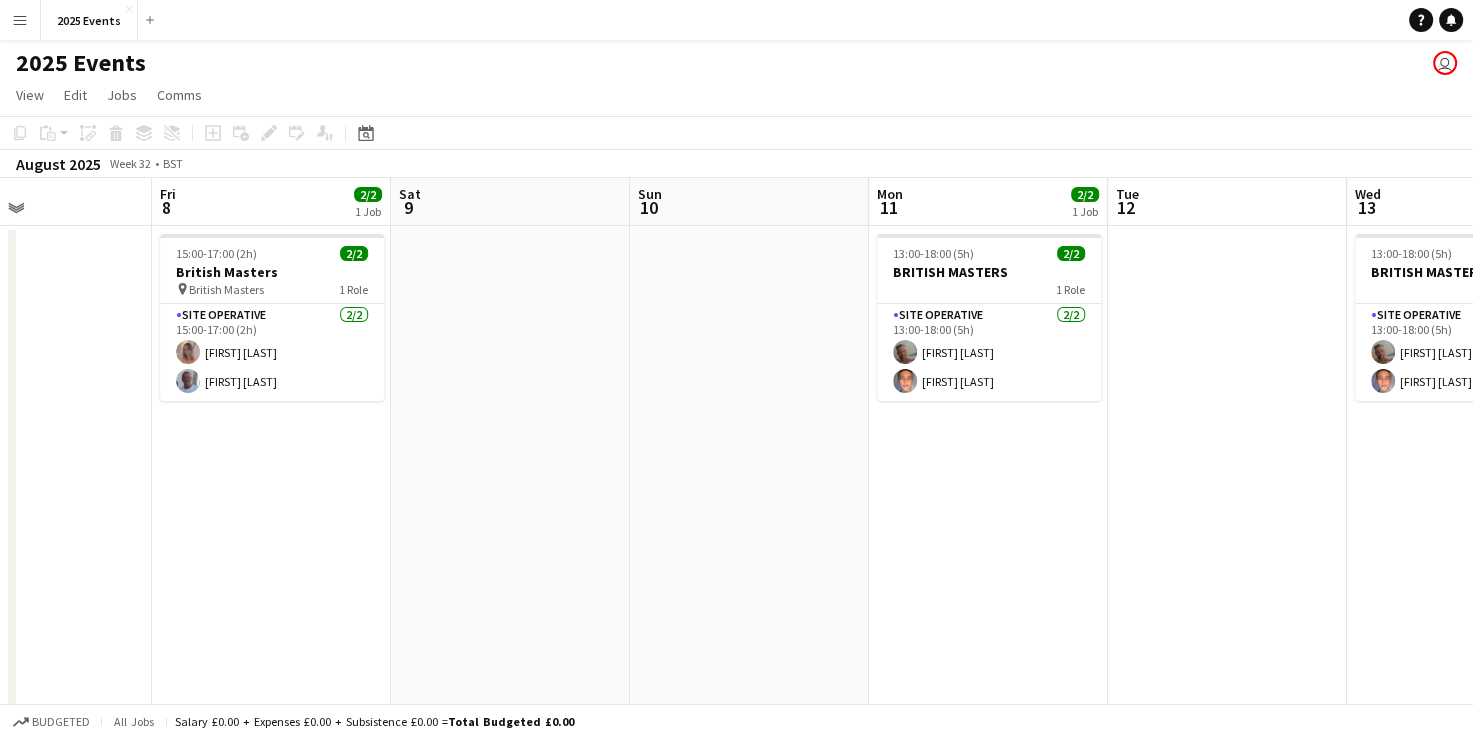 drag, startPoint x: 1051, startPoint y: 511, endPoint x: 341, endPoint y: 594, distance: 714.83496 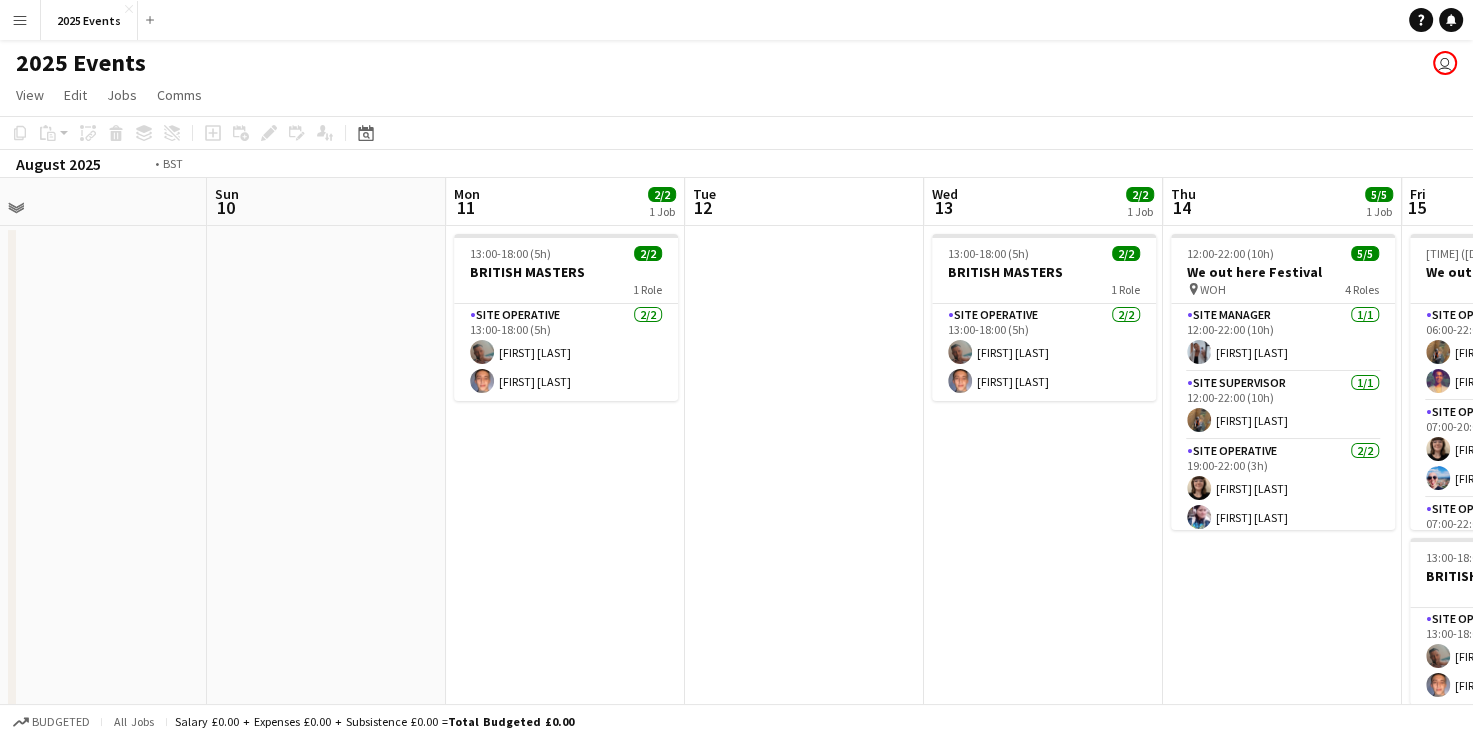 scroll, scrollTop: 0, scrollLeft: 767, axis: horizontal 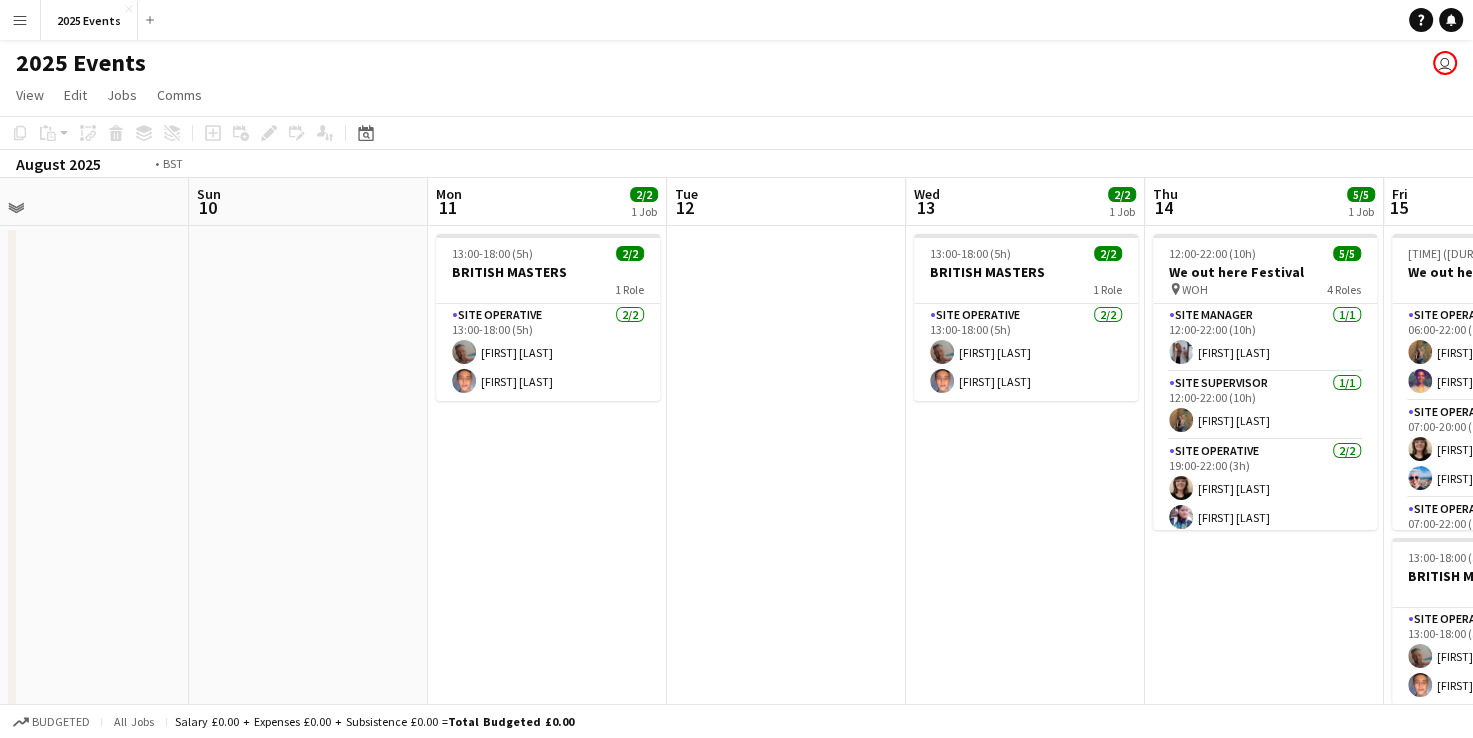 drag, startPoint x: 1015, startPoint y: 570, endPoint x: 601, endPoint y: 570, distance: 414 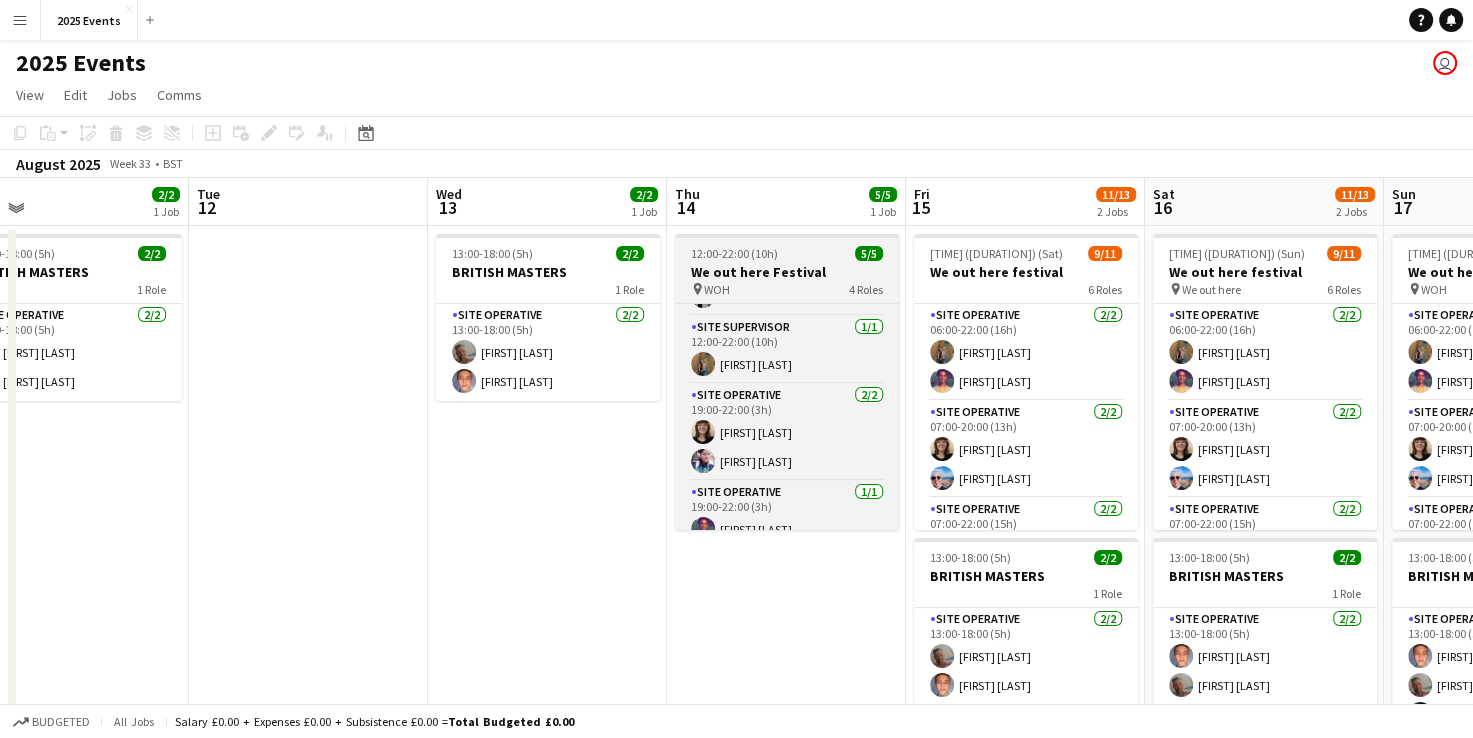 scroll, scrollTop: 74, scrollLeft: 0, axis: vertical 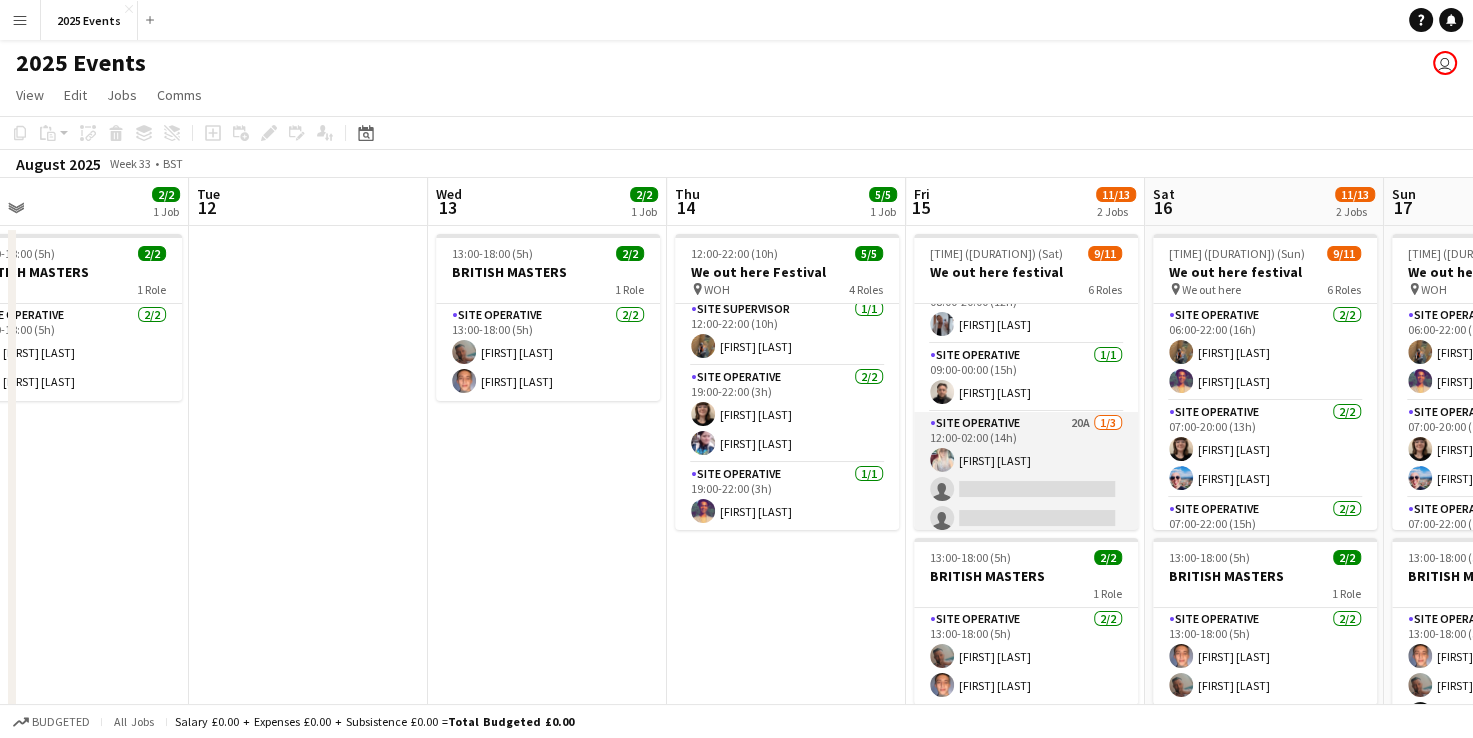 click on "Site Operative   20A   1/3   12:00-02:00 (14h)
[FIRST] [LAST]
single-neutral-actions
single-neutral-actions" at bounding box center (1026, 475) 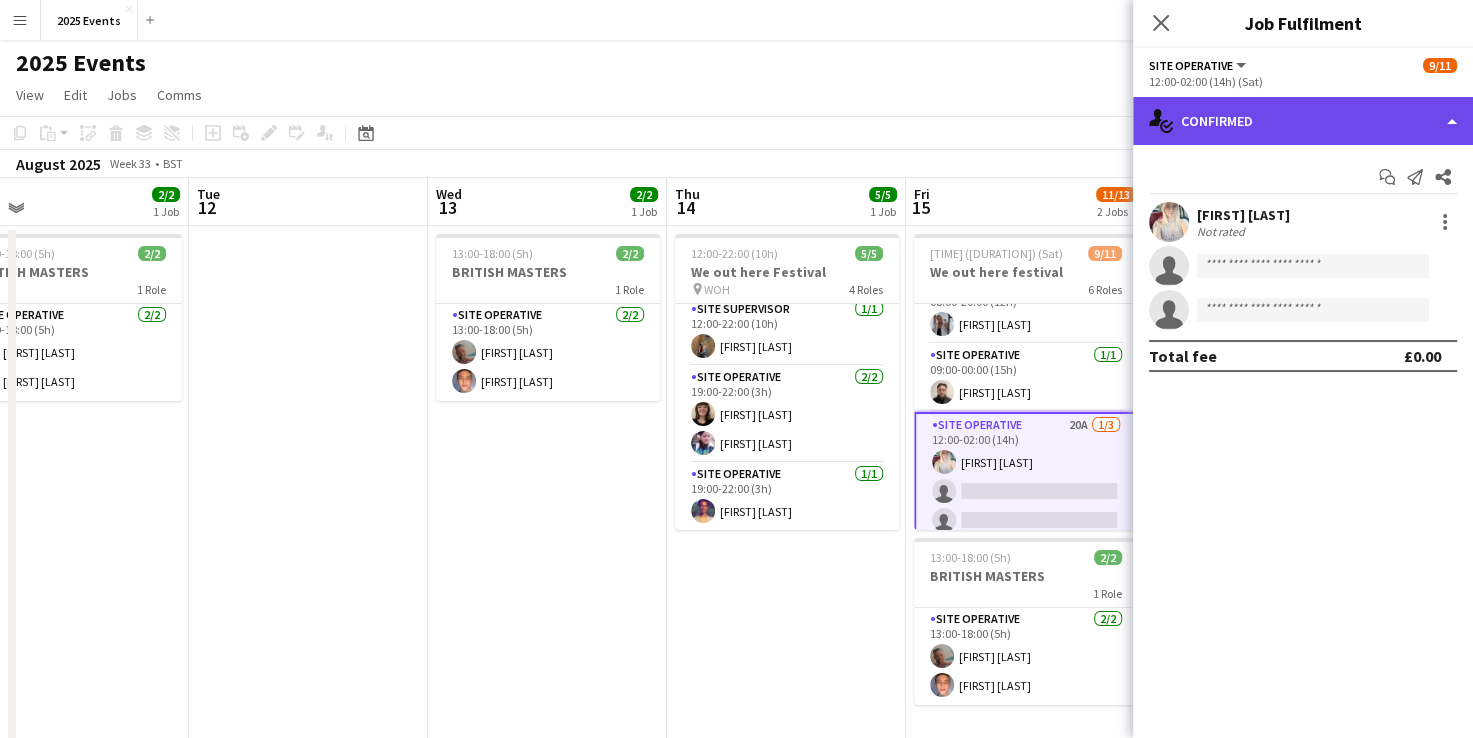 click on "single-neutral-actions-check-2
Confirmed" 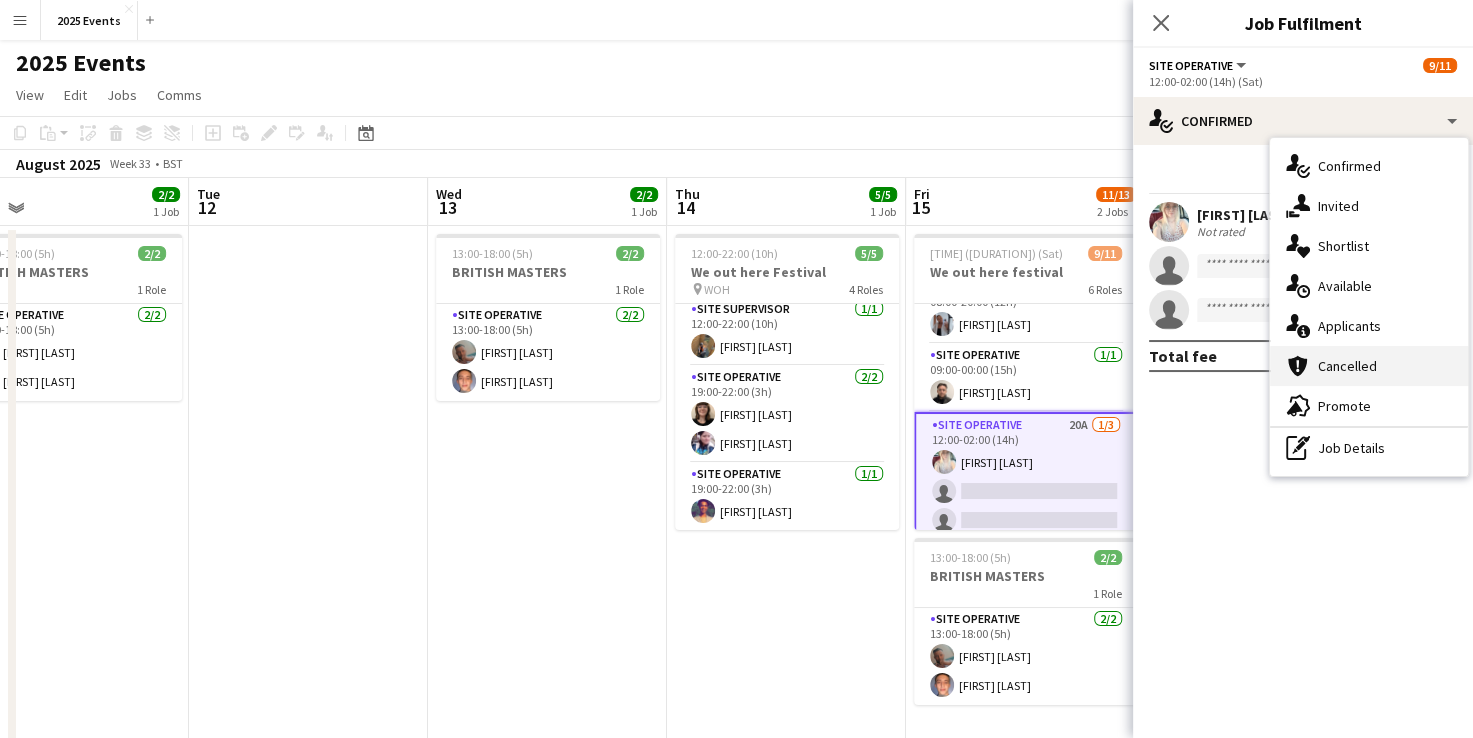 click on "cancellation
Cancelled" at bounding box center [1369, 366] 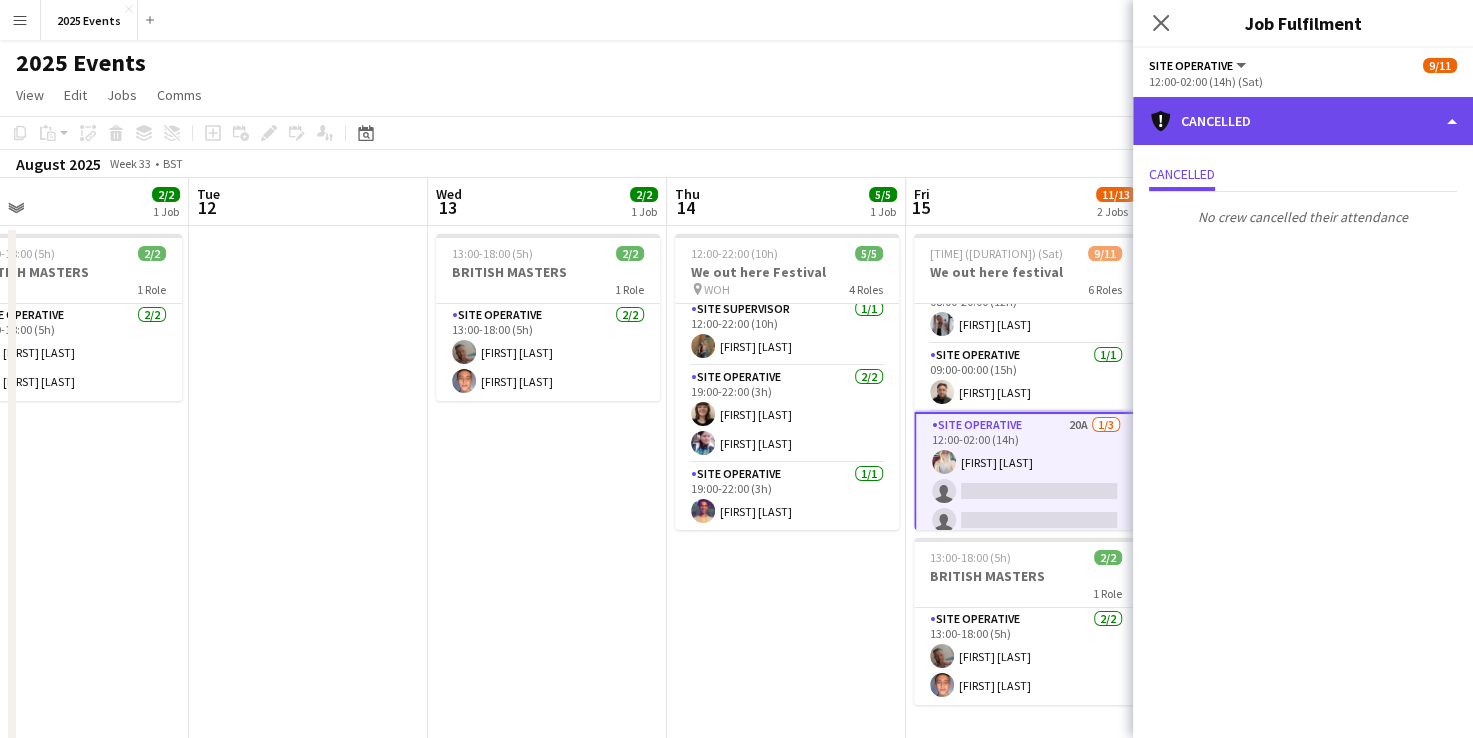 click on "cancellation
Cancelled" 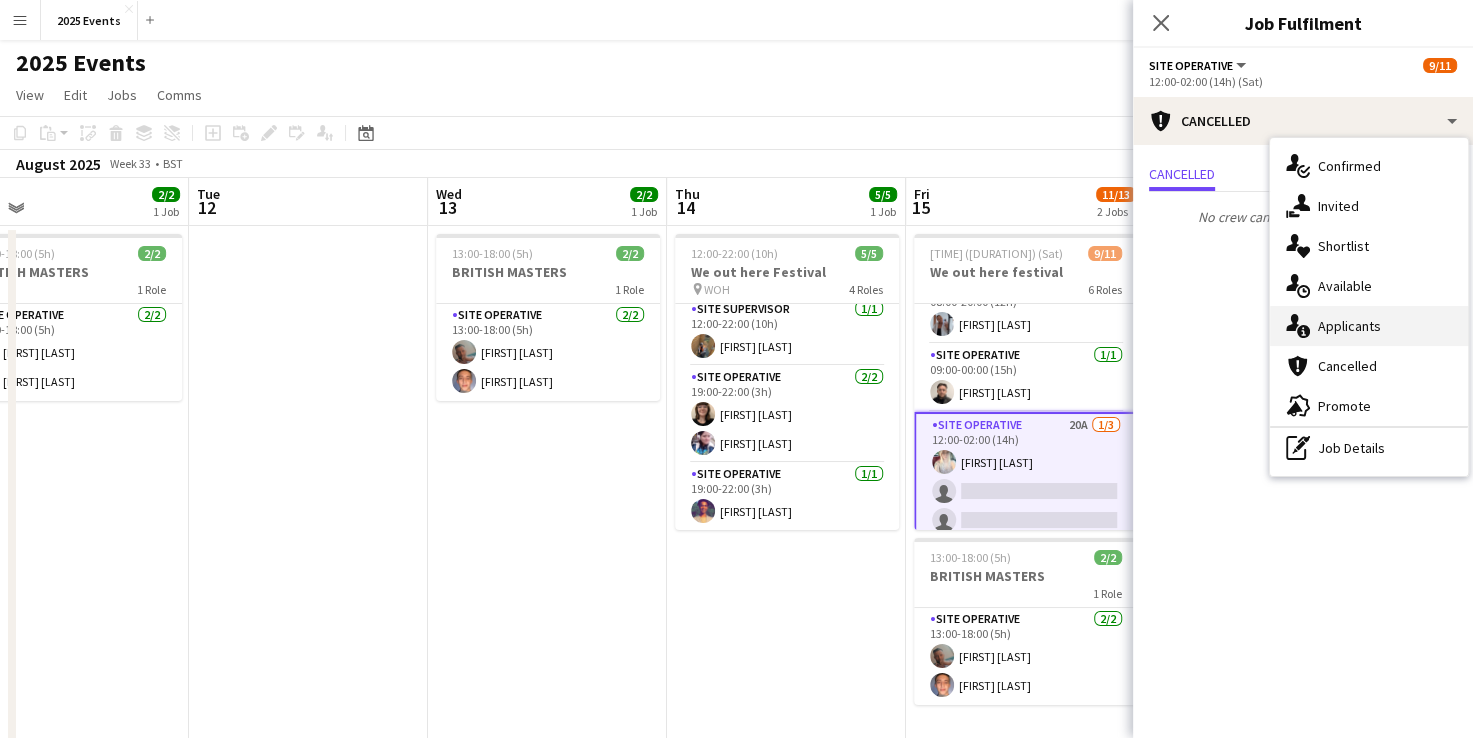 click on "single-neutral-actions-information
Applicants" at bounding box center [1369, 326] 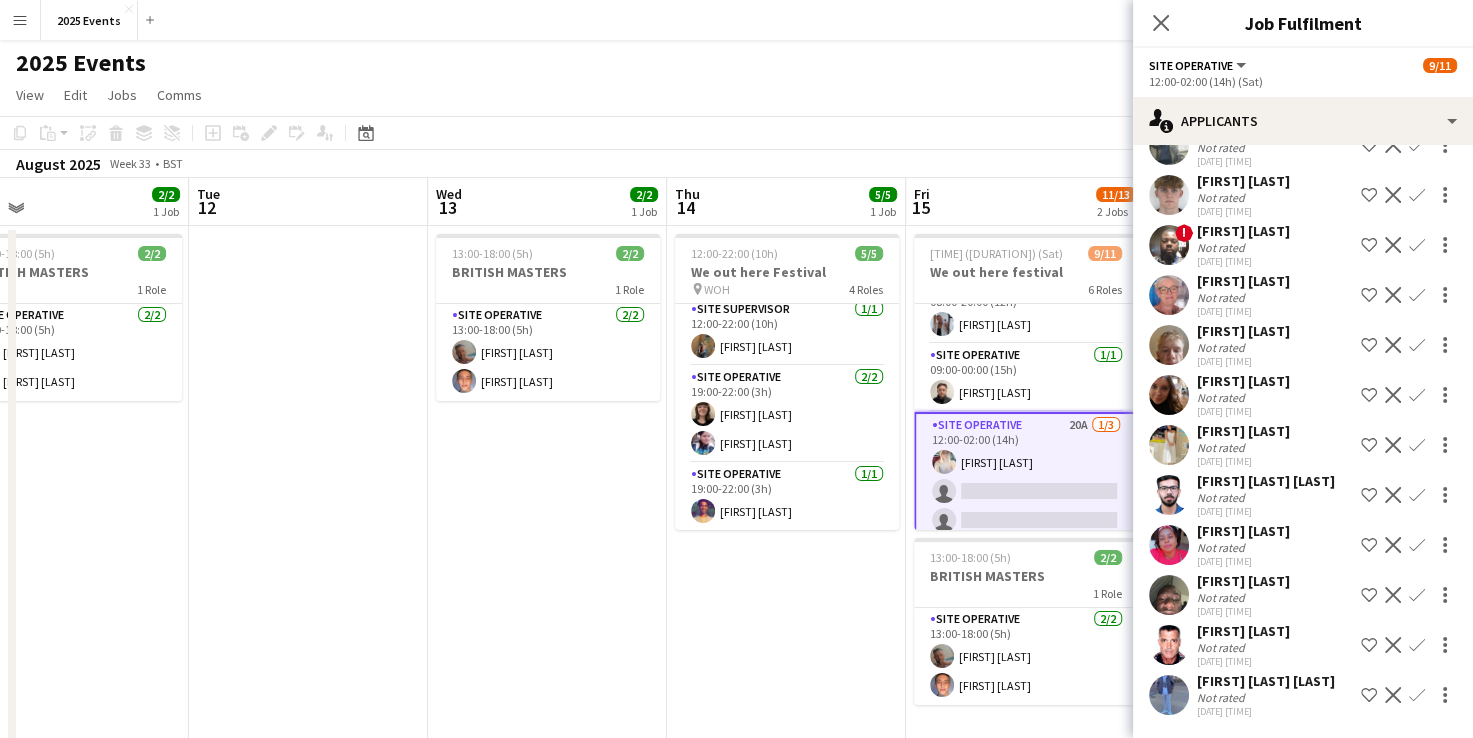 scroll, scrollTop: 626, scrollLeft: 0, axis: vertical 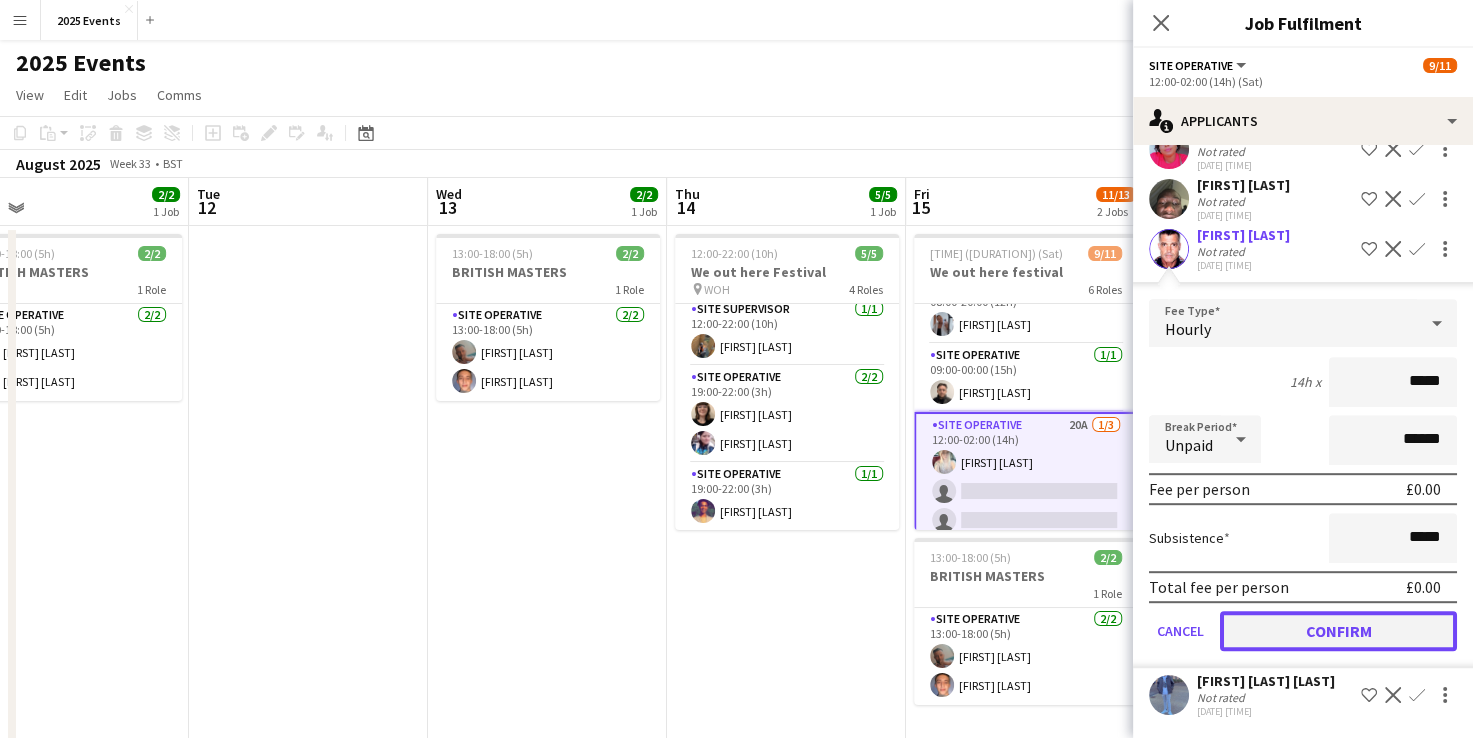 click on "Confirm" 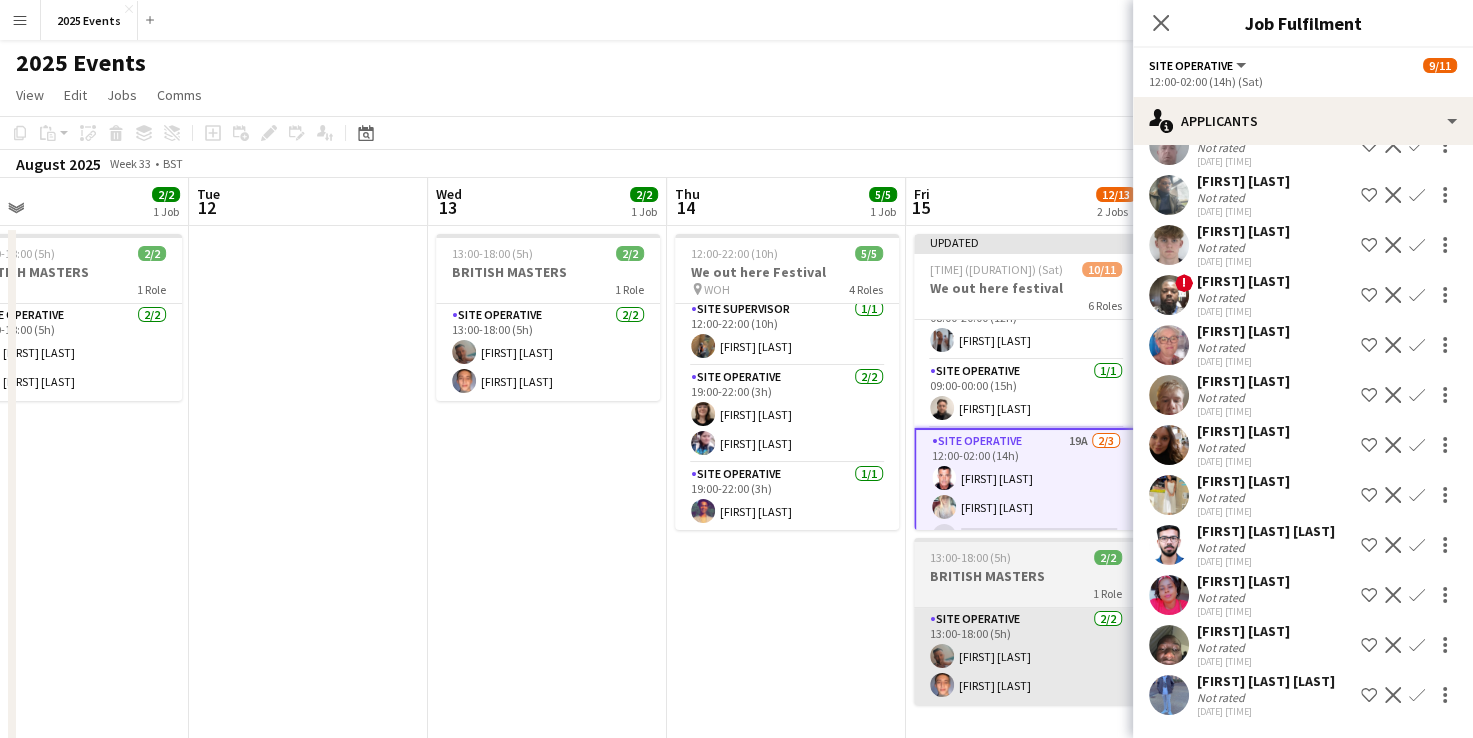 scroll, scrollTop: 576, scrollLeft: 0, axis: vertical 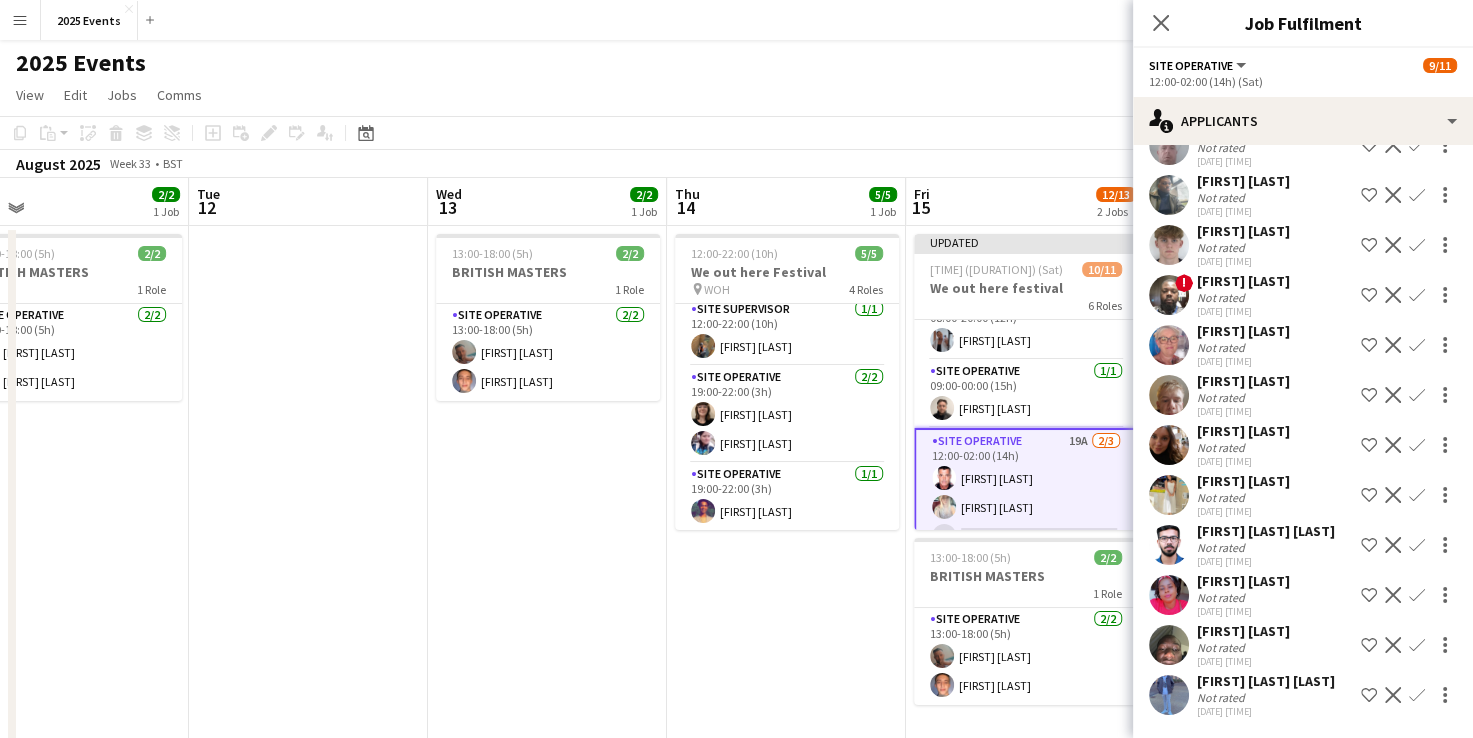 click on "[TIME] ([DURATION])    5/5   We out here Festival
pin
WOH    4 Roles   Site Manager   1/1   [TIME] ([DURATION])
[FIRST] [LAST]  Site Supervisor   1/1   [TIME] ([DURATION])
[FIRST] [LAST]  Site Operative   2/2   [TIME] ([DURATION])
[FIRST] [LAST] [FIRST] [LAST]  Site Operative   1/1   [TIME] ([DURATION])
[FIRST] [LAST]" at bounding box center [786, 550] 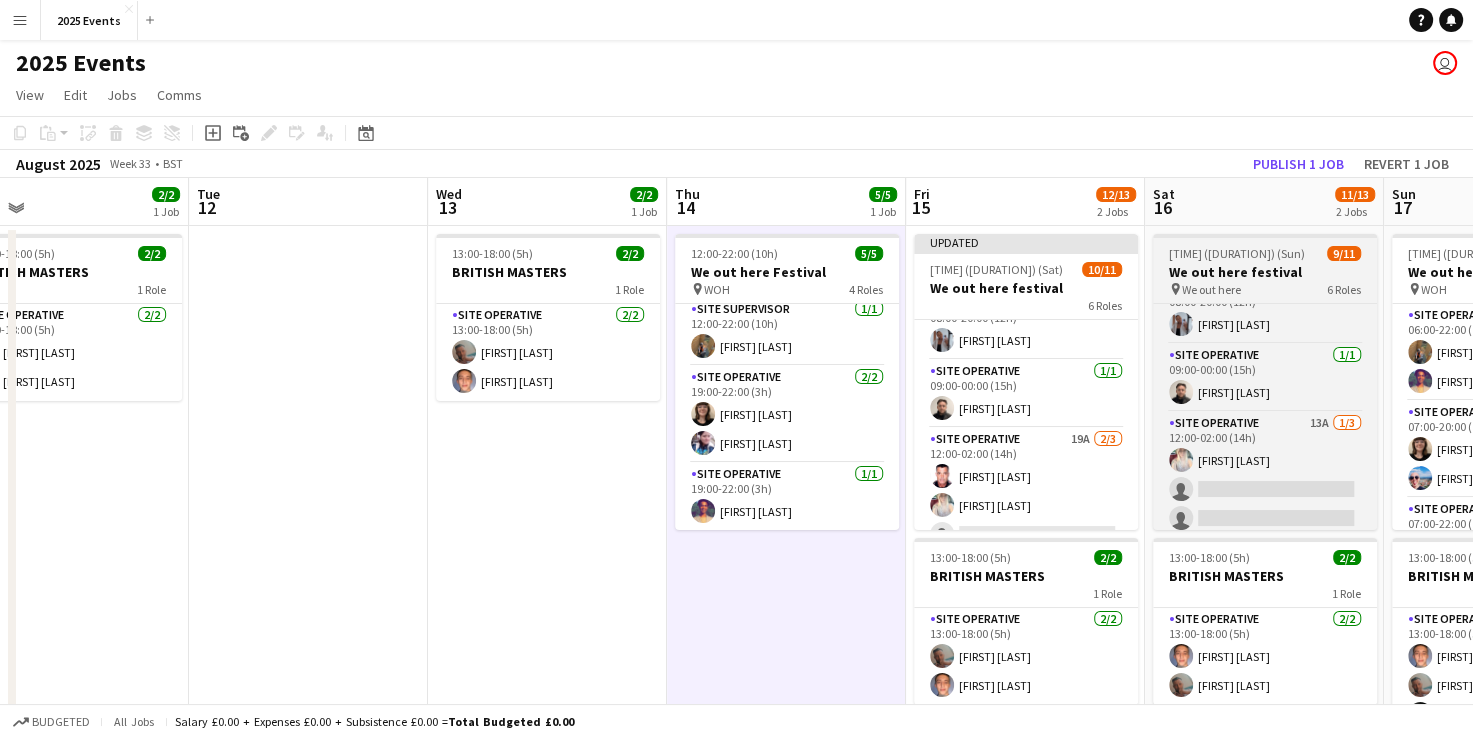 scroll, scrollTop: 326, scrollLeft: 0, axis: vertical 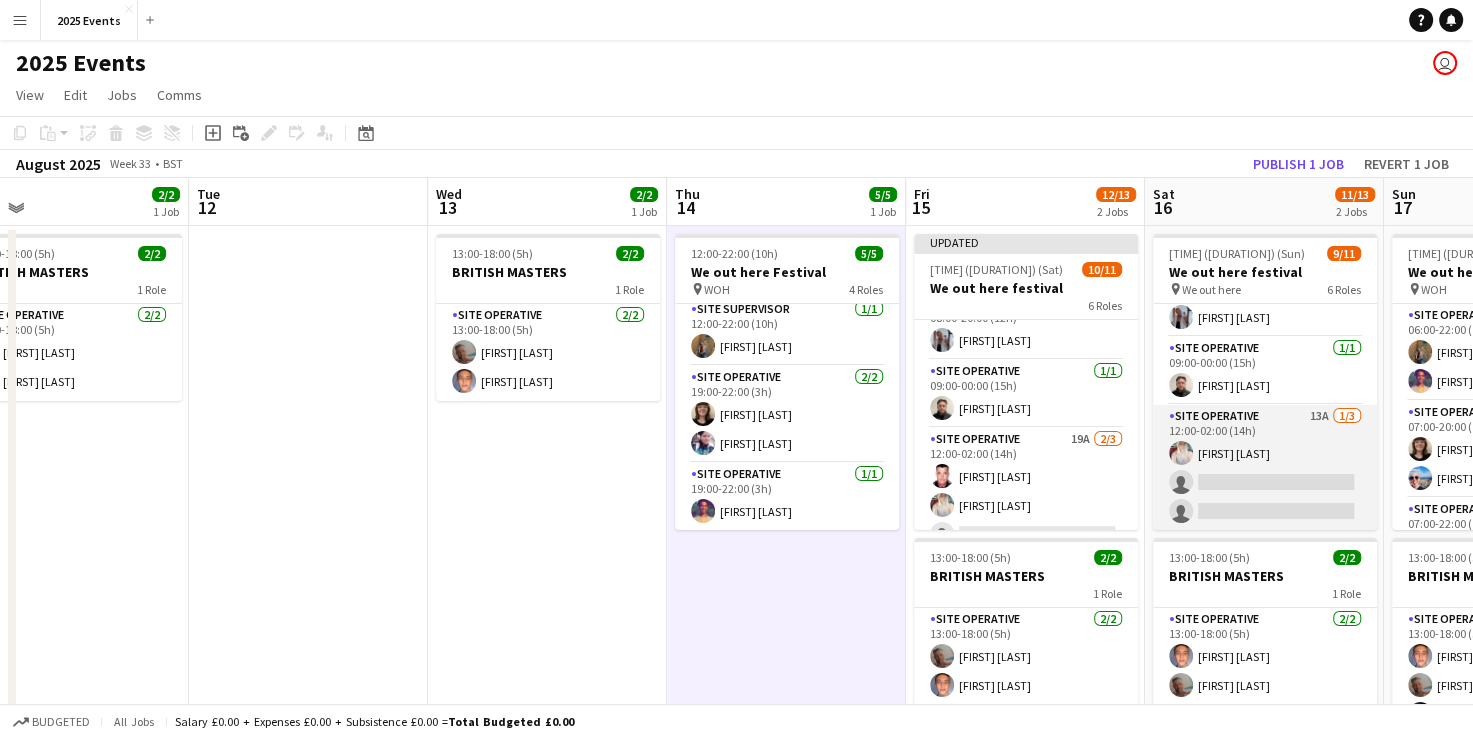 click on "Site Operative   13A   1/3   12:00-02:00 (14h)
[FIRST] [LAST]
single-neutral-actions
single-neutral-actions" at bounding box center (1265, 468) 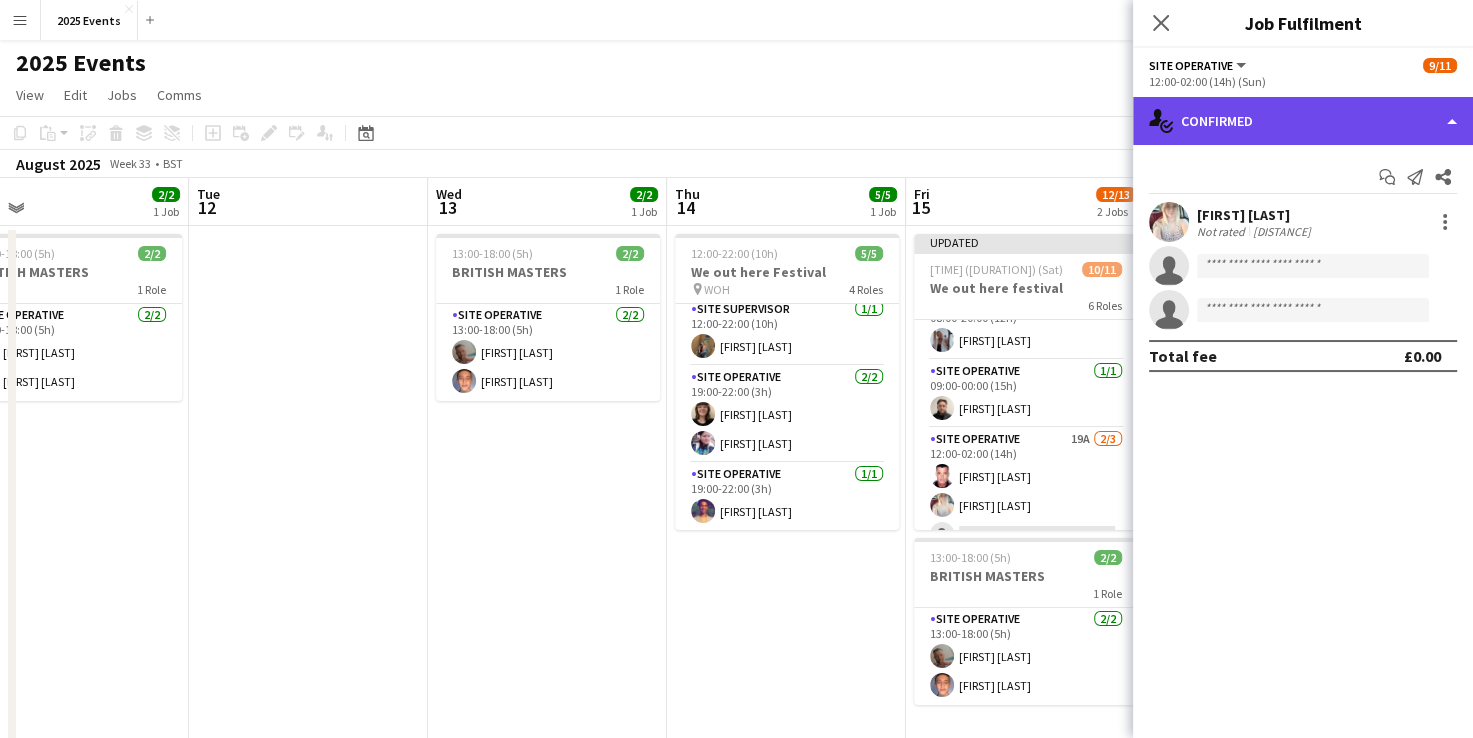 click on "single-neutral-actions-check-2
Confirmed" 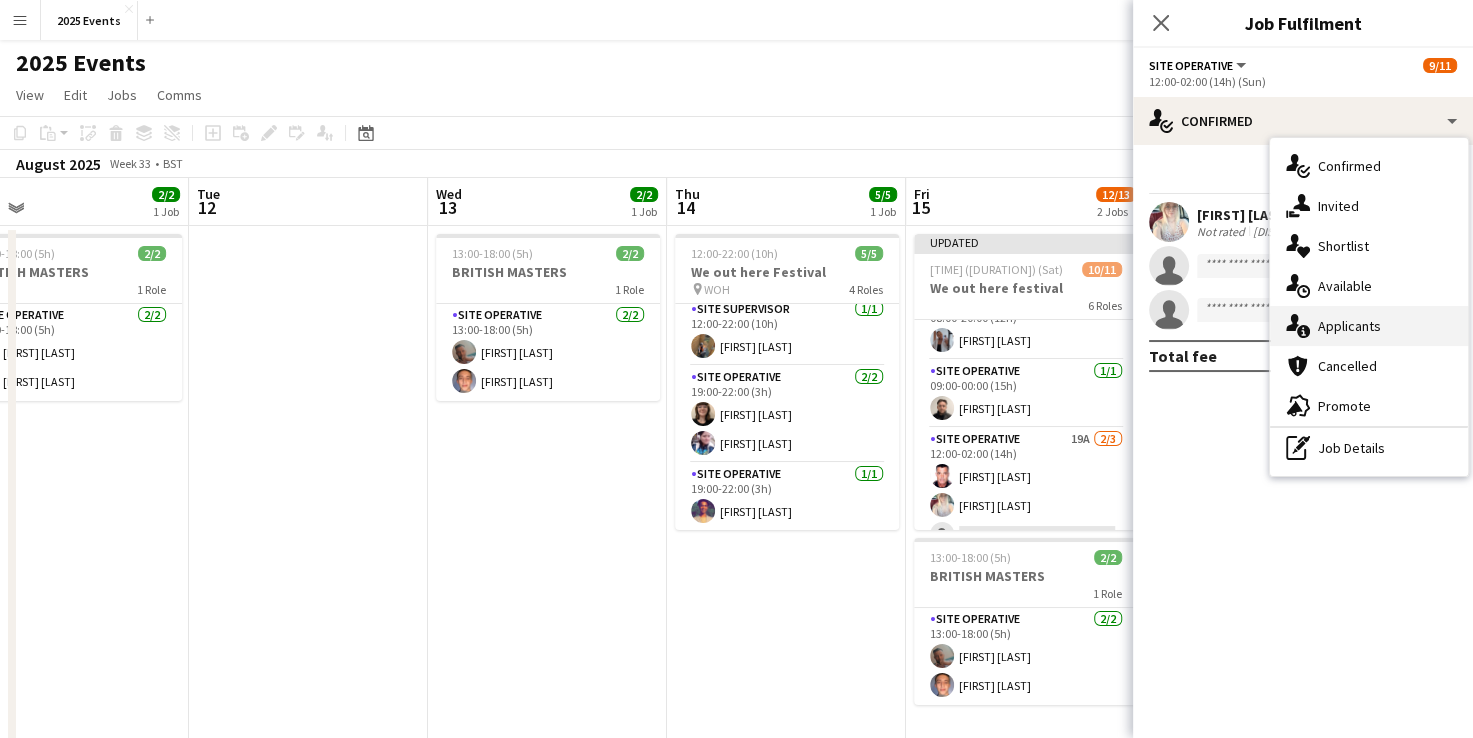 click on "single-neutral-actions-information
Applicants" at bounding box center (1369, 326) 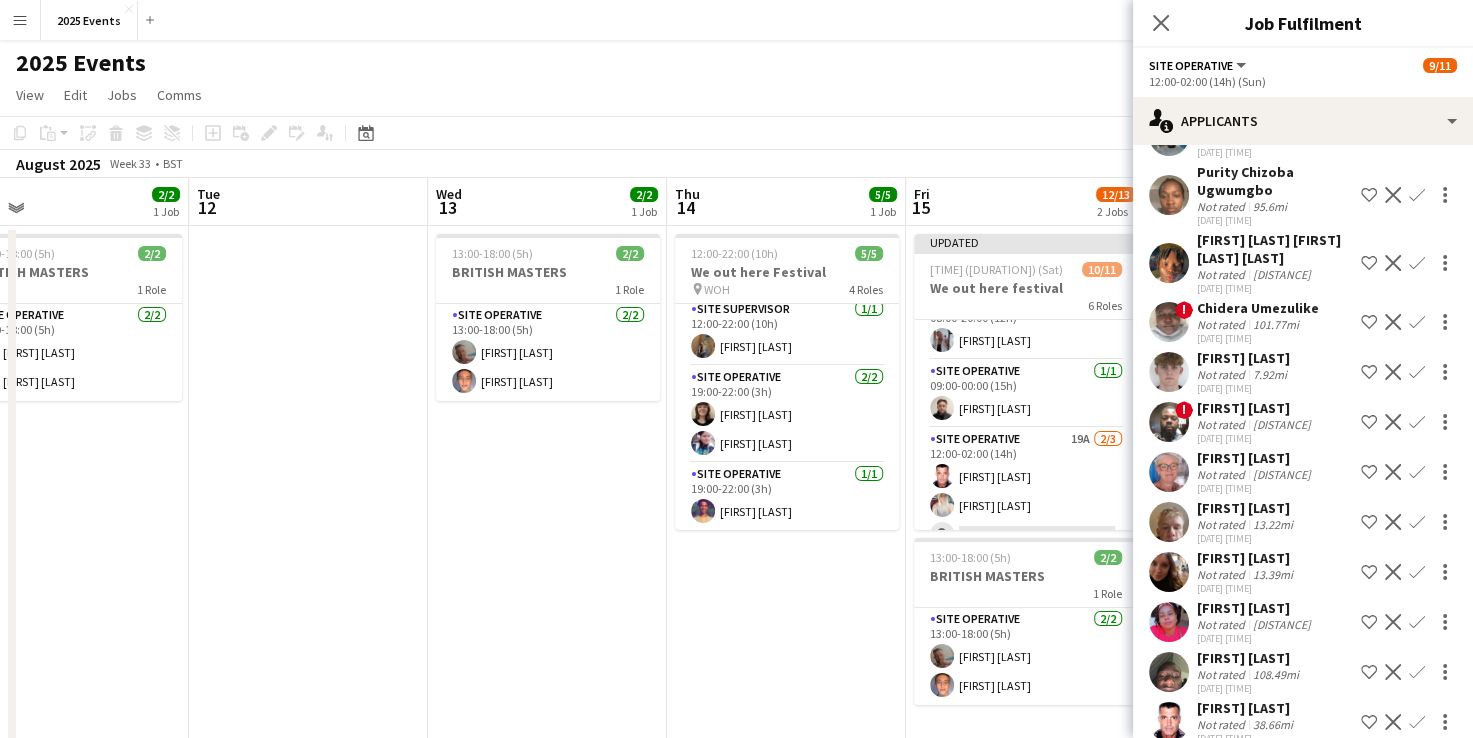scroll, scrollTop: 240, scrollLeft: 0, axis: vertical 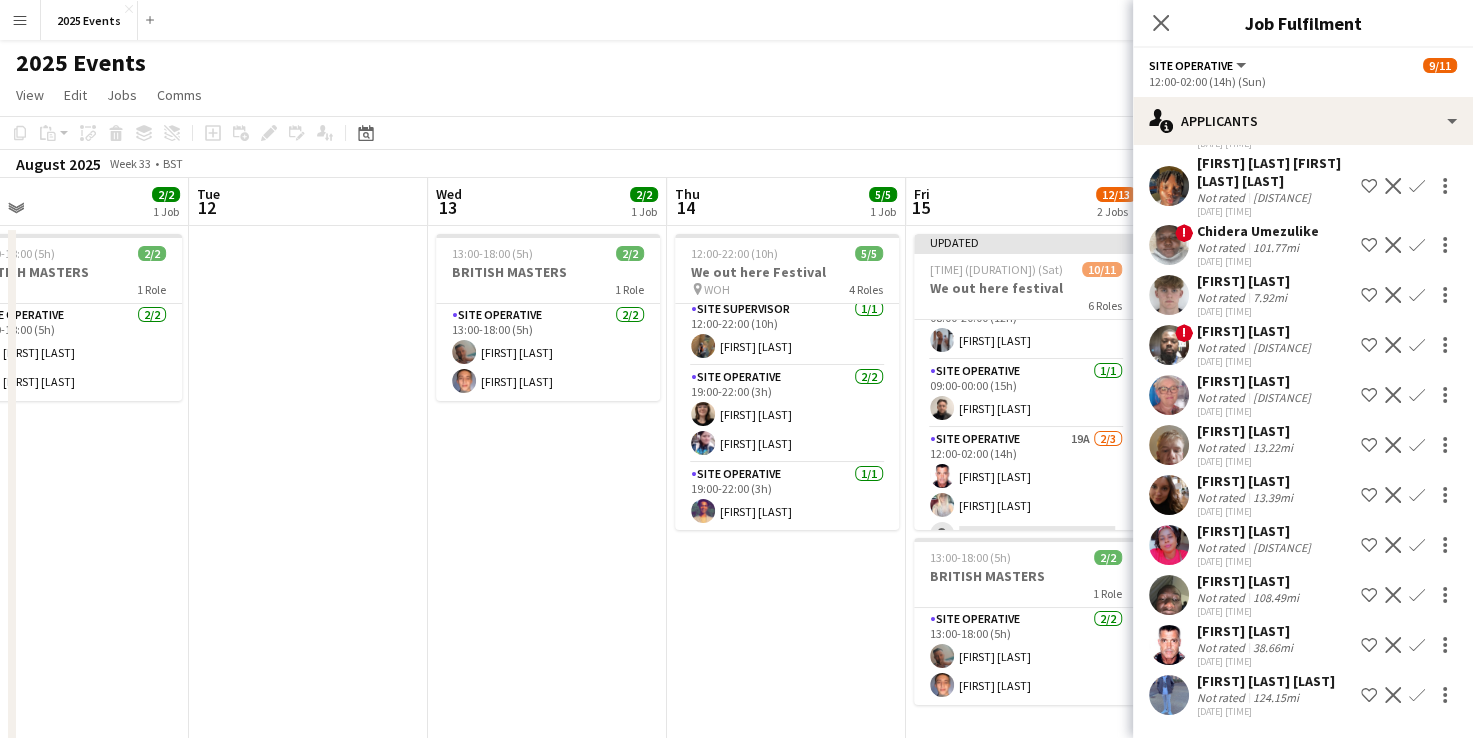 click on "Confirm" at bounding box center (1417, 695) 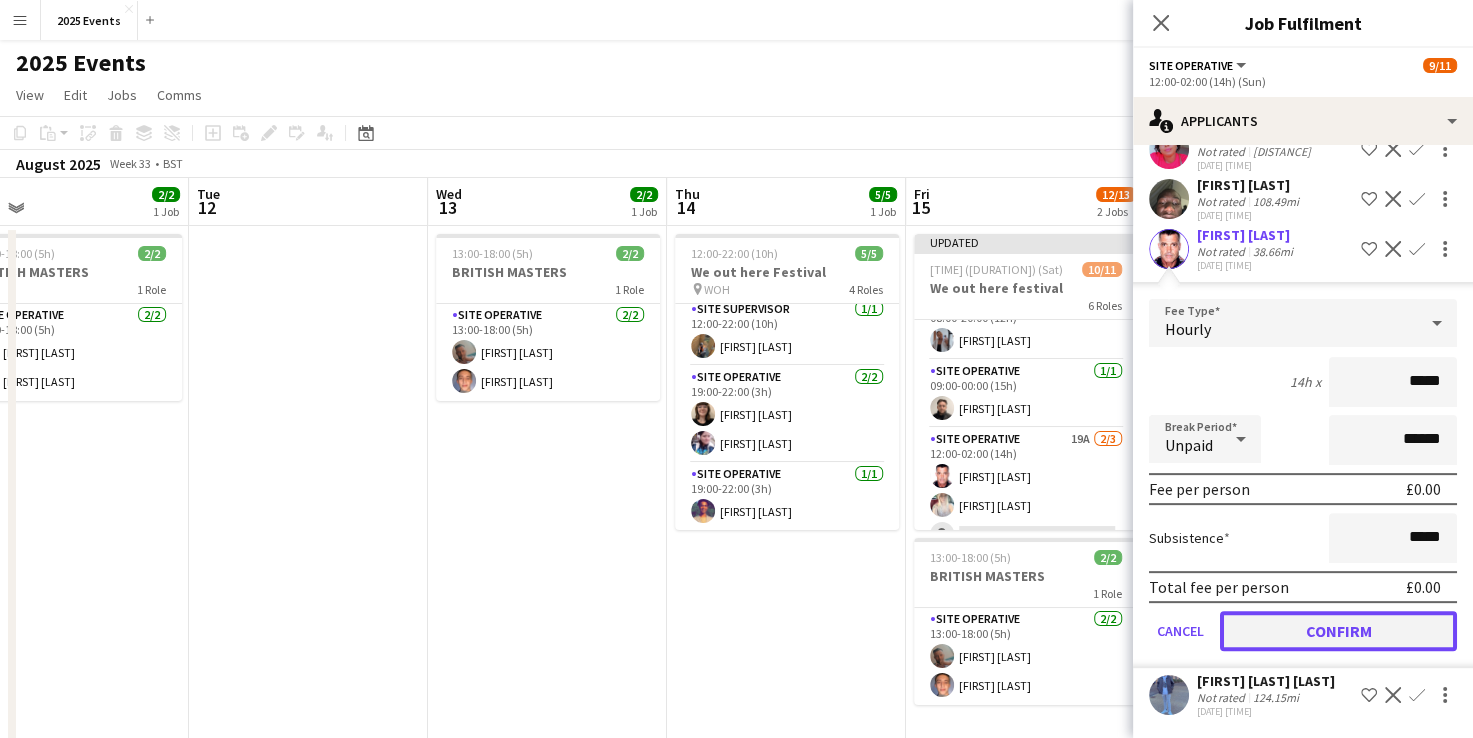 click on "Confirm" 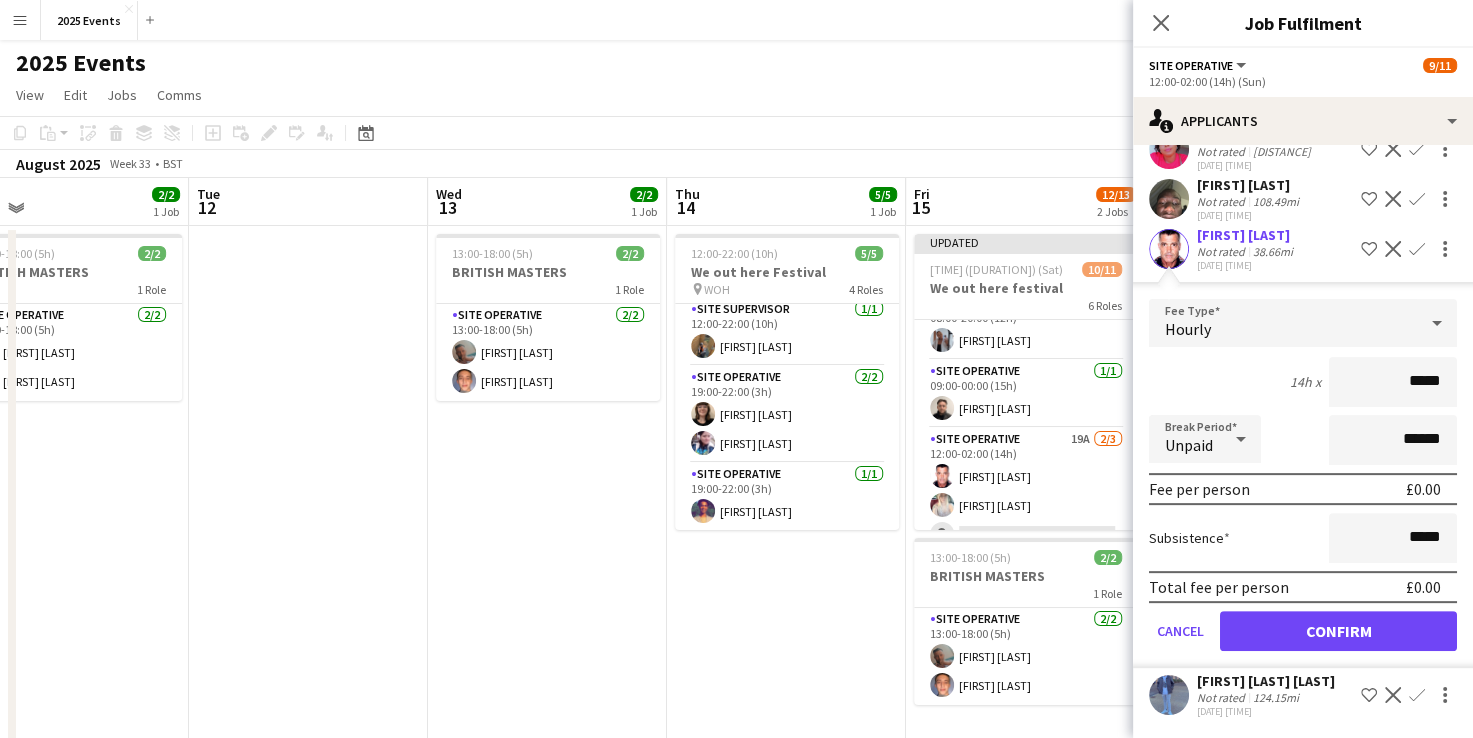 scroll, scrollTop: 190, scrollLeft: 0, axis: vertical 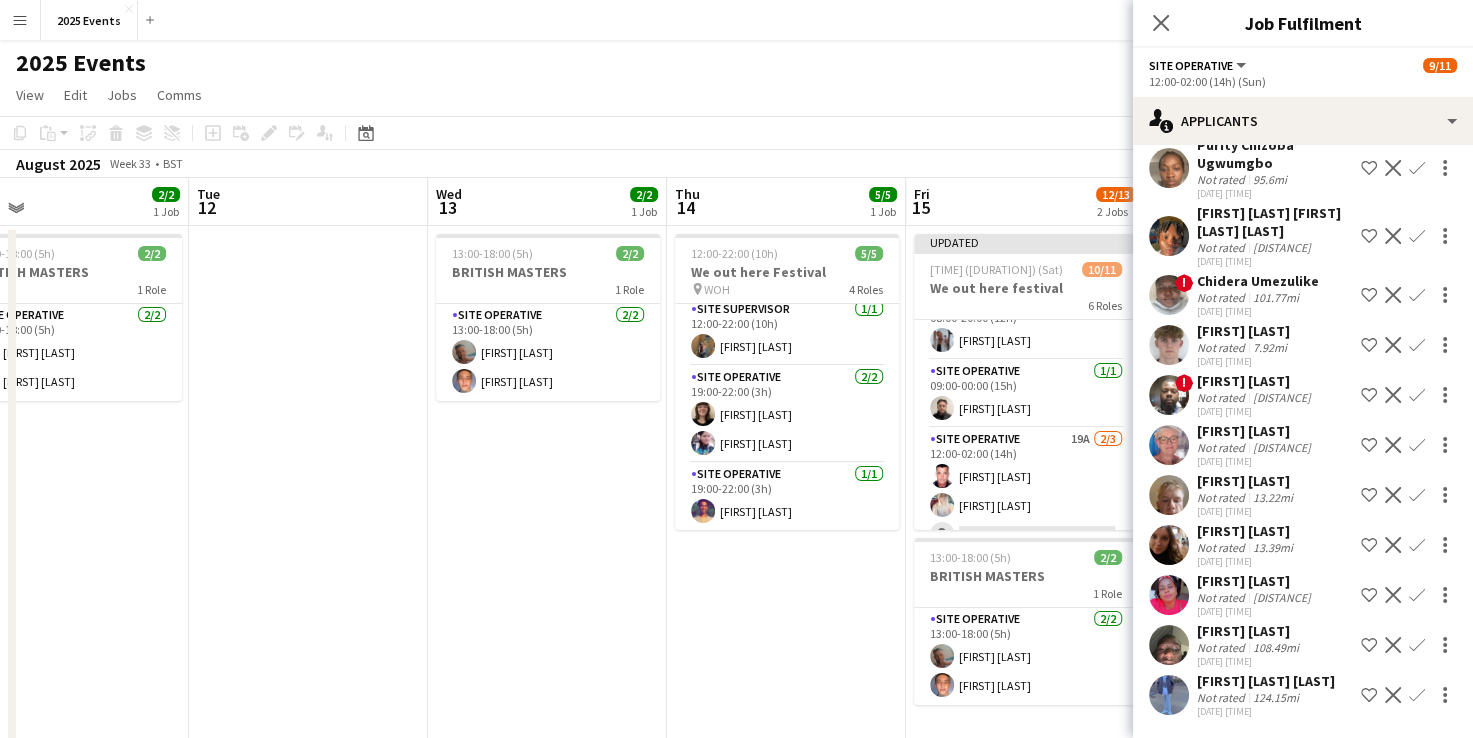 click on "[TIME] ([DURATION])    5/5   We out here Festival
pin
WOH    4 Roles   Site Manager   1/1   [TIME] ([DURATION])
[FIRST] [LAST]  Site Supervisor   1/1   [TIME] ([DURATION])
[FIRST] [LAST]  Site Operative   2/2   [TIME] ([DURATION])
[FIRST] [LAST] [FIRST] [LAST]  Site Operative   1/1   [TIME] ([DURATION])
[FIRST] [LAST]" at bounding box center (786, 550) 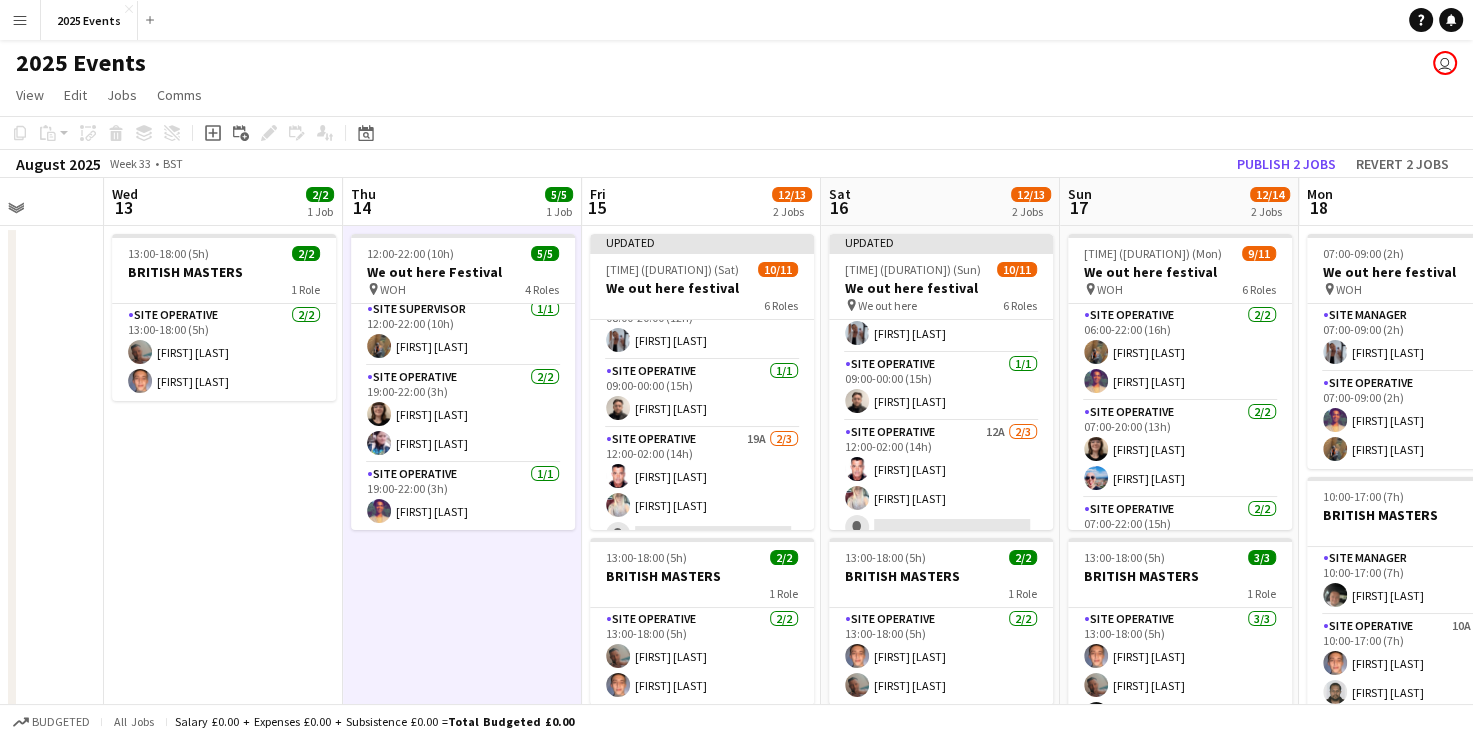 scroll, scrollTop: 0, scrollLeft: 635, axis: horizontal 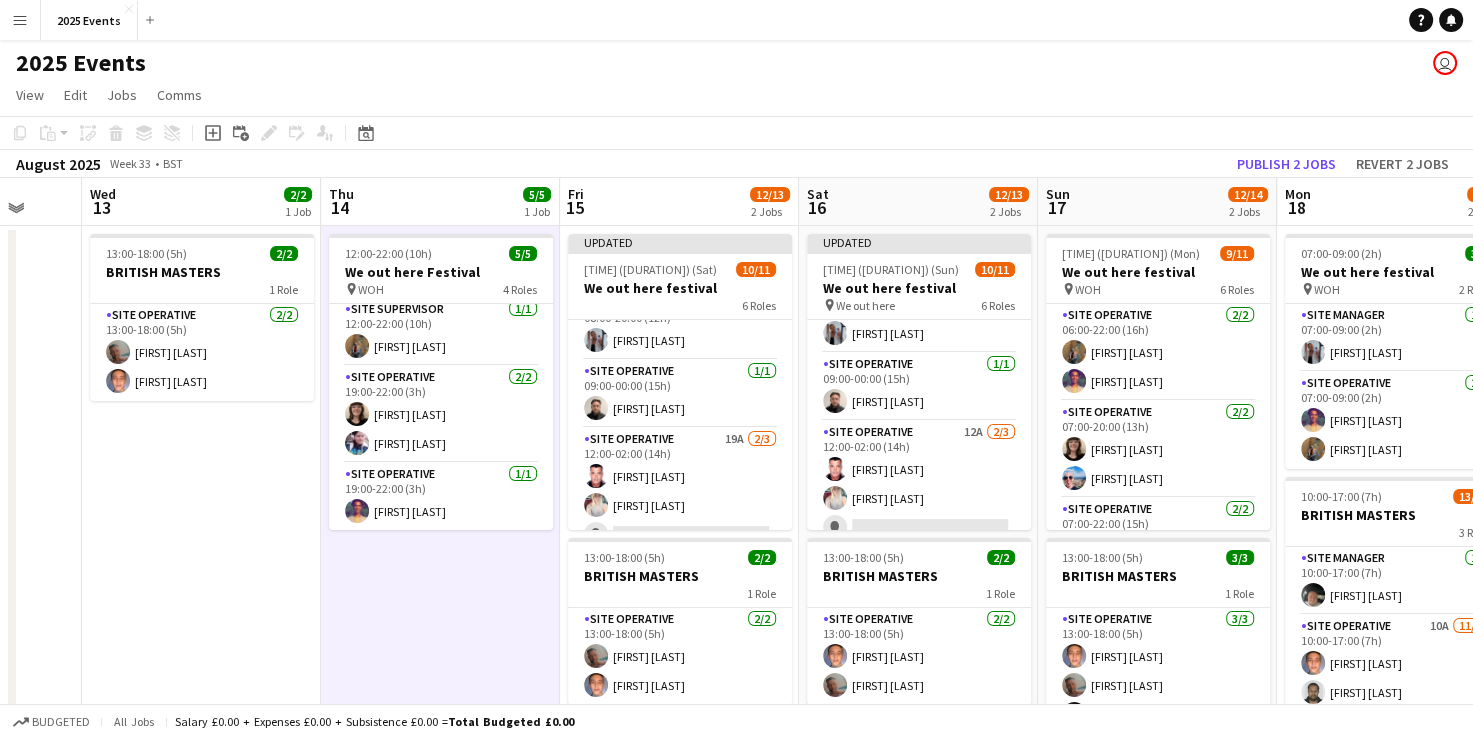 drag, startPoint x: 784, startPoint y: 606, endPoint x: 438, endPoint y: 600, distance: 346.05203 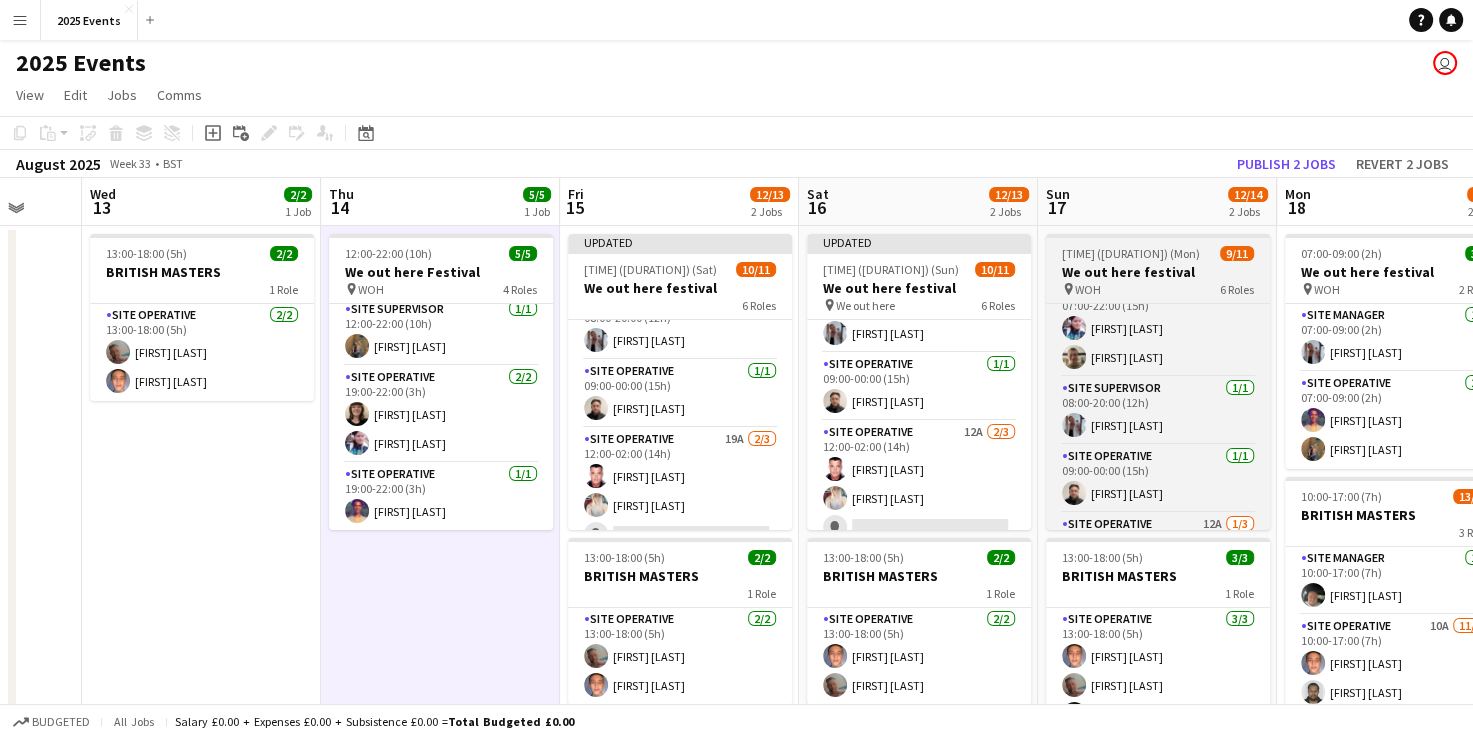scroll, scrollTop: 326, scrollLeft: 0, axis: vertical 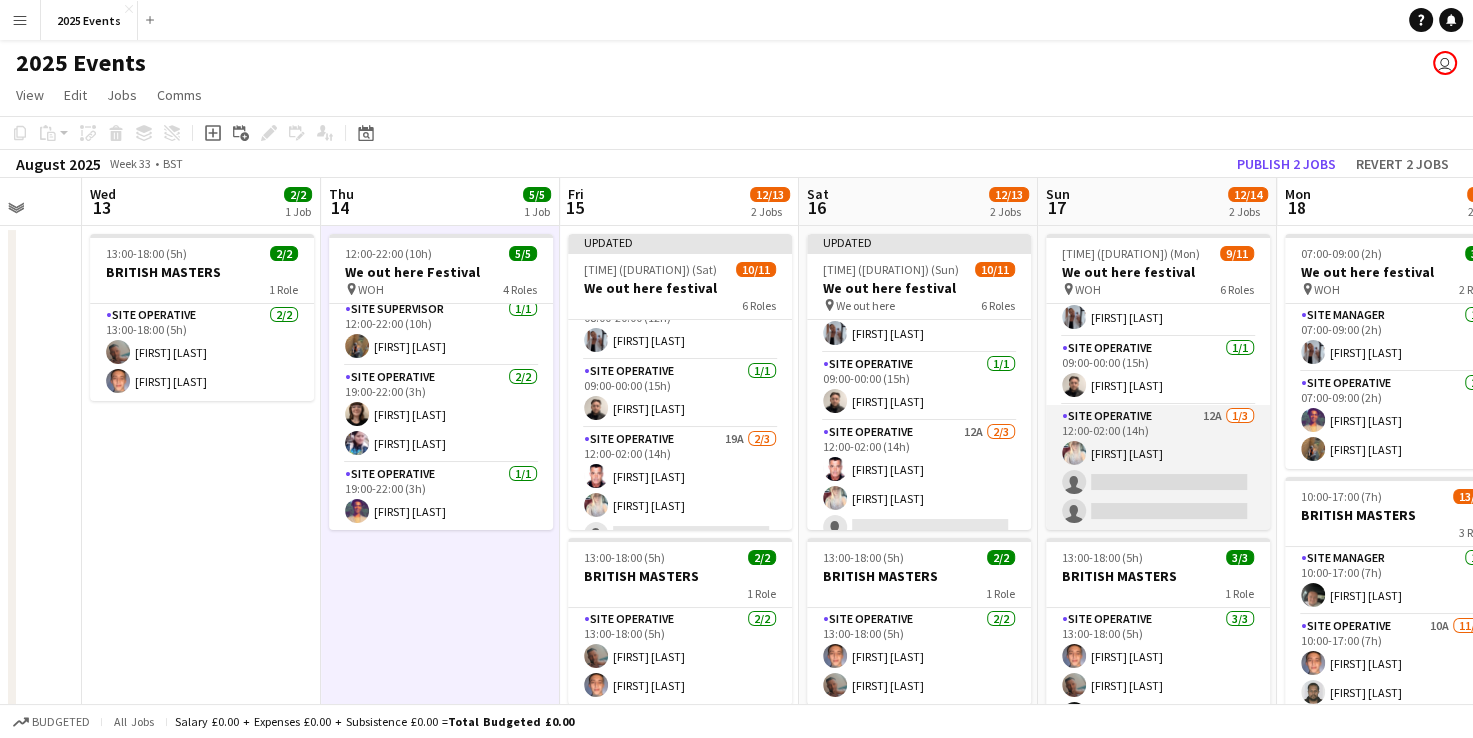 click on "Site Operative   12A   1/3   12:00-02:00 (14h)
[FIRST] [LAST]
single-neutral-actions
single-neutral-actions" at bounding box center [1158, 468] 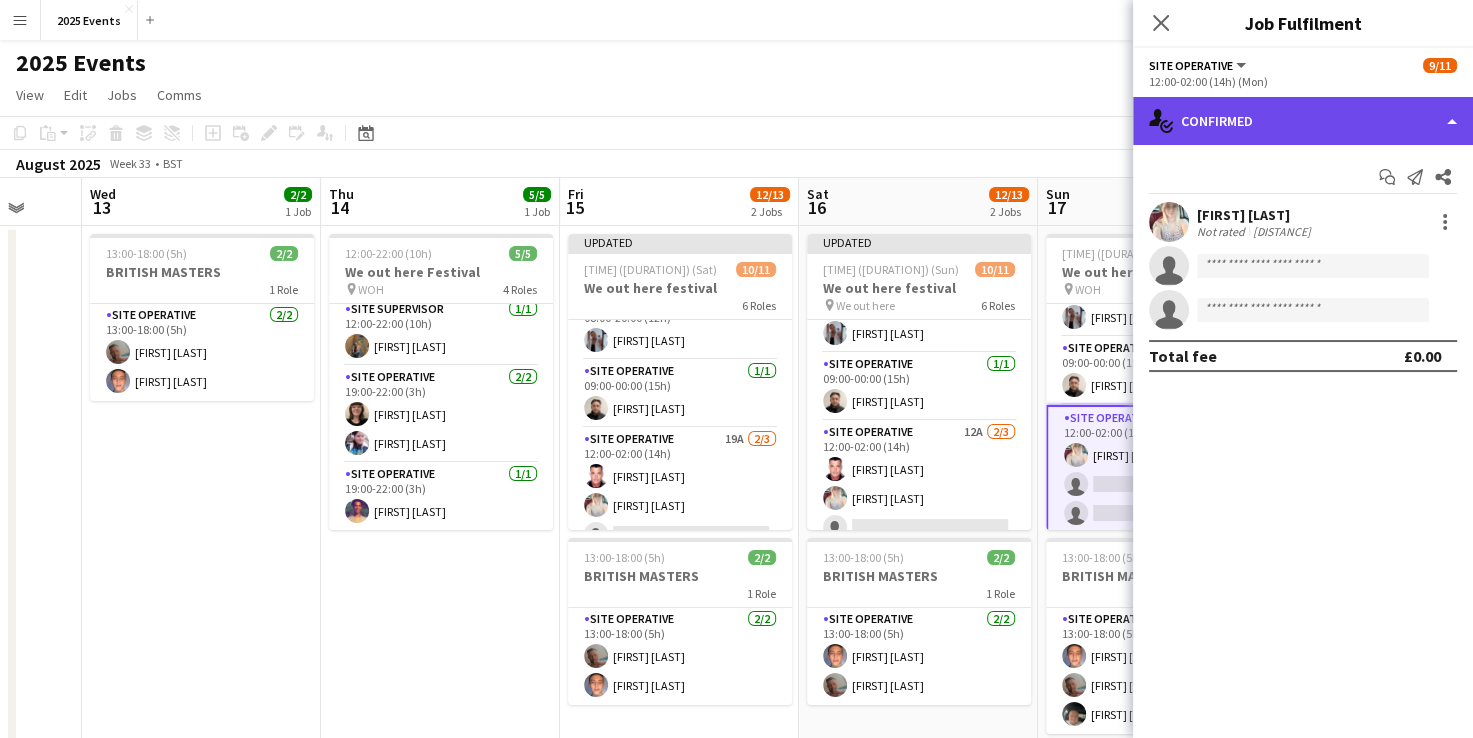 click on "single-neutral-actions-check-2
Confirmed" 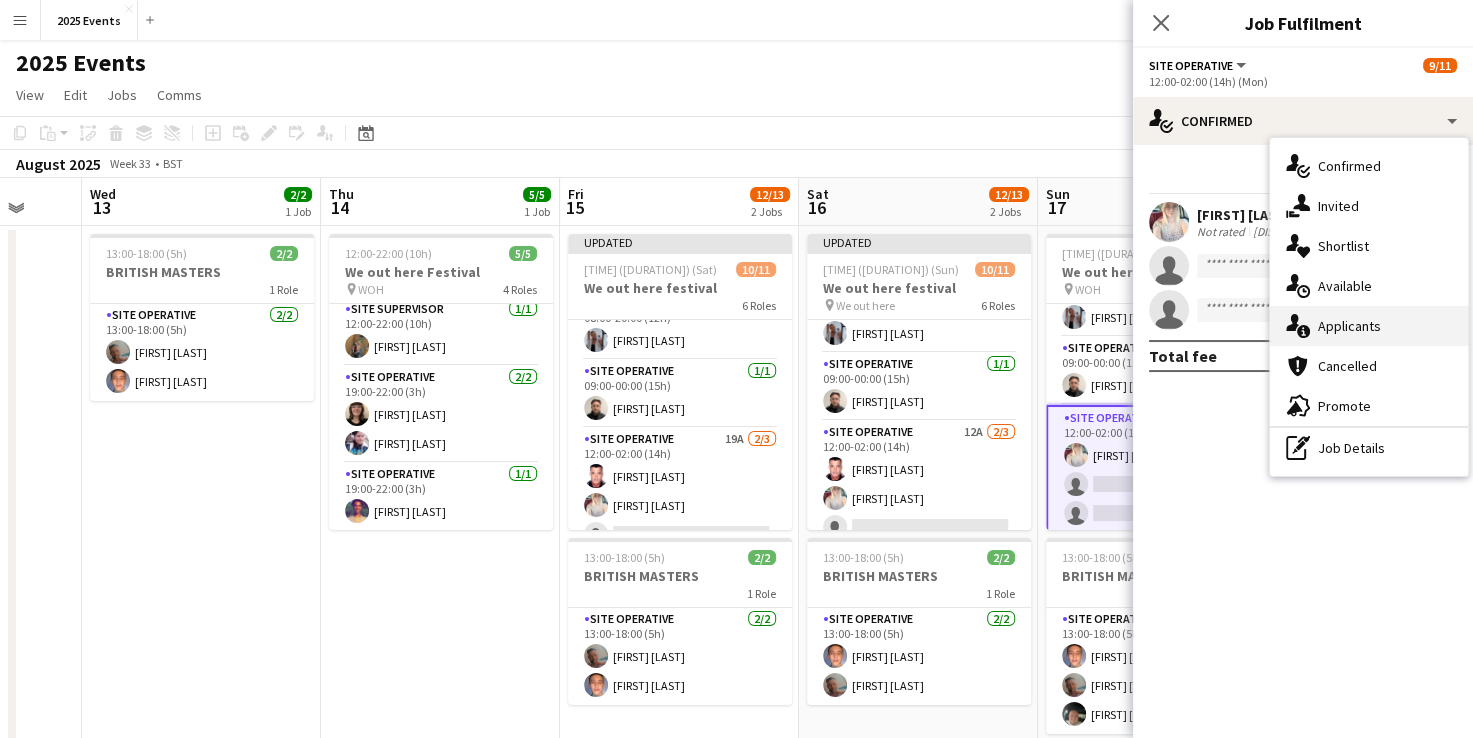 click on "single-neutral-actions-information
Applicants" at bounding box center [1369, 326] 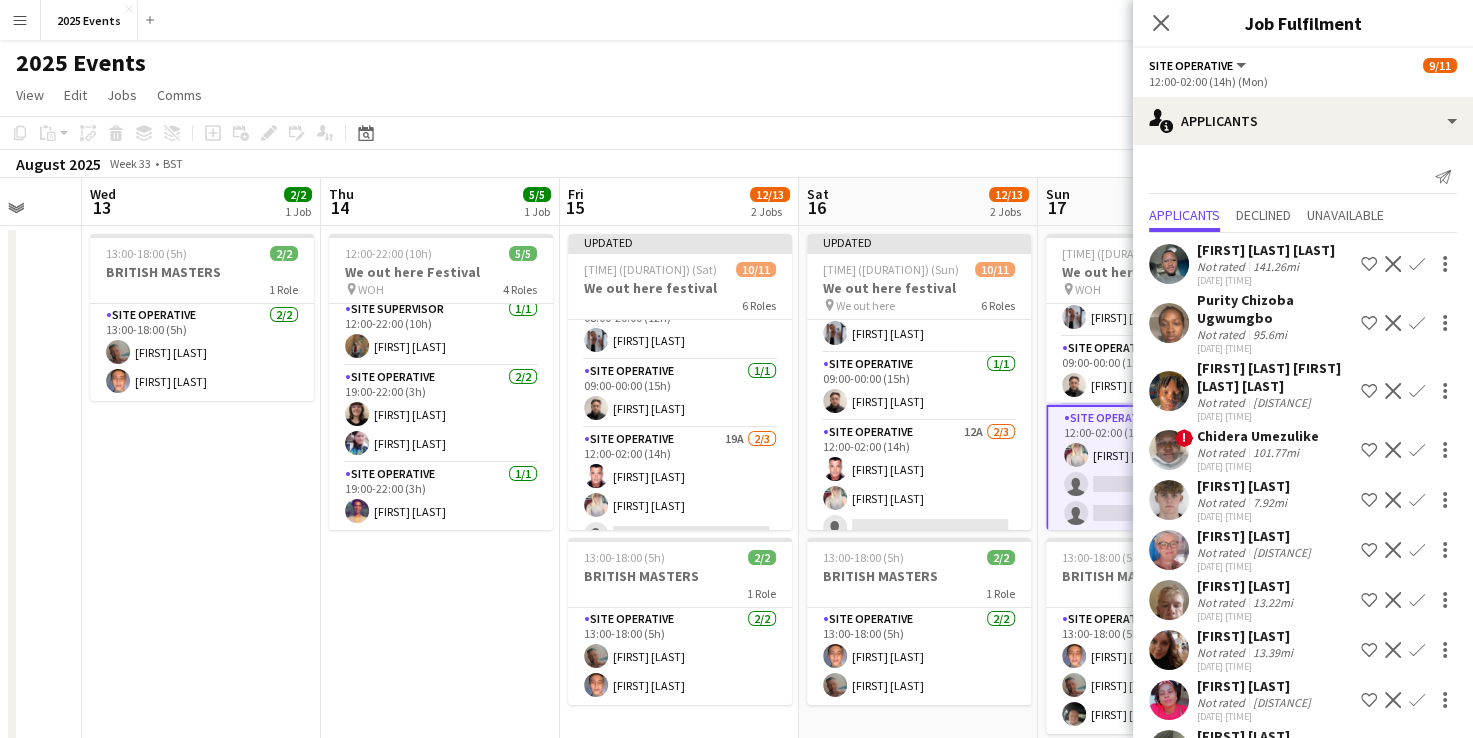 scroll, scrollTop: 190, scrollLeft: 0, axis: vertical 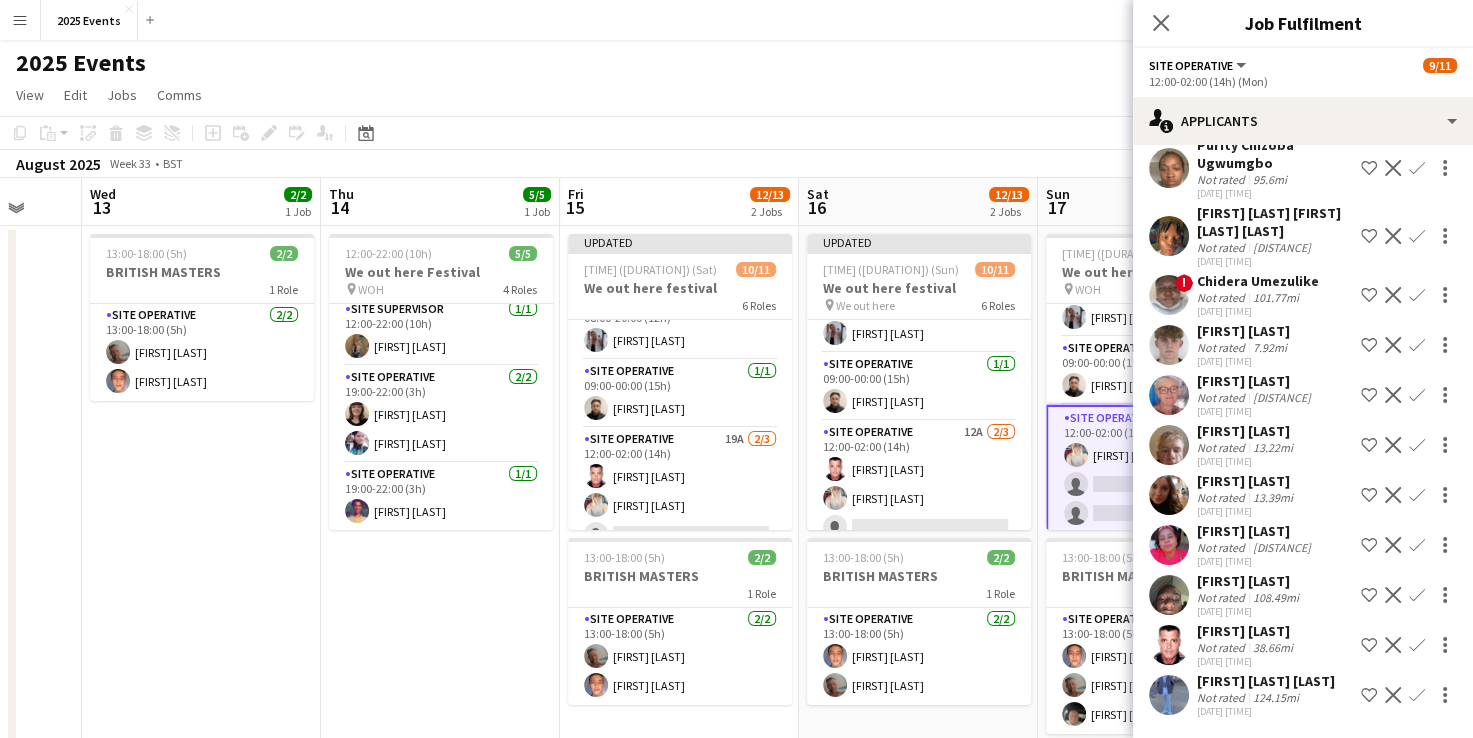 click on "Confirm" at bounding box center [1417, 695] 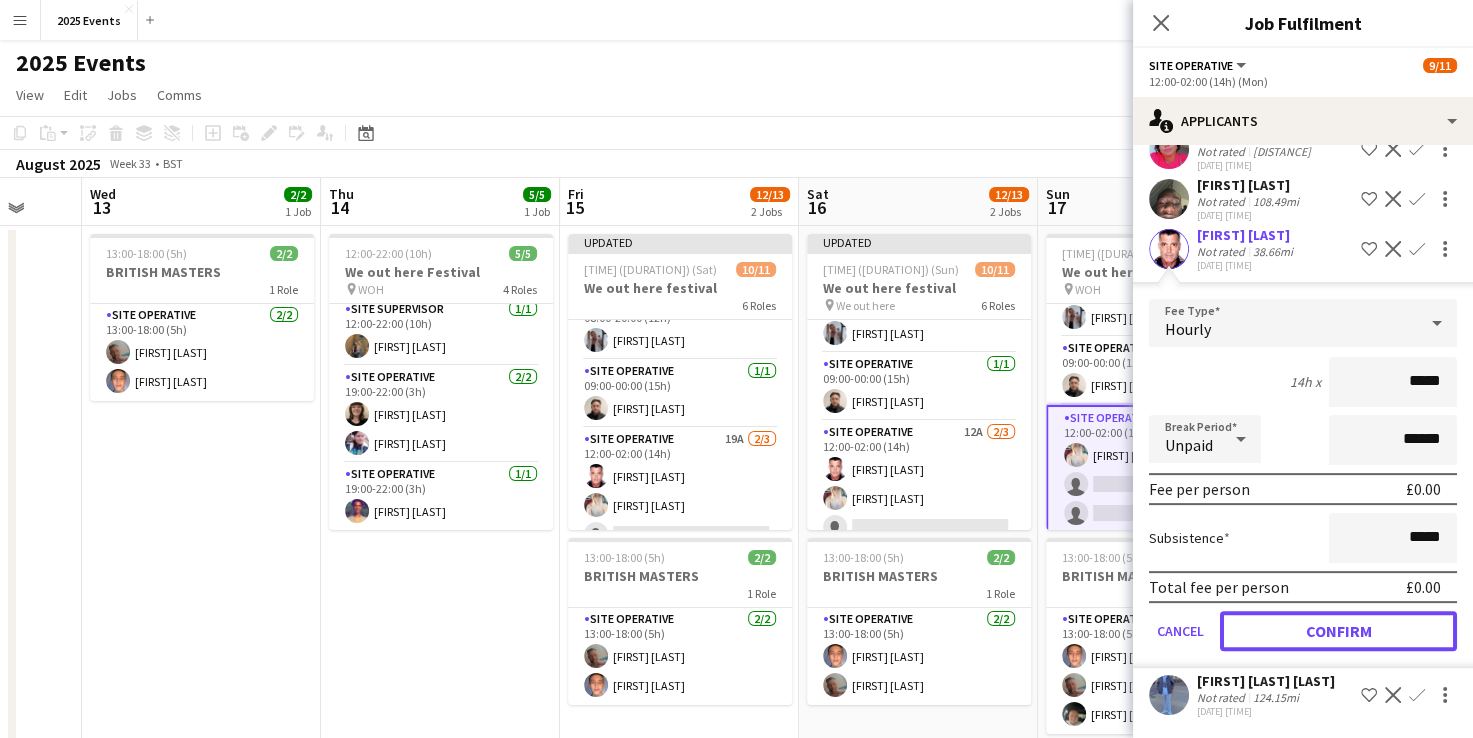 click on "Confirm" 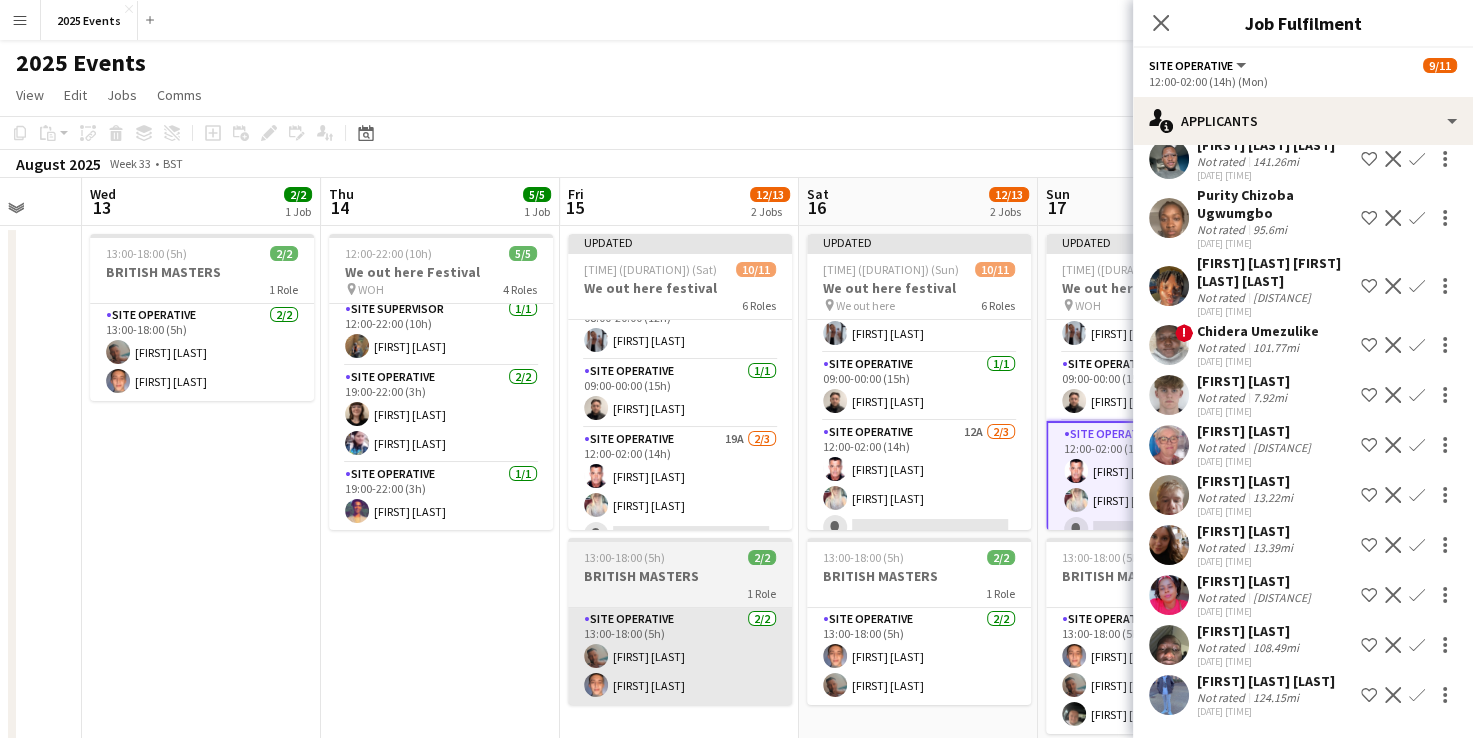 scroll, scrollTop: 140, scrollLeft: 0, axis: vertical 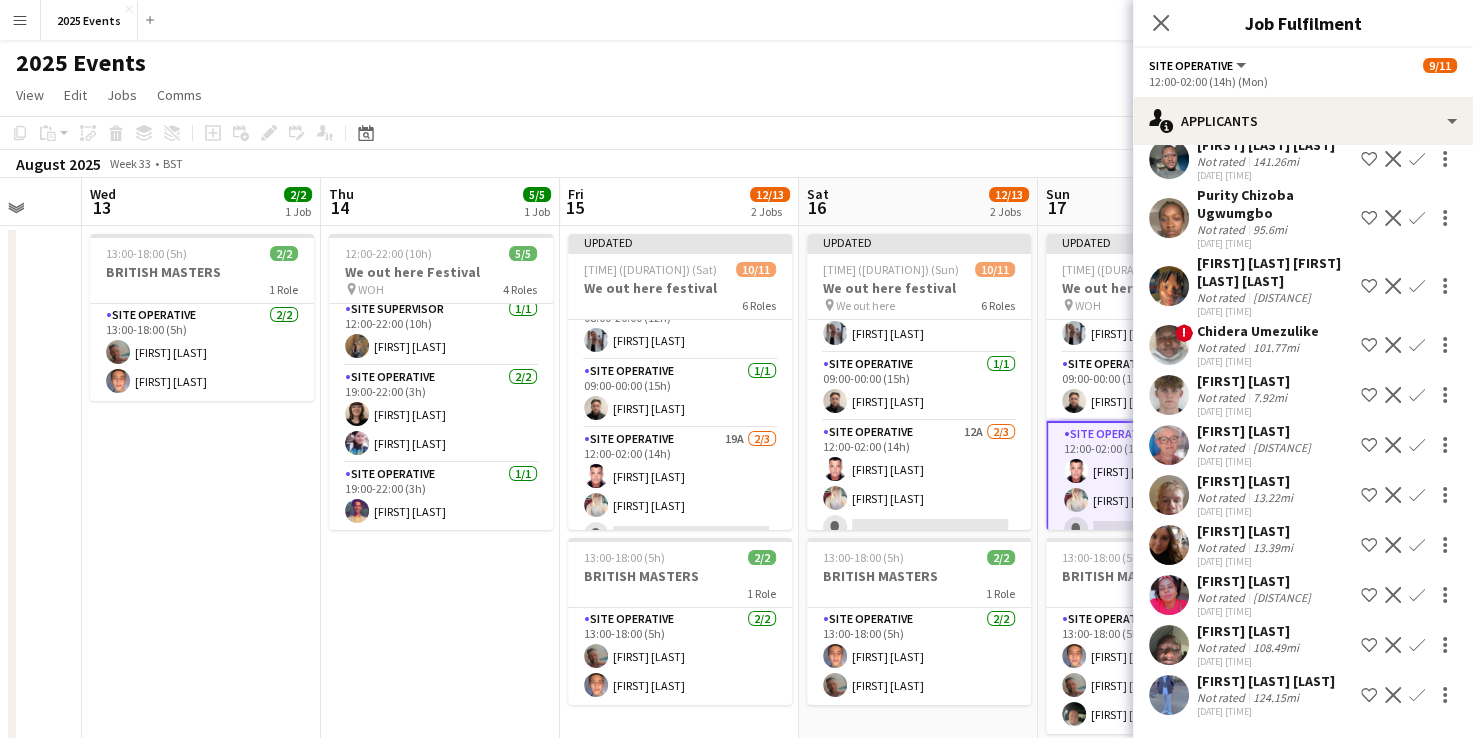 click on "[TIME] ([DURATION])    5/5   We out here Festival
pin
WOH    4 Roles   Site Manager   1/1   [TIME] ([DURATION])
[FIRST] [LAST]  Site Supervisor   1/1   [TIME] ([DURATION])
[FIRST] [LAST]  Site Operative   2/2   [TIME] ([DURATION])
[FIRST] [LAST] [FIRST] [LAST]  Site Operative   1/1   [TIME] ([DURATION])
[FIRST] [LAST]" at bounding box center [440, 550] 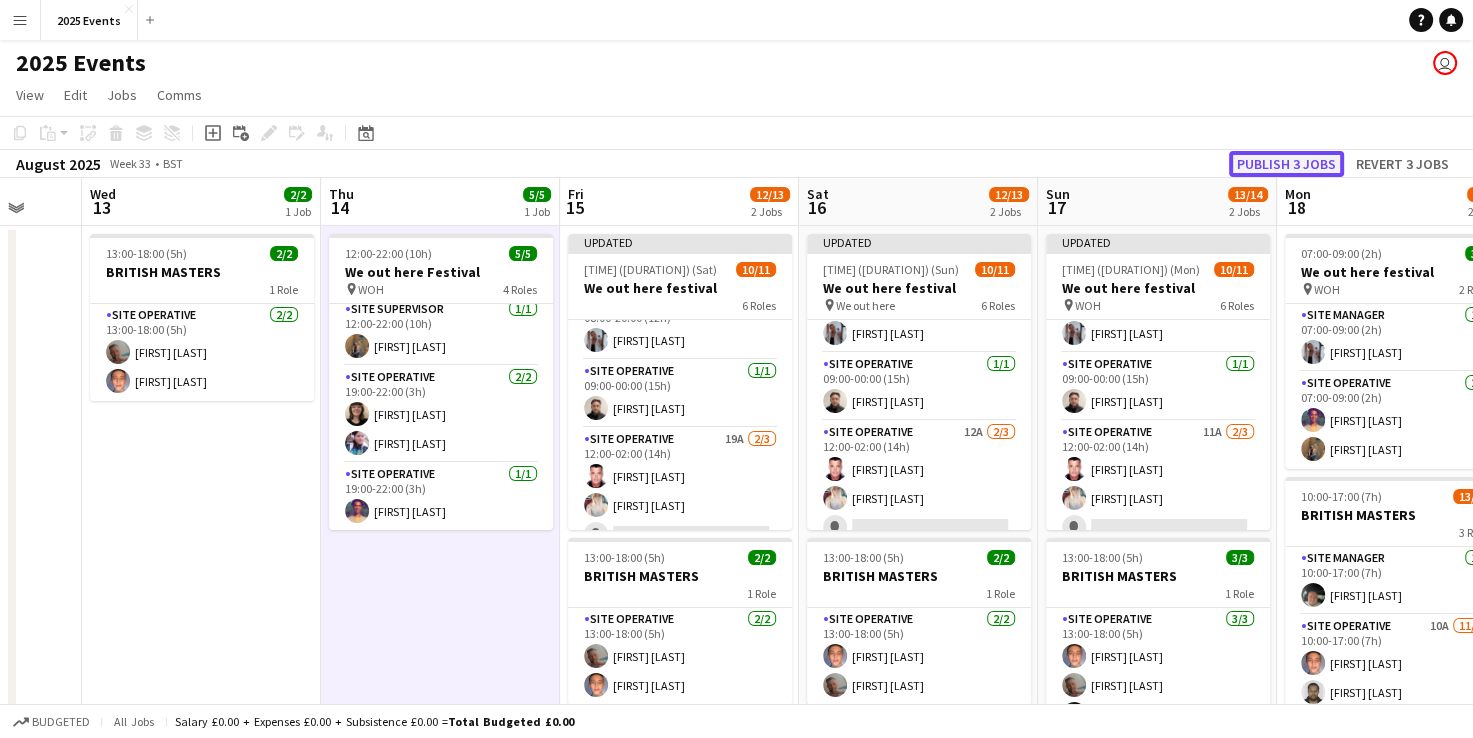 click on "Publish 3 jobs" 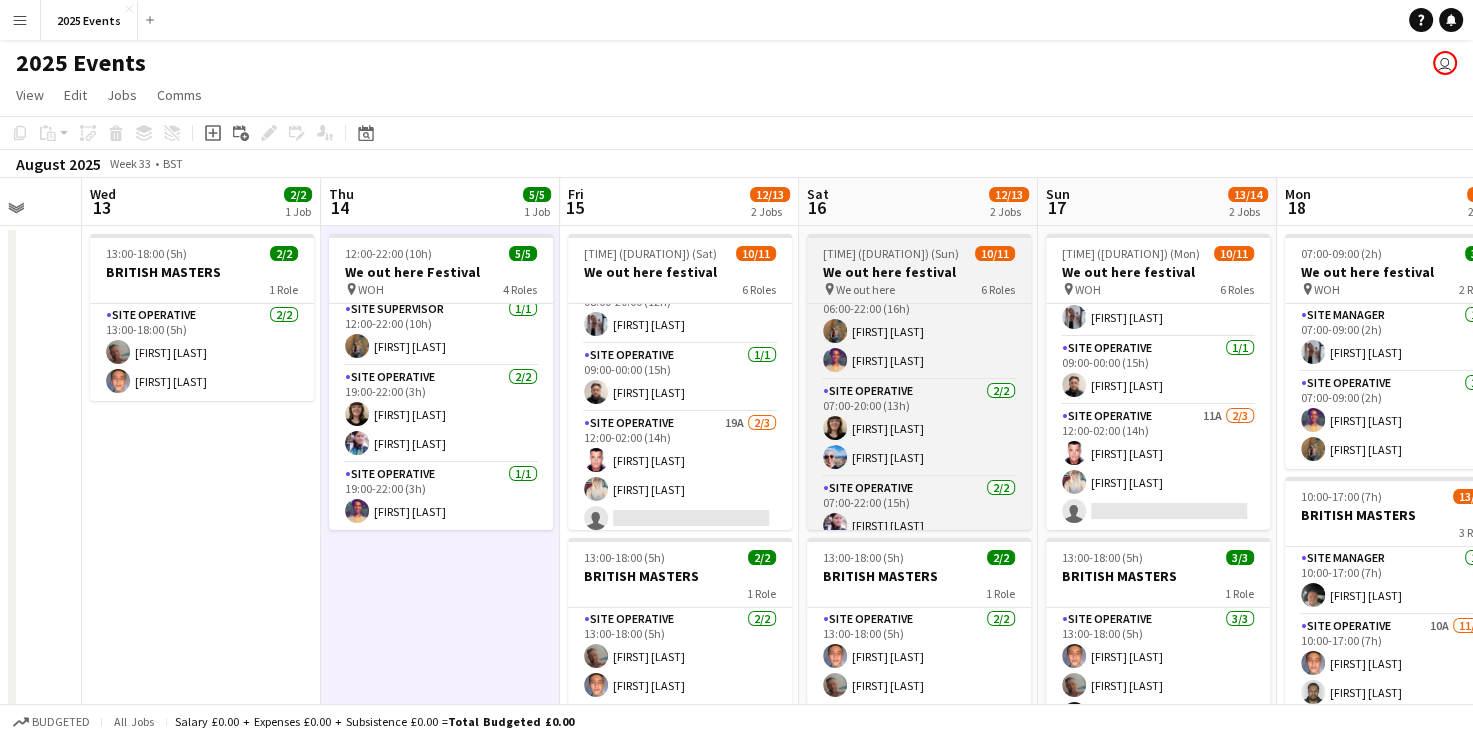 scroll, scrollTop: 0, scrollLeft: 0, axis: both 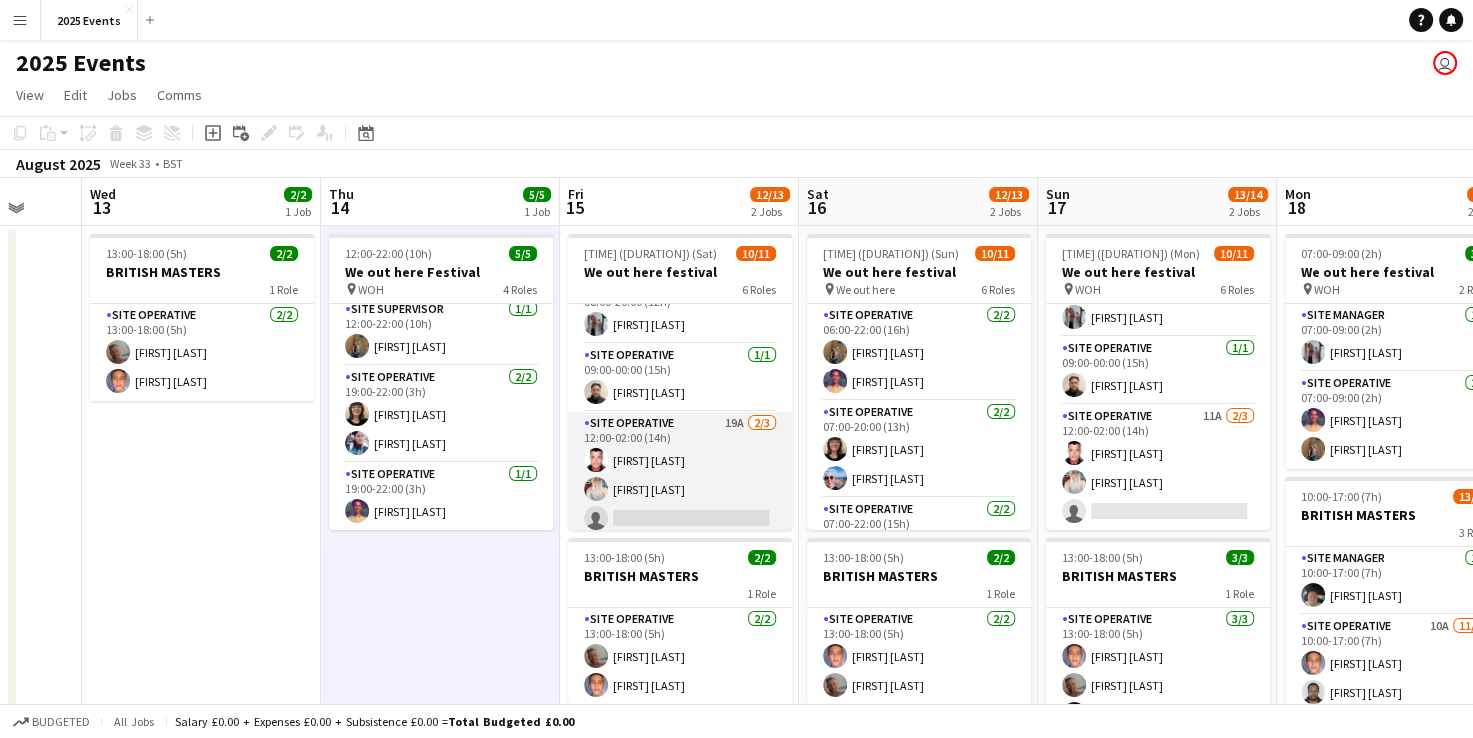 click on "Site Operative   19A   2/3   [TIME] ([DURATION])
[FIRST] [LAST] [FIRST] [LAST]
single-neutral-actions" at bounding box center (680, 475) 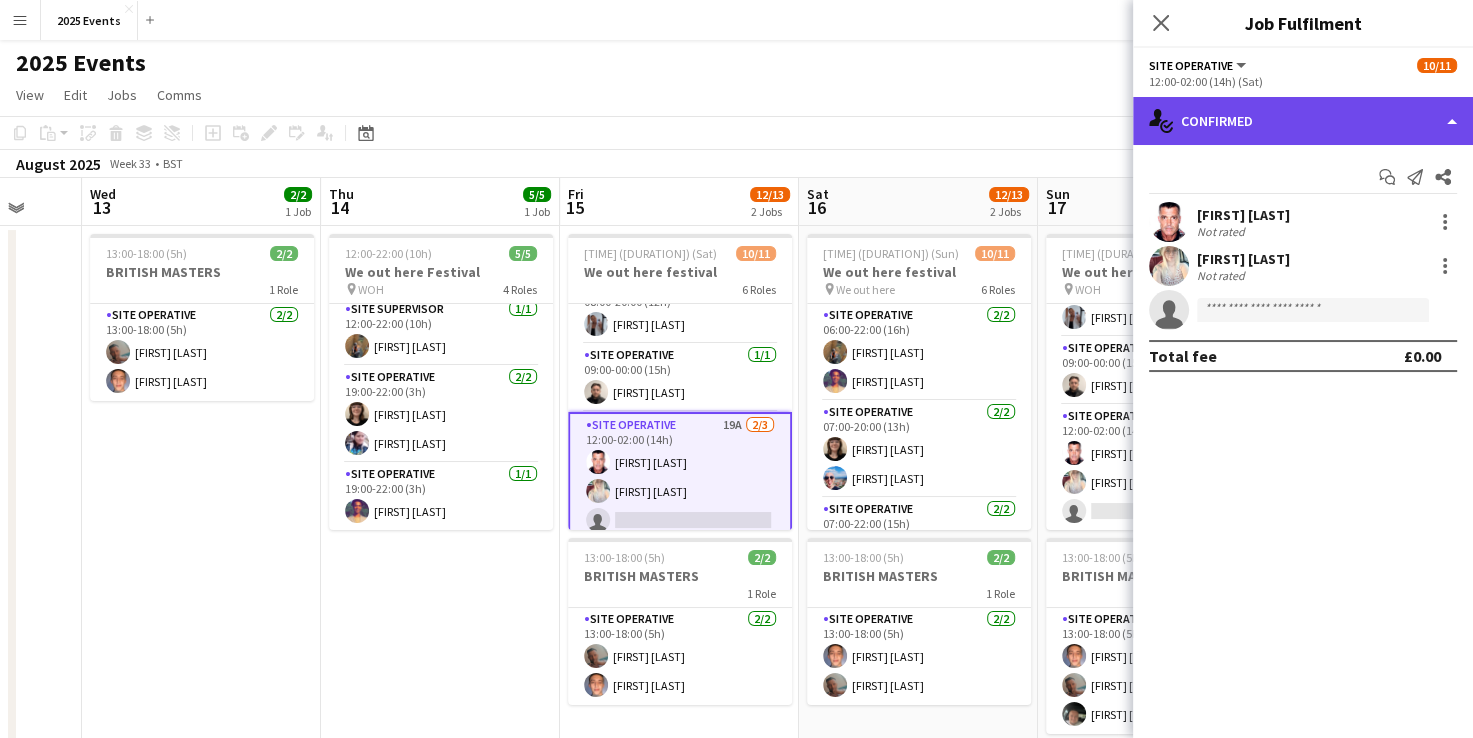 click on "single-neutral-actions-check-2
Confirmed" 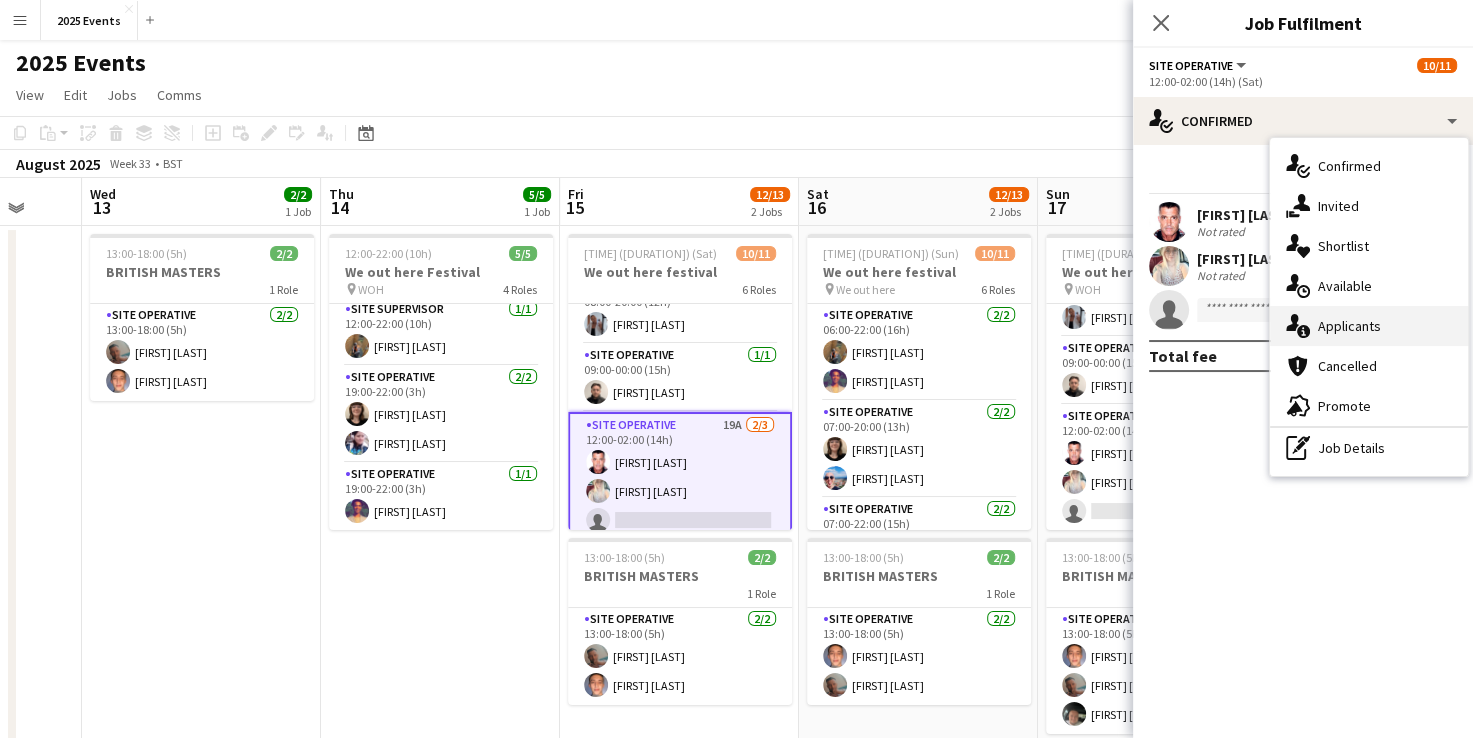click on "single-neutral-actions-information
Applicants" at bounding box center (1369, 326) 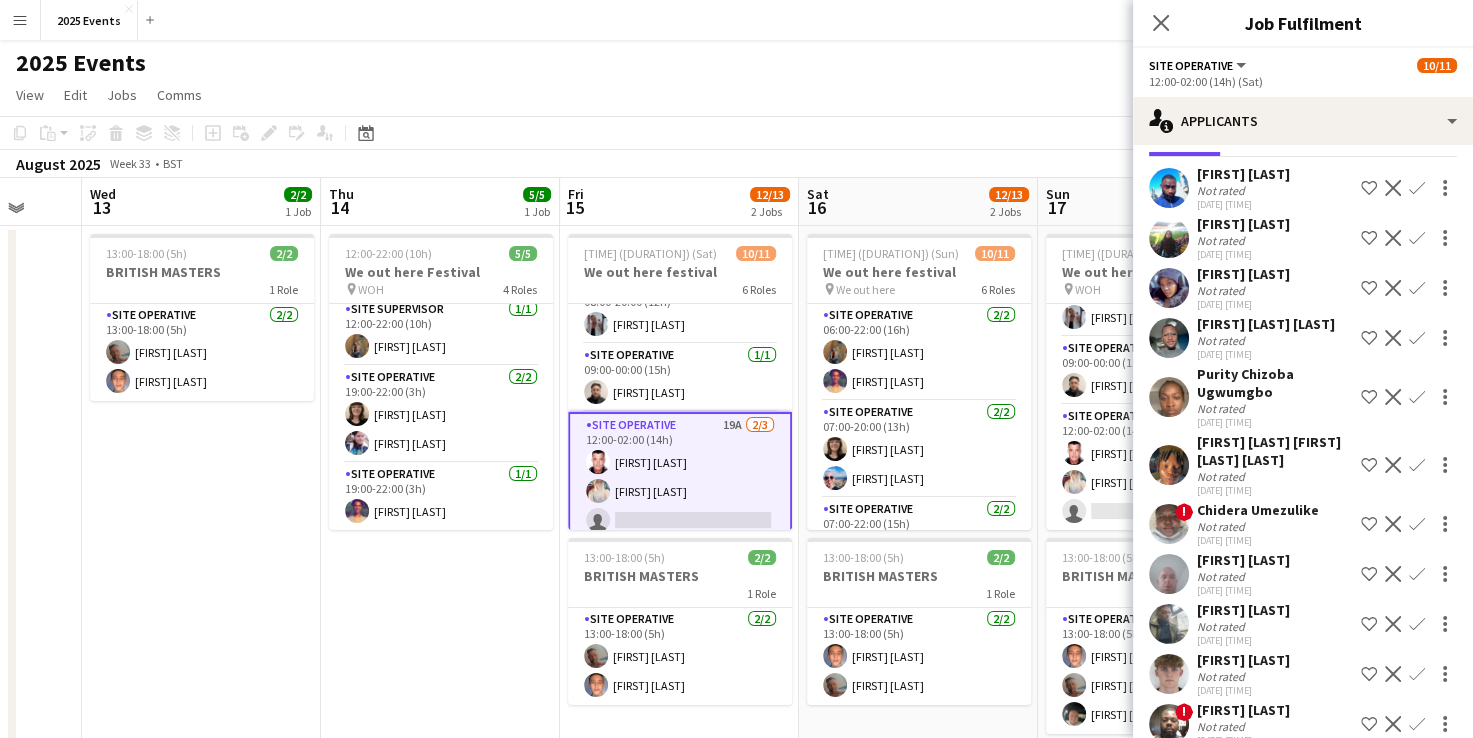 scroll, scrollTop: 0, scrollLeft: 0, axis: both 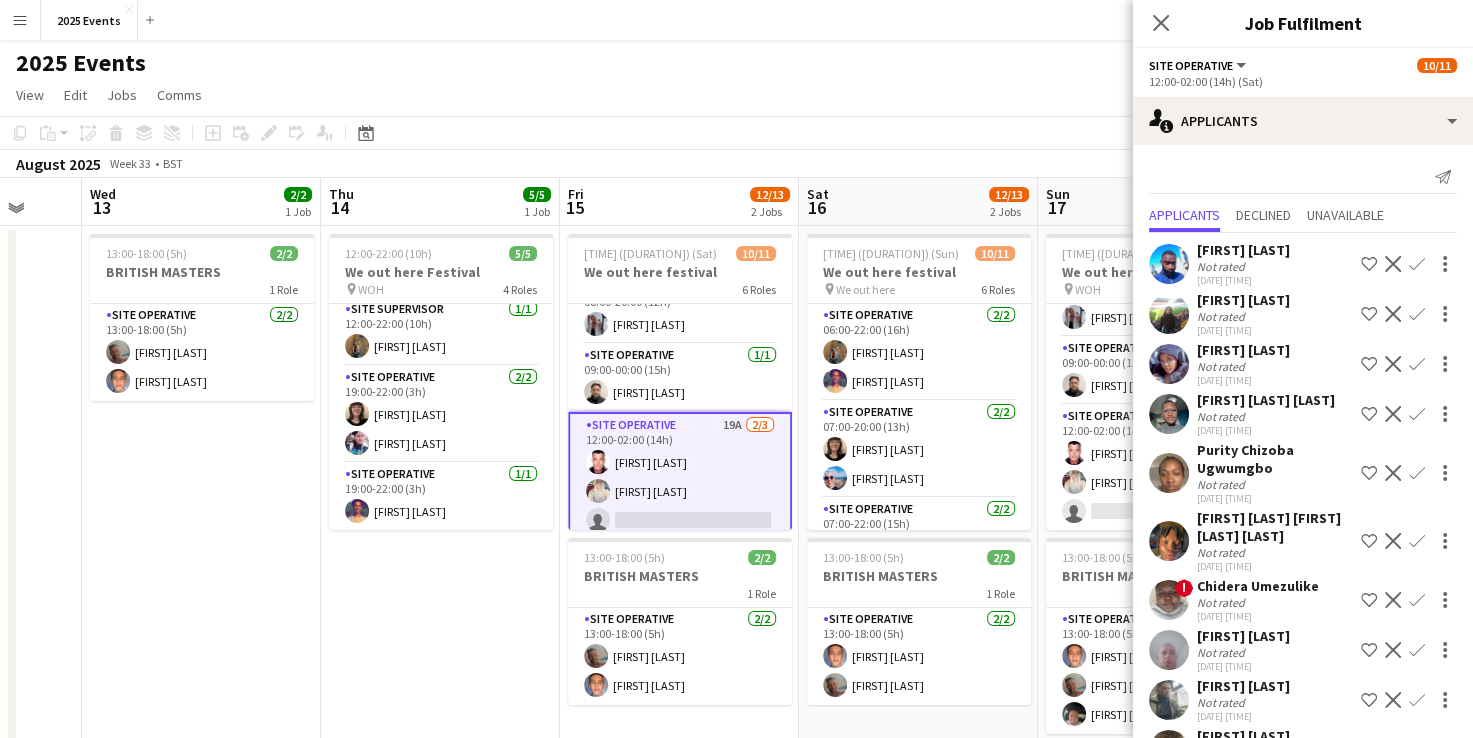 click on "Site Operative   19A   2/3   [TIME] ([DURATION])
[FIRST] [LAST] [FIRST] [LAST]
single-neutral-actions" at bounding box center [680, 477] 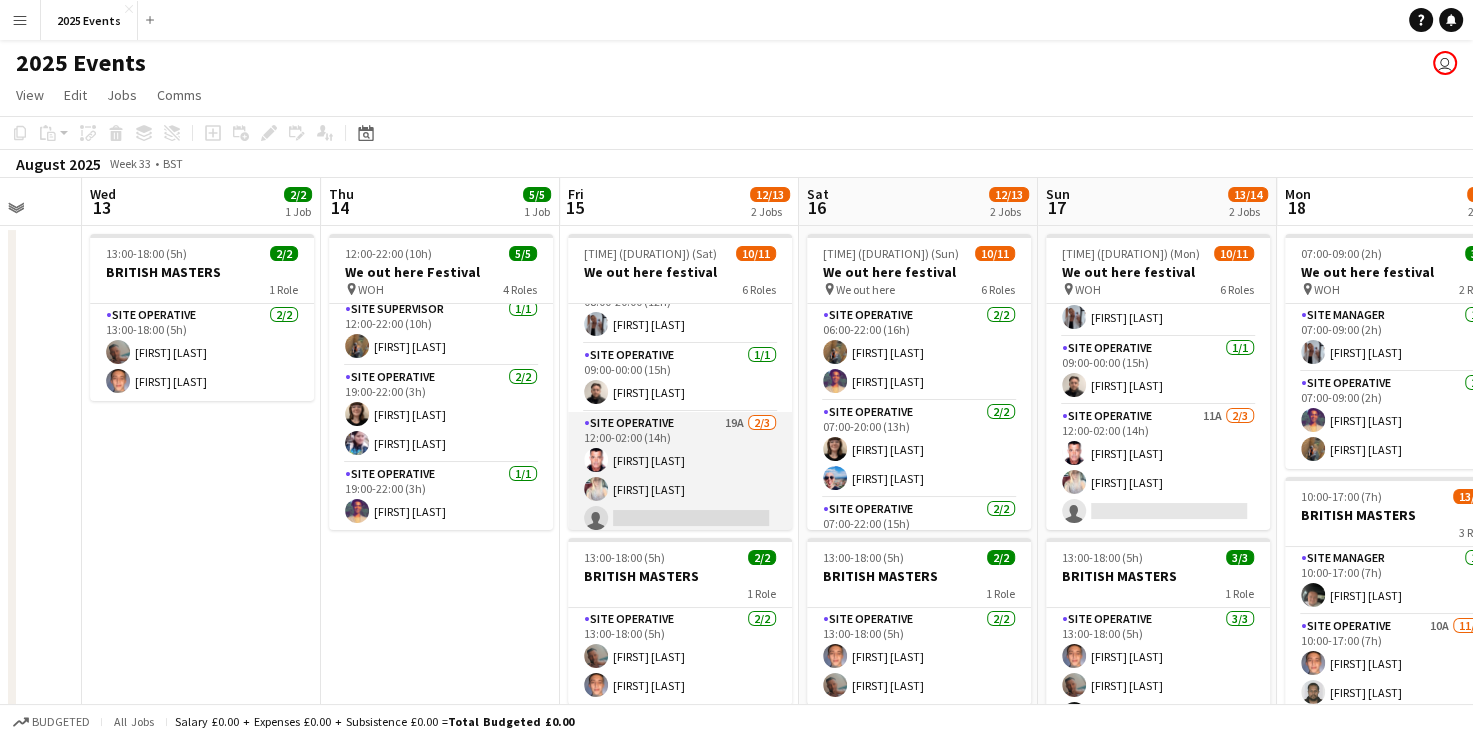 click on "Site Operative   19A   2/3   [TIME] ([DURATION])
[FIRST] [LAST] [FIRST] [LAST]
single-neutral-actions" at bounding box center [680, 475] 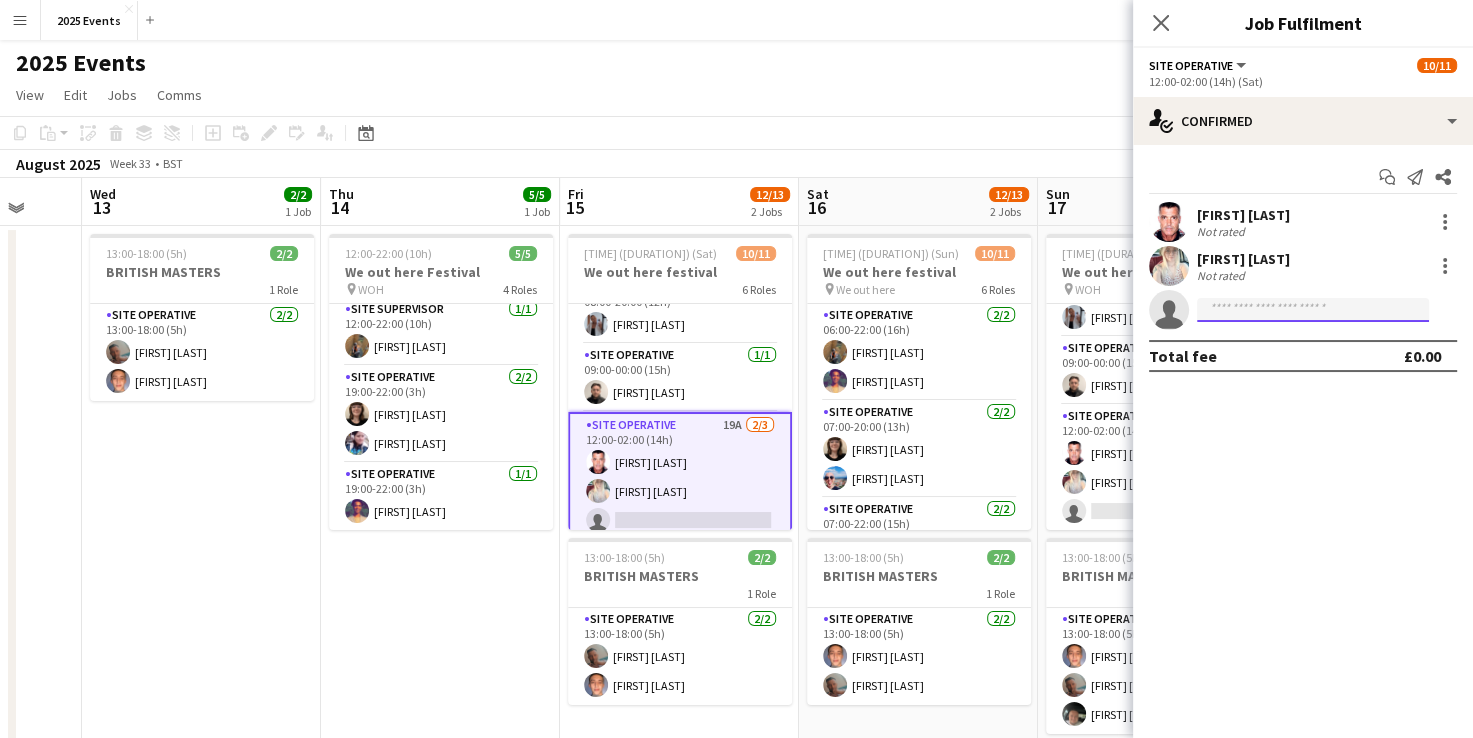 click 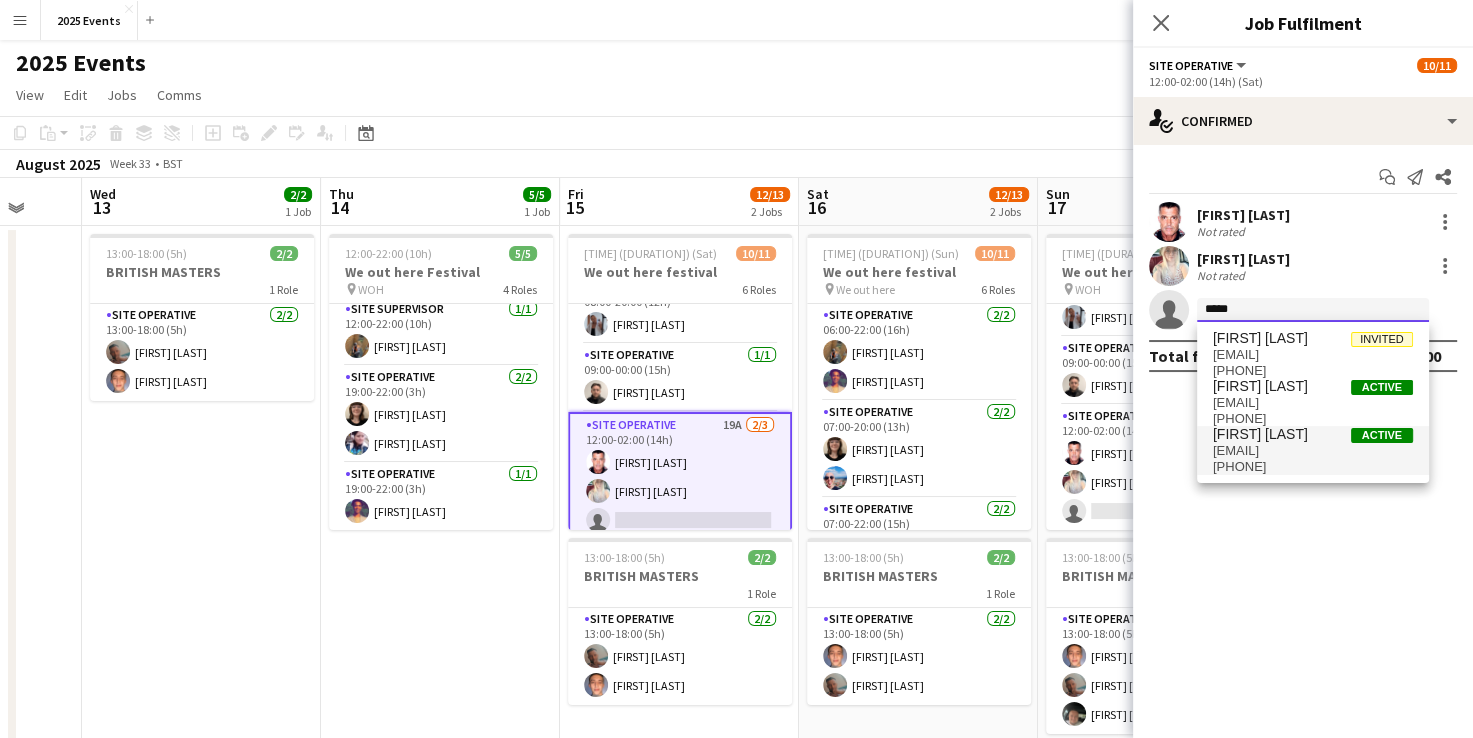 type on "*****" 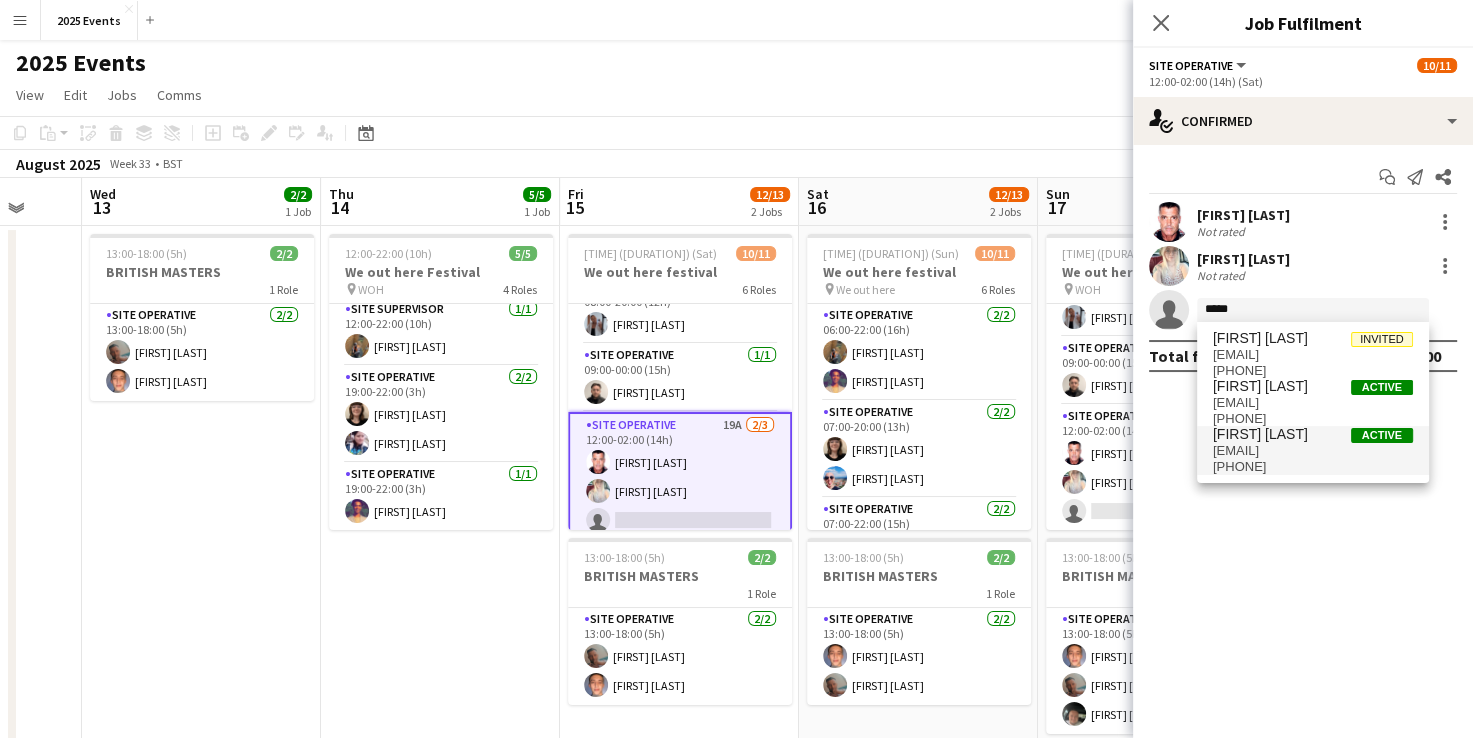 click on "[FIRST] [LAST]" at bounding box center (1260, 434) 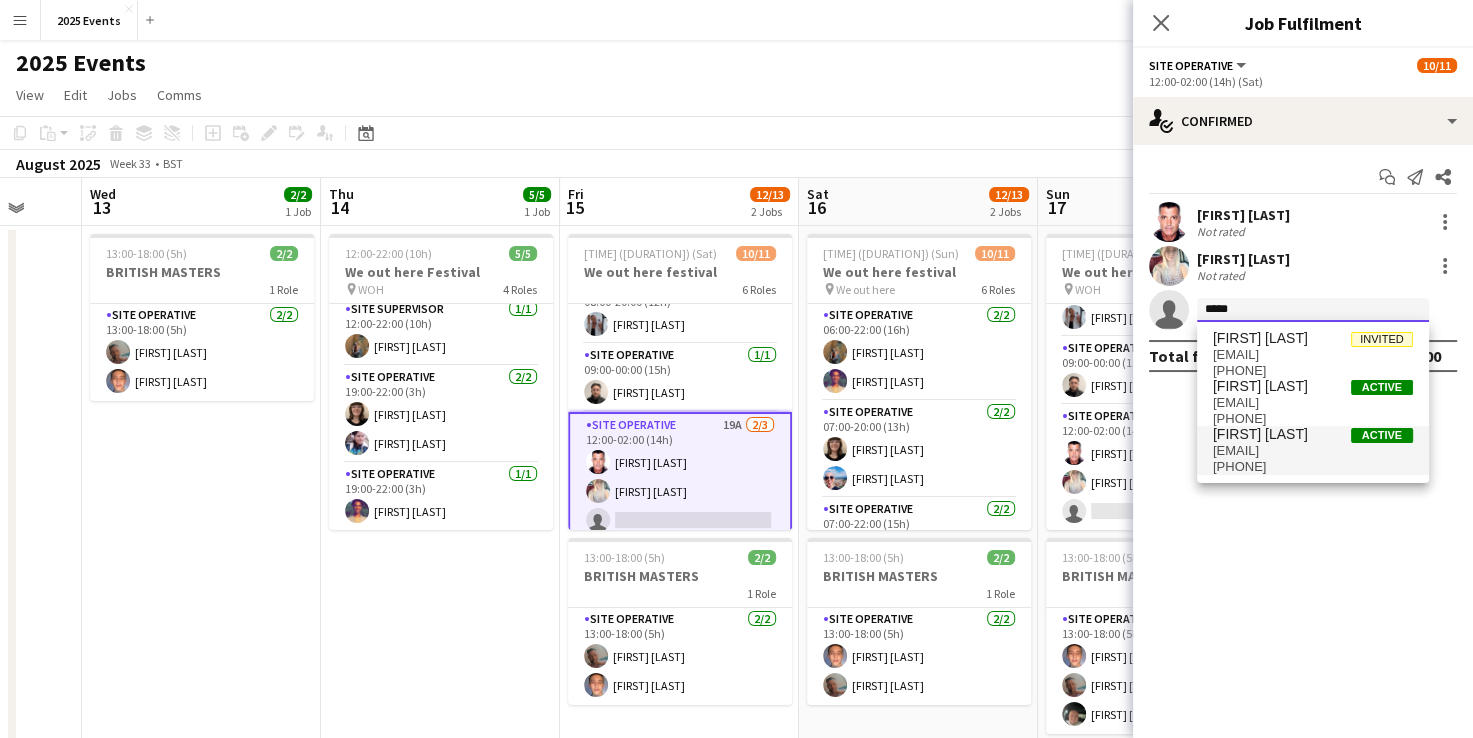type 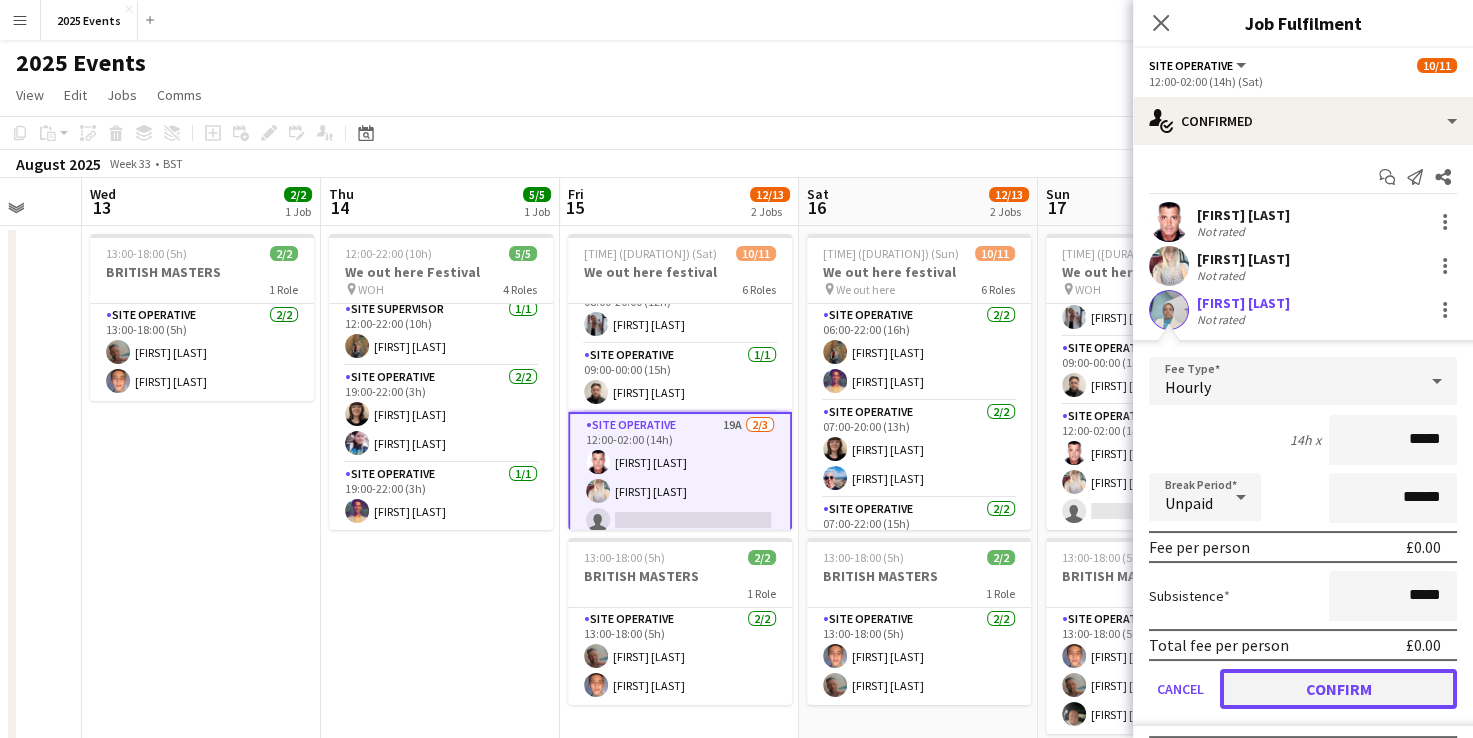 click on "Confirm" at bounding box center [1338, 689] 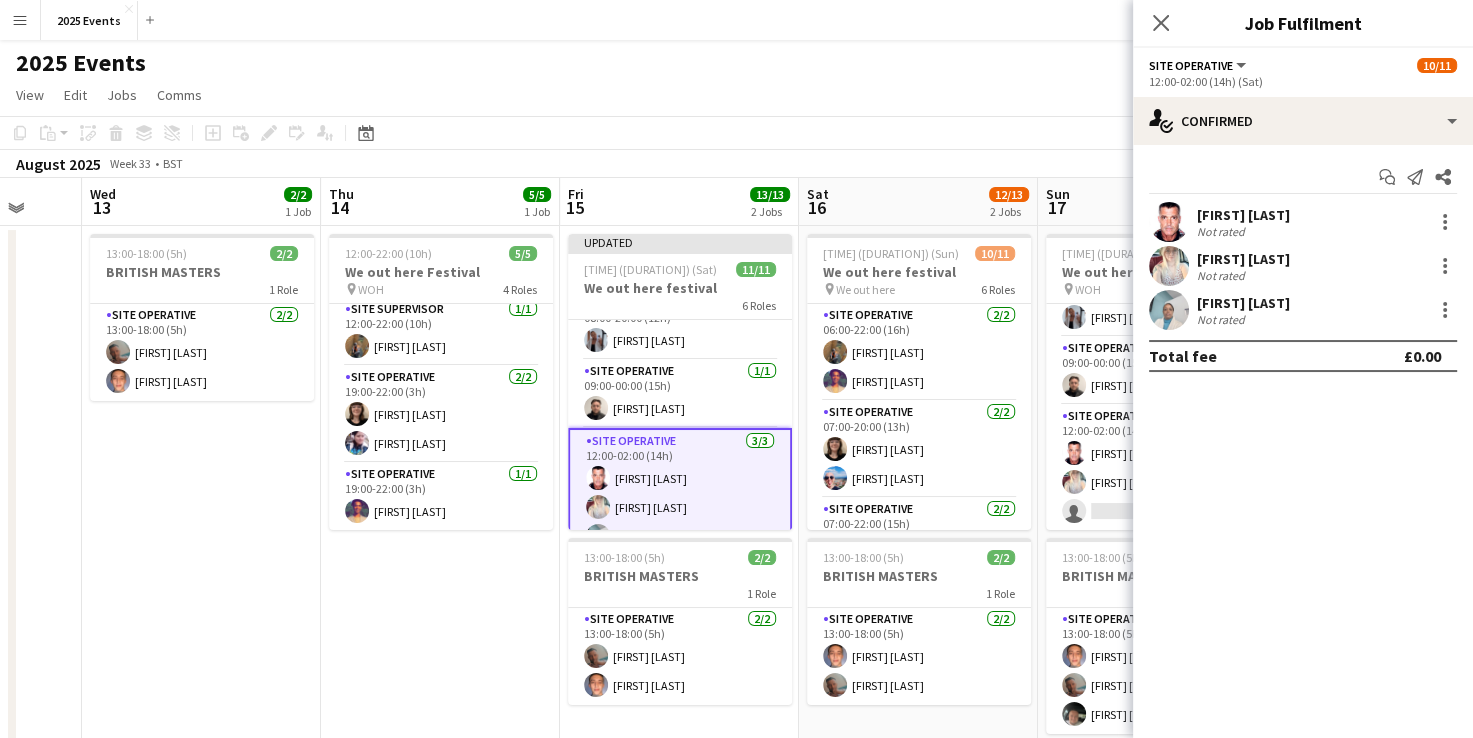 click on "[TIME] ([DURATION])    5/5   We out here Festival
pin
WOH    4 Roles   Site Manager   1/1   [TIME] ([DURATION])
[FIRST] [LAST]  Site Supervisor   1/1   [TIME] ([DURATION])
[FIRST] [LAST]  Site Operative   2/2   [TIME] ([DURATION])
[FIRST] [LAST] [FIRST] [LAST]  Site Operative   1/1   [TIME] ([DURATION])
[FIRST] [LAST]" at bounding box center (440, 550) 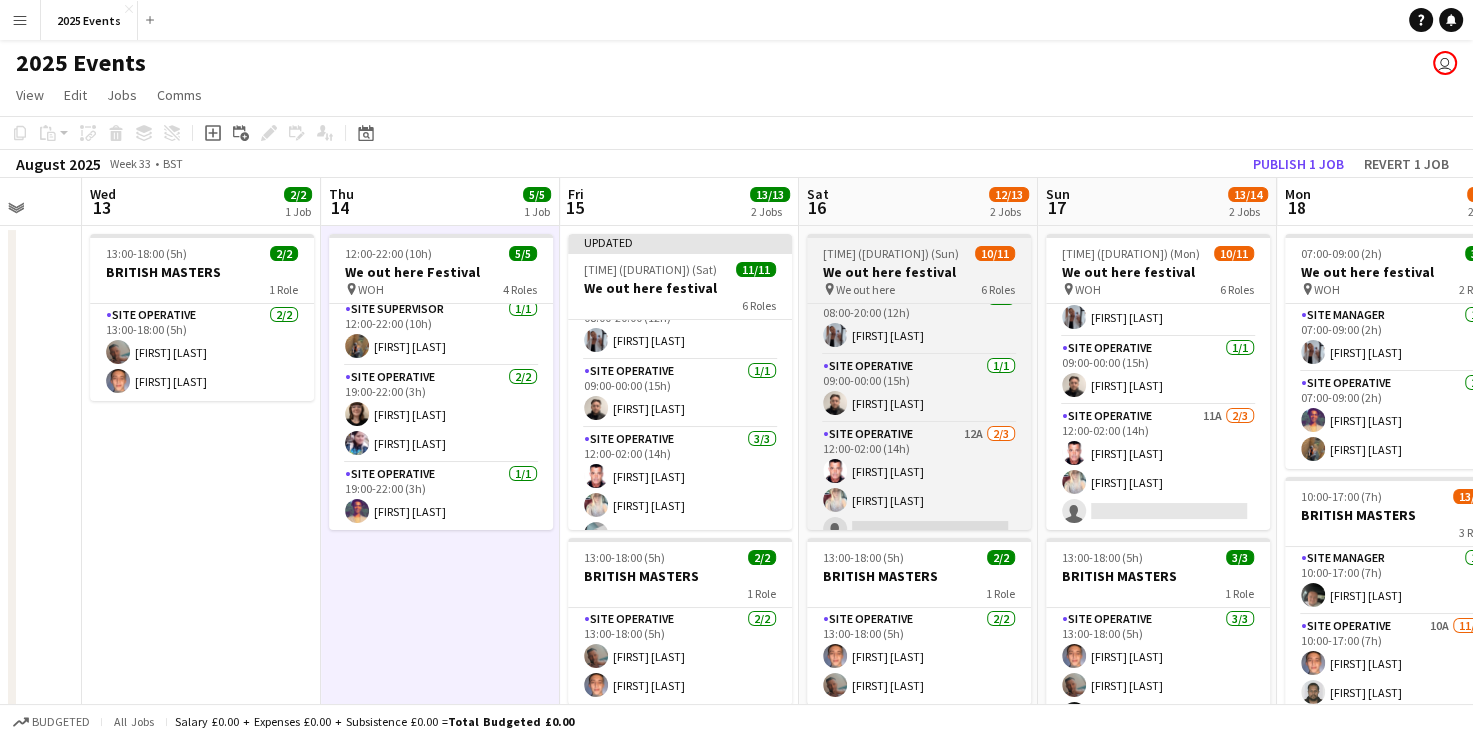 scroll, scrollTop: 326, scrollLeft: 0, axis: vertical 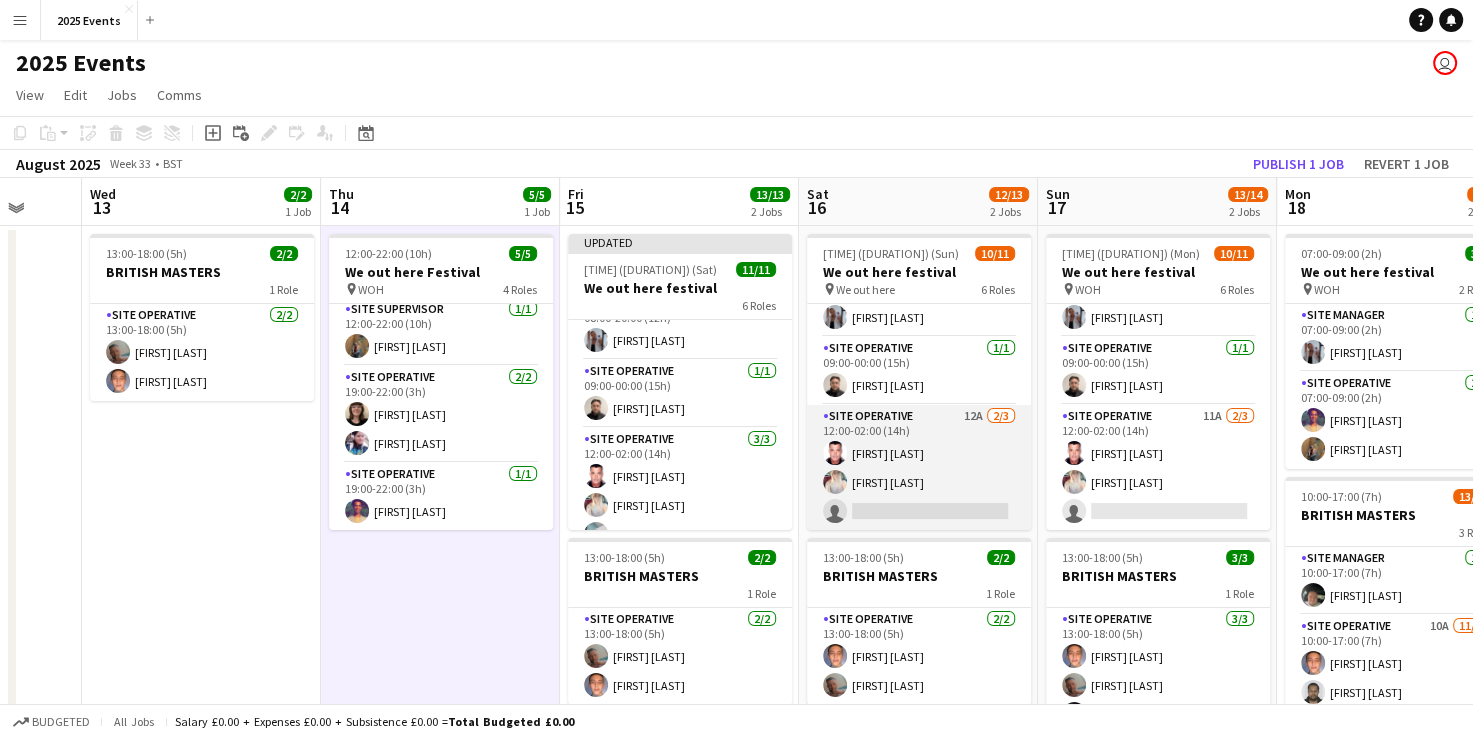 click on "Site Operative   12A   2/3   [TIME] ([DURATION])
[FIRST] [LAST] [FIRST] [LAST]
single-neutral-actions" at bounding box center [919, 468] 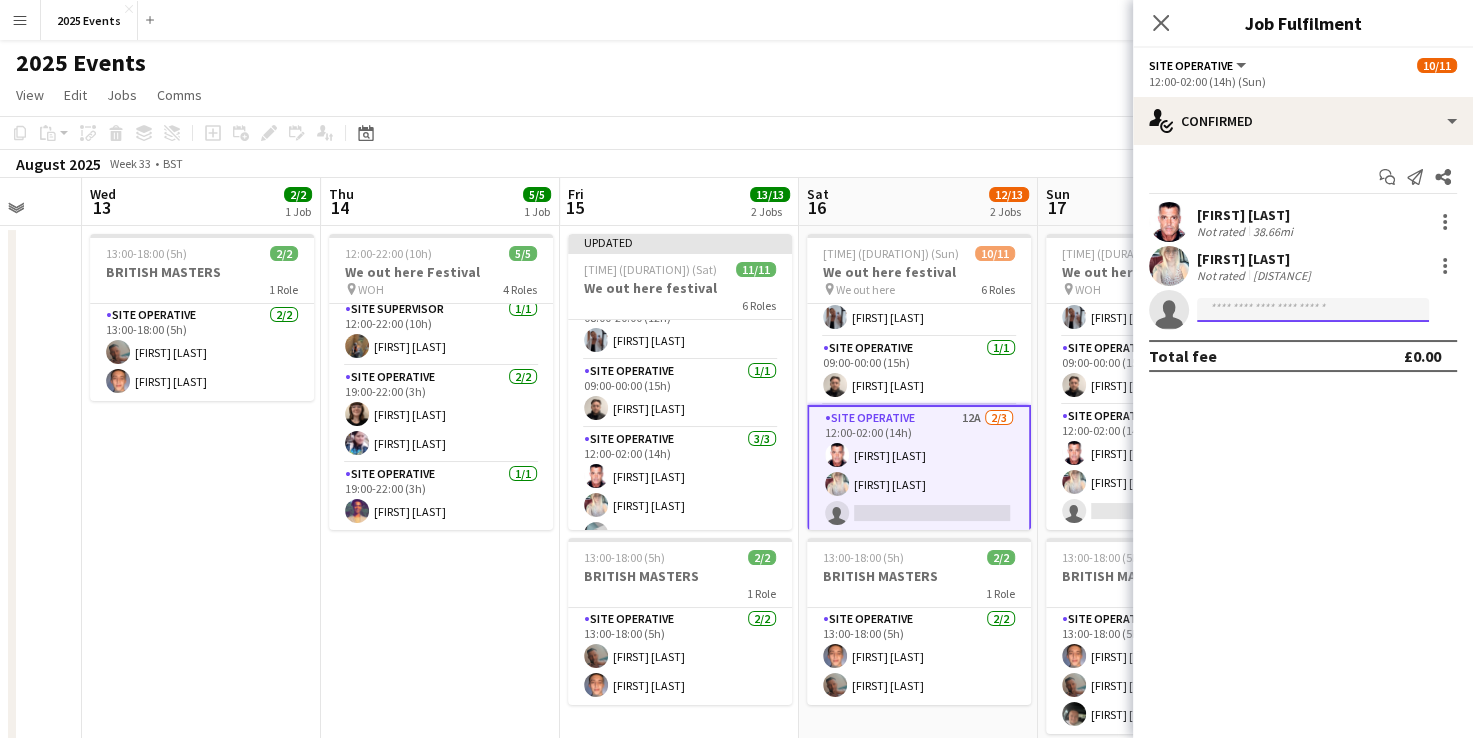 click 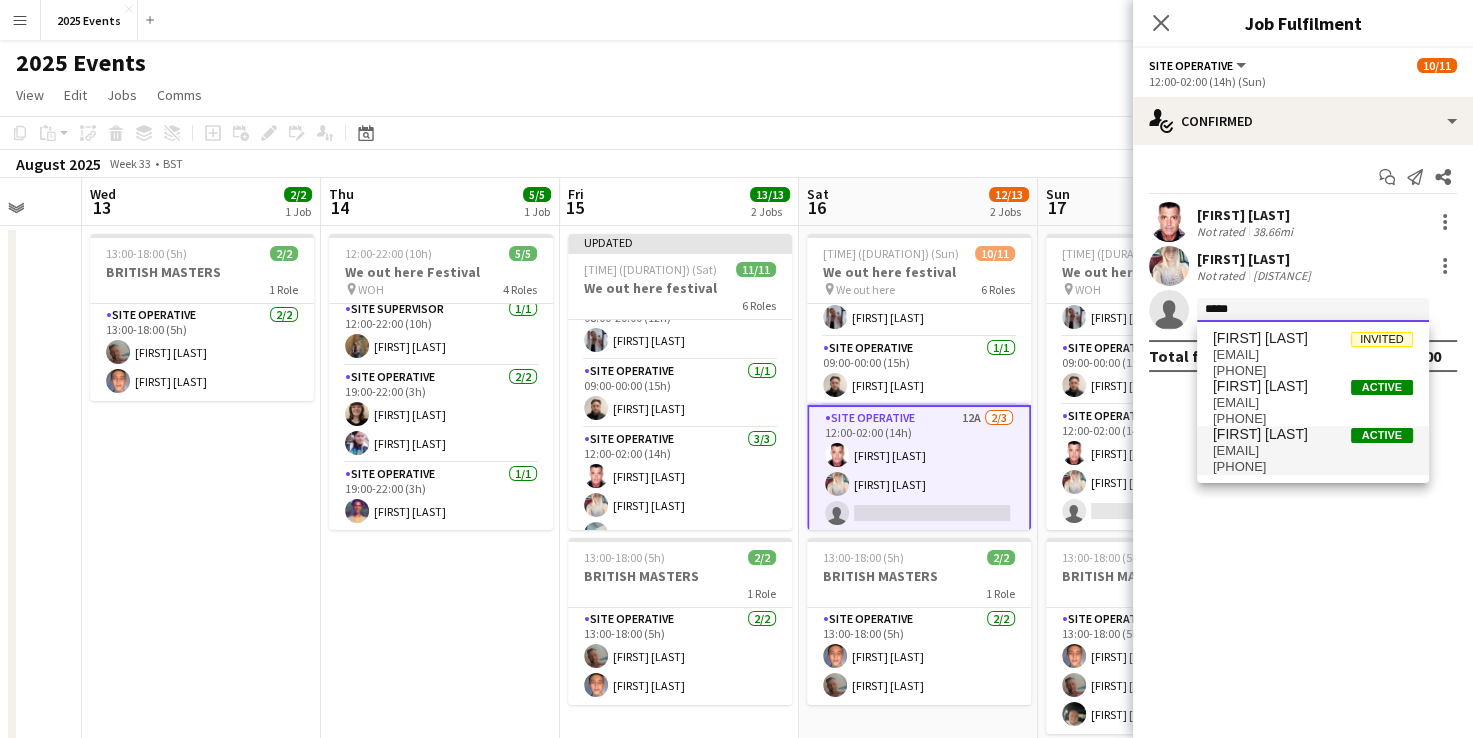 type on "*****" 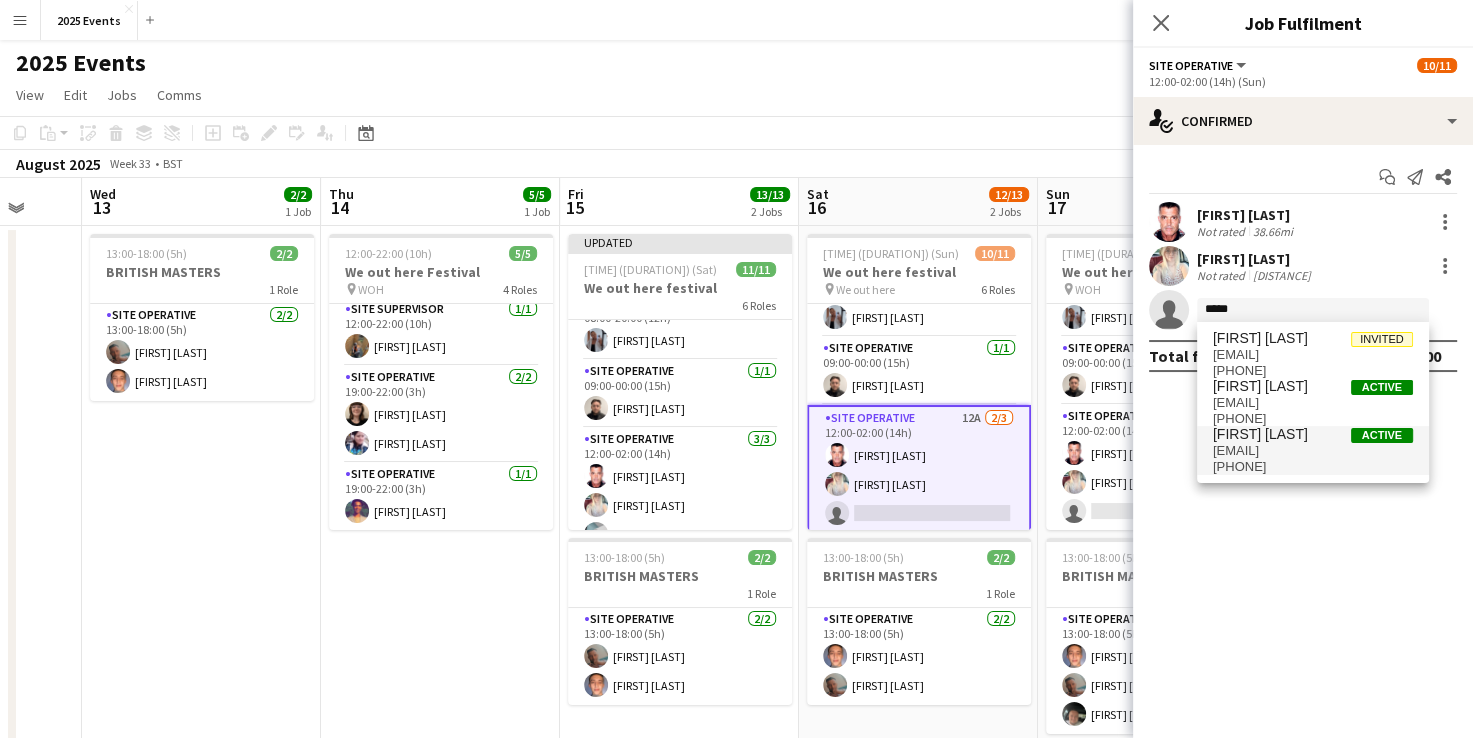 click on "[FIRST] [LAST]" at bounding box center [1260, 434] 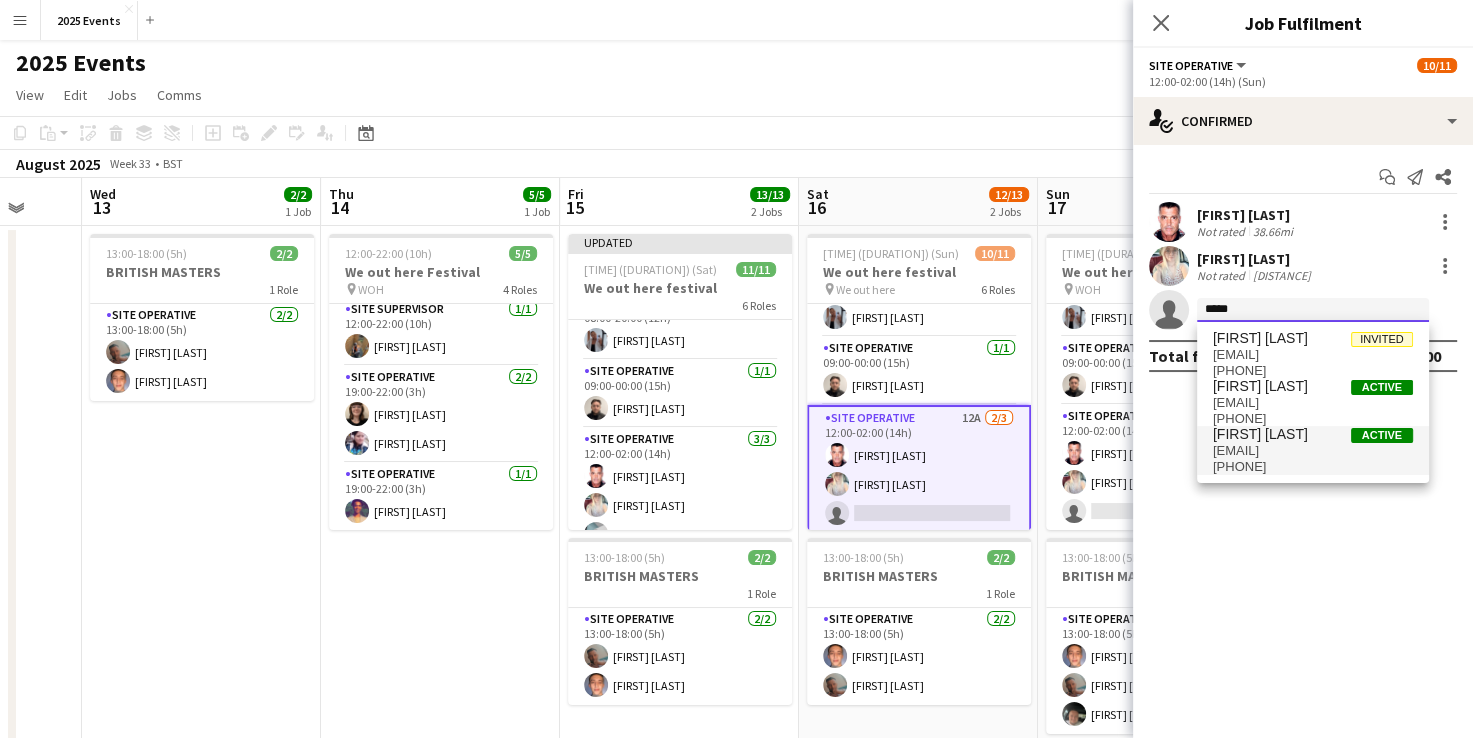 type 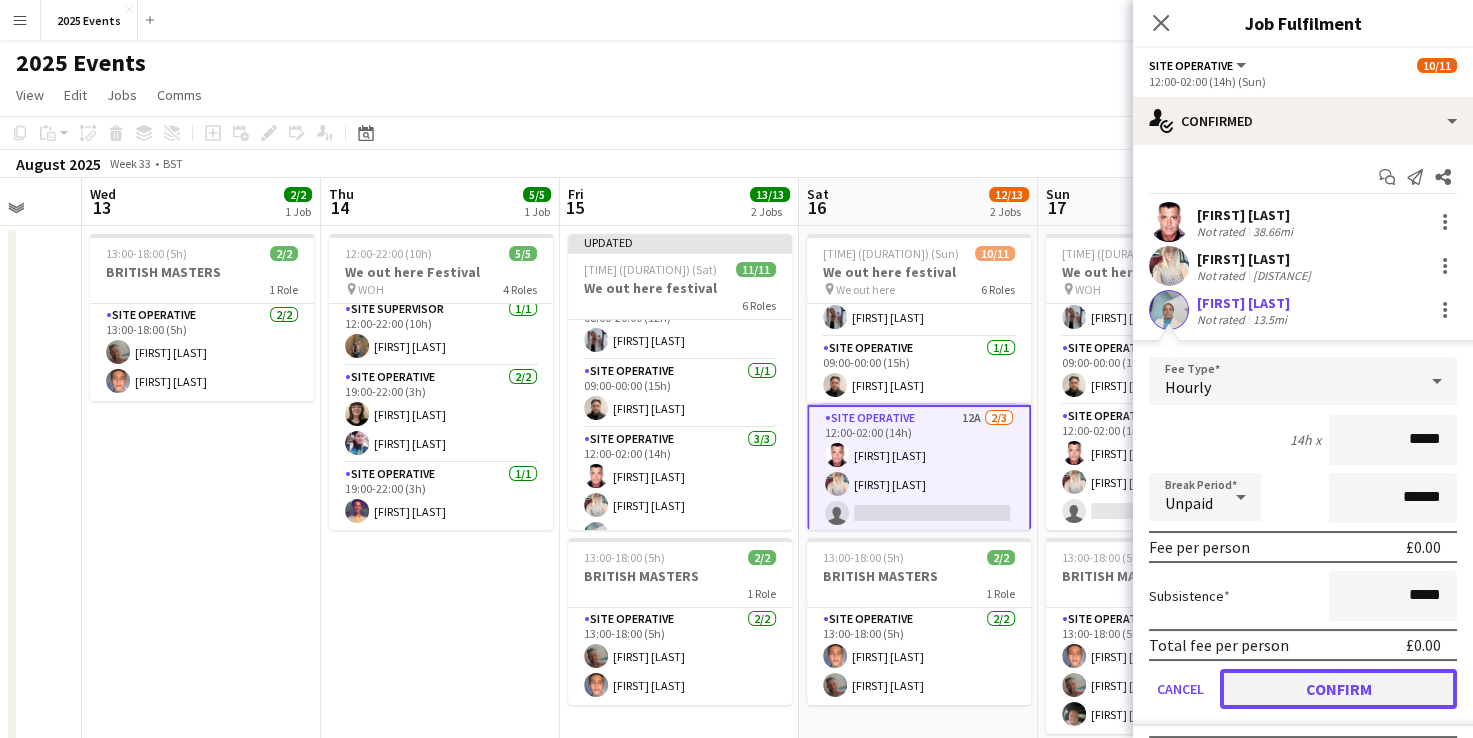 click on "Confirm" at bounding box center (1338, 689) 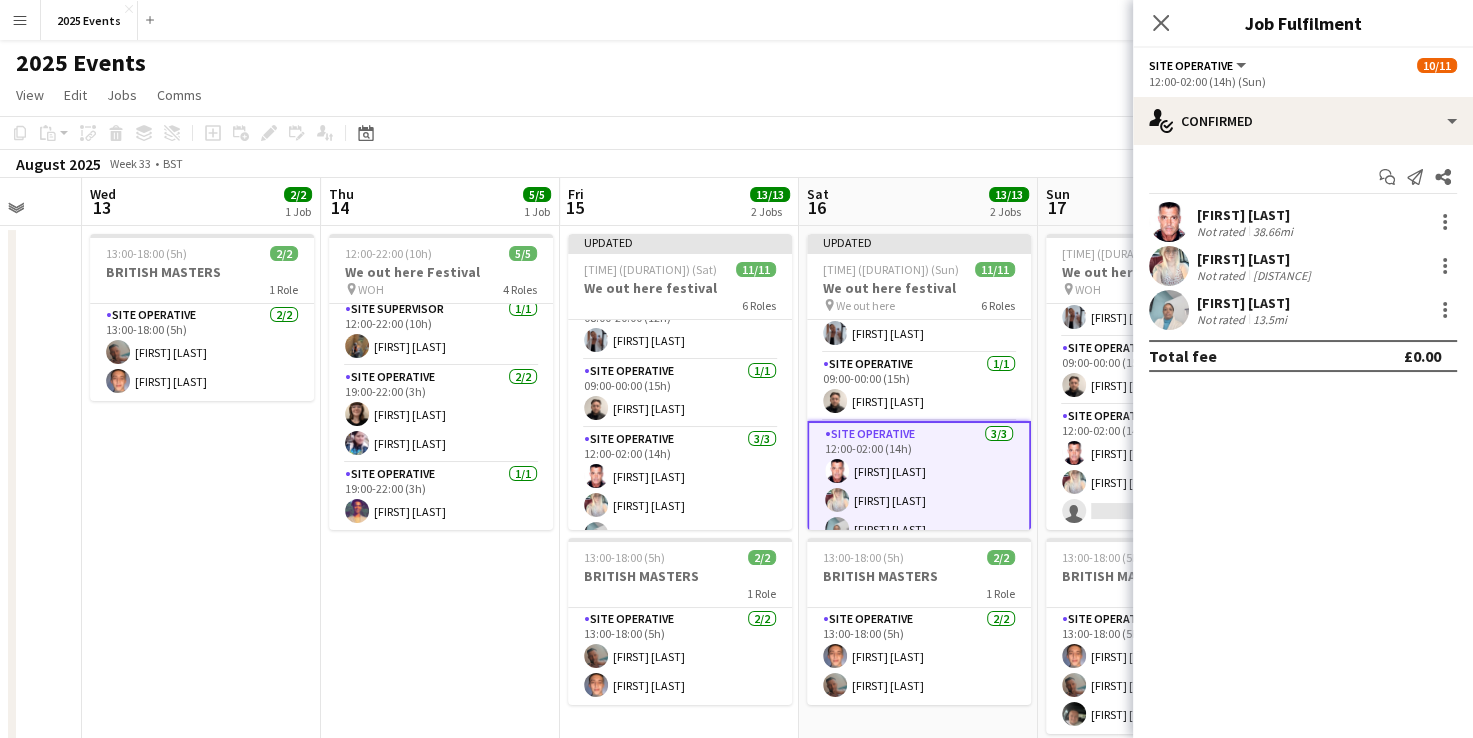 click on "[TIME] ([DURATION])    5/5   We out here Festival
pin
WOH    4 Roles   Site Manager   1/1   [TIME] ([DURATION])
[FIRST] [LAST]  Site Supervisor   1/1   [TIME] ([DURATION])
[FIRST] [LAST]  Site Operative   2/2   [TIME] ([DURATION])
[FIRST] [LAST] [FIRST] [LAST]  Site Operative   1/1   [TIME] ([DURATION])
[FIRST] [LAST]" at bounding box center (440, 550) 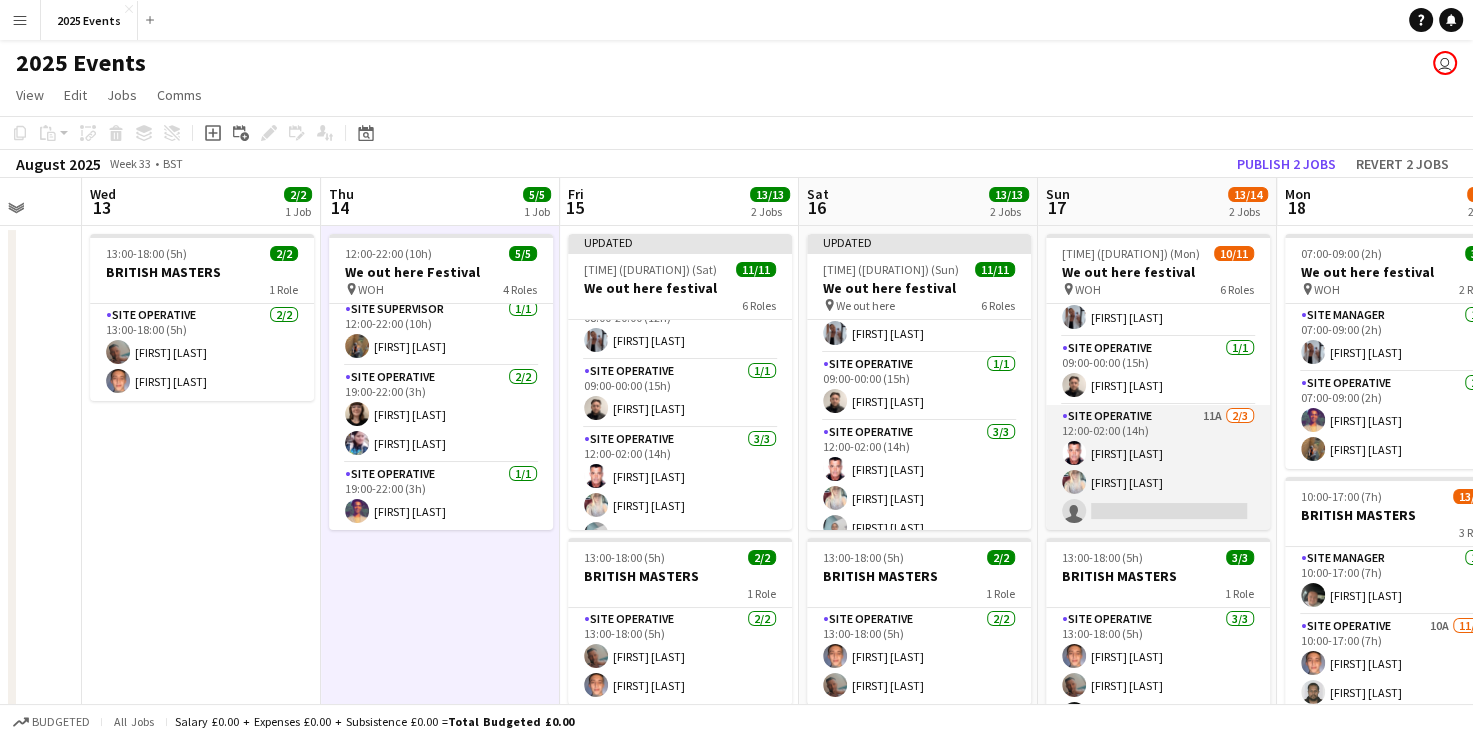 click on "Site Operative   11A   2/3   [TIME] ([DURATION])
[FIRST] [LAST] [FIRST] [LAST]
single-neutral-actions" at bounding box center [1158, 468] 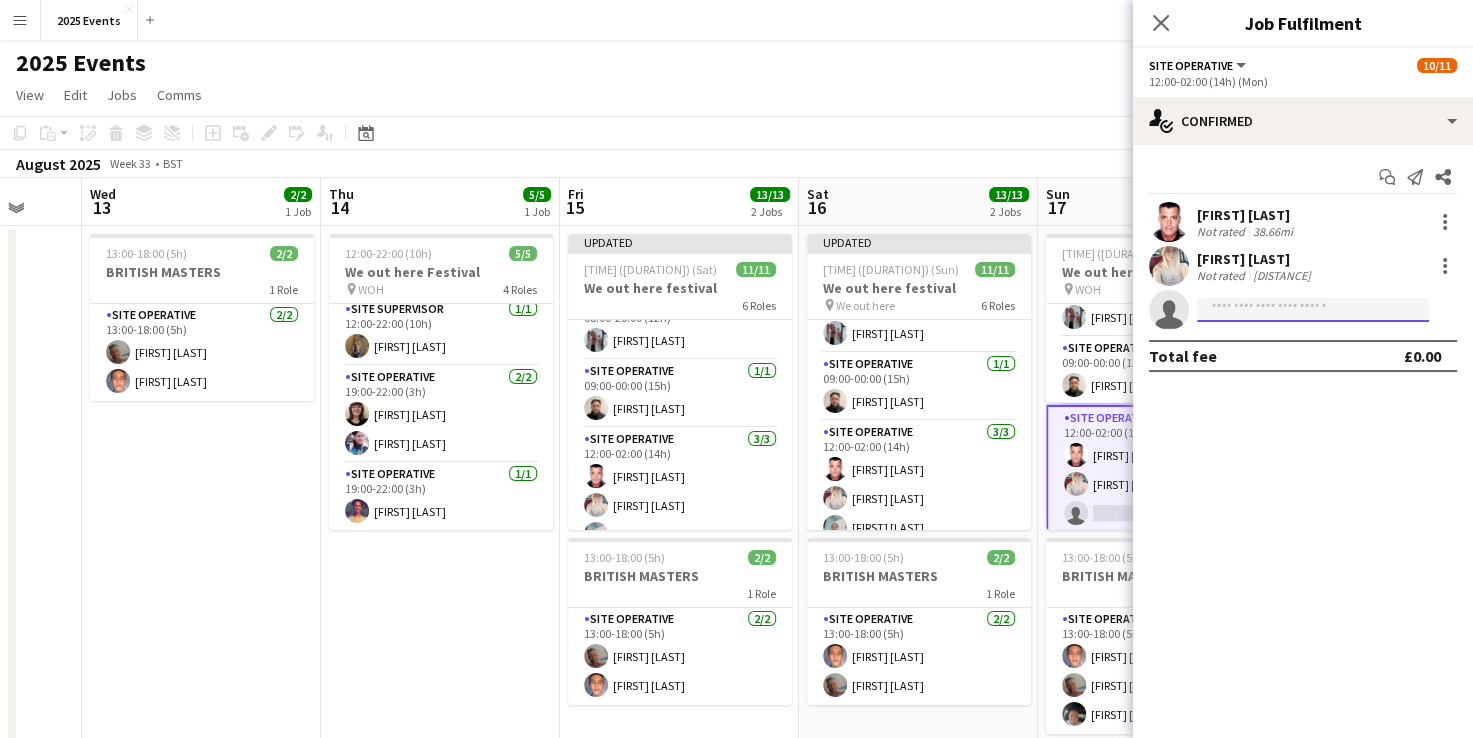 click 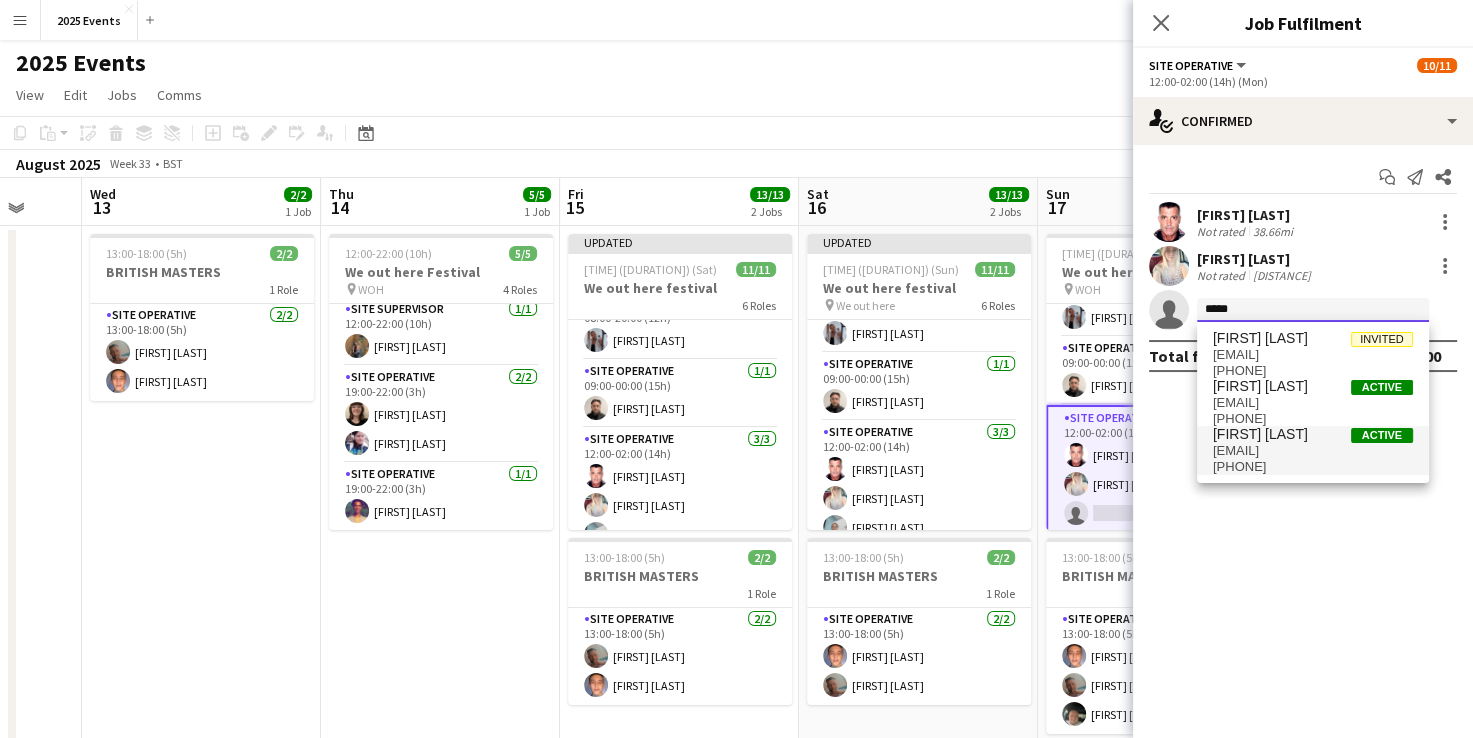 type on "*****" 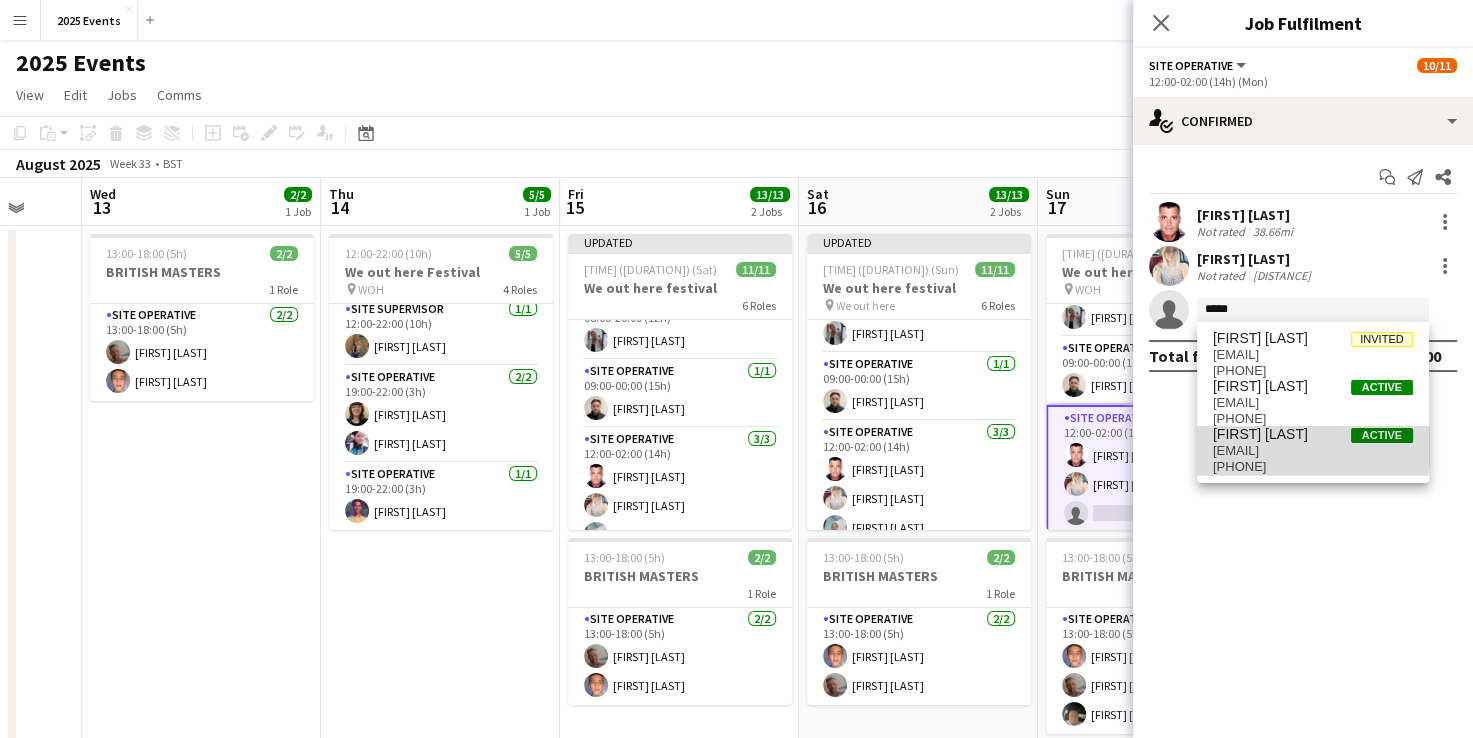 click on "[EMAIL]" at bounding box center [1313, 451] 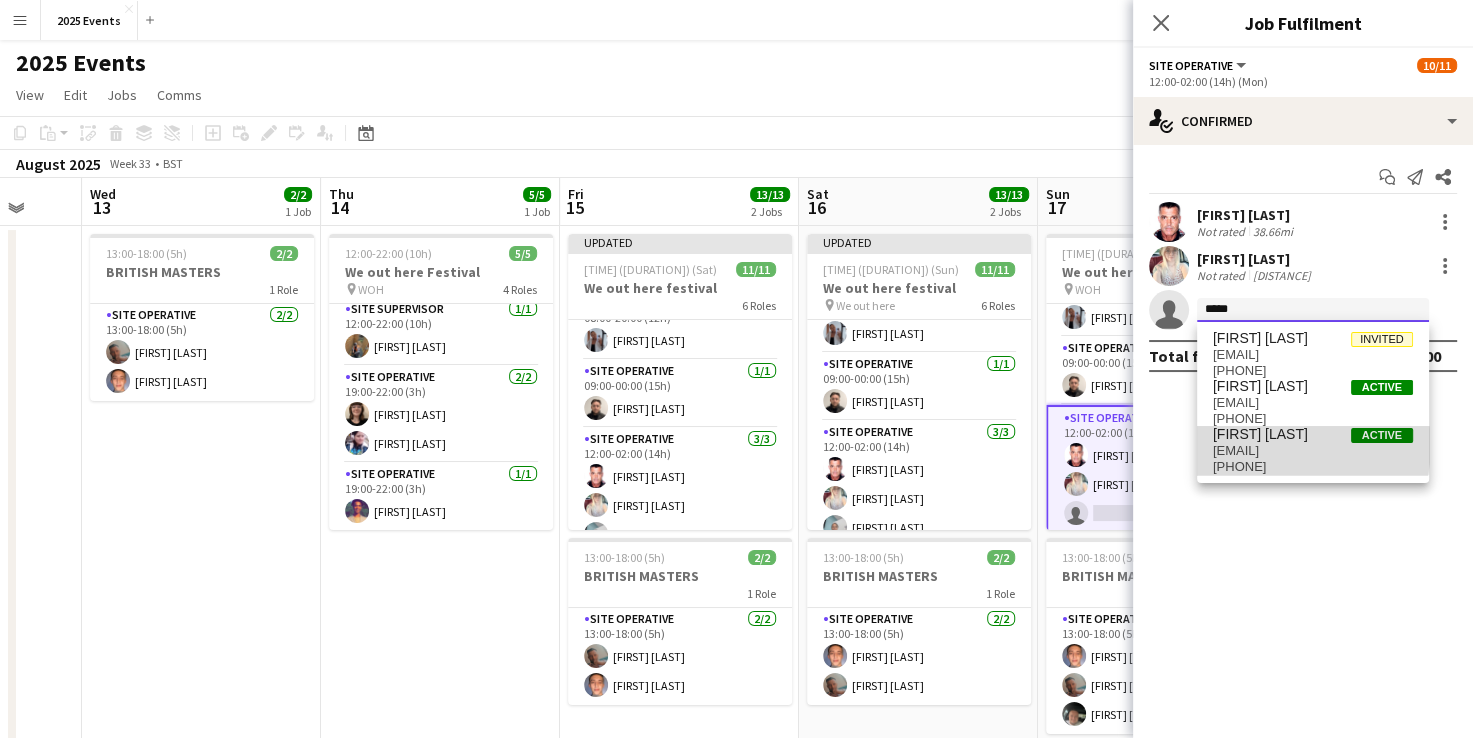 type 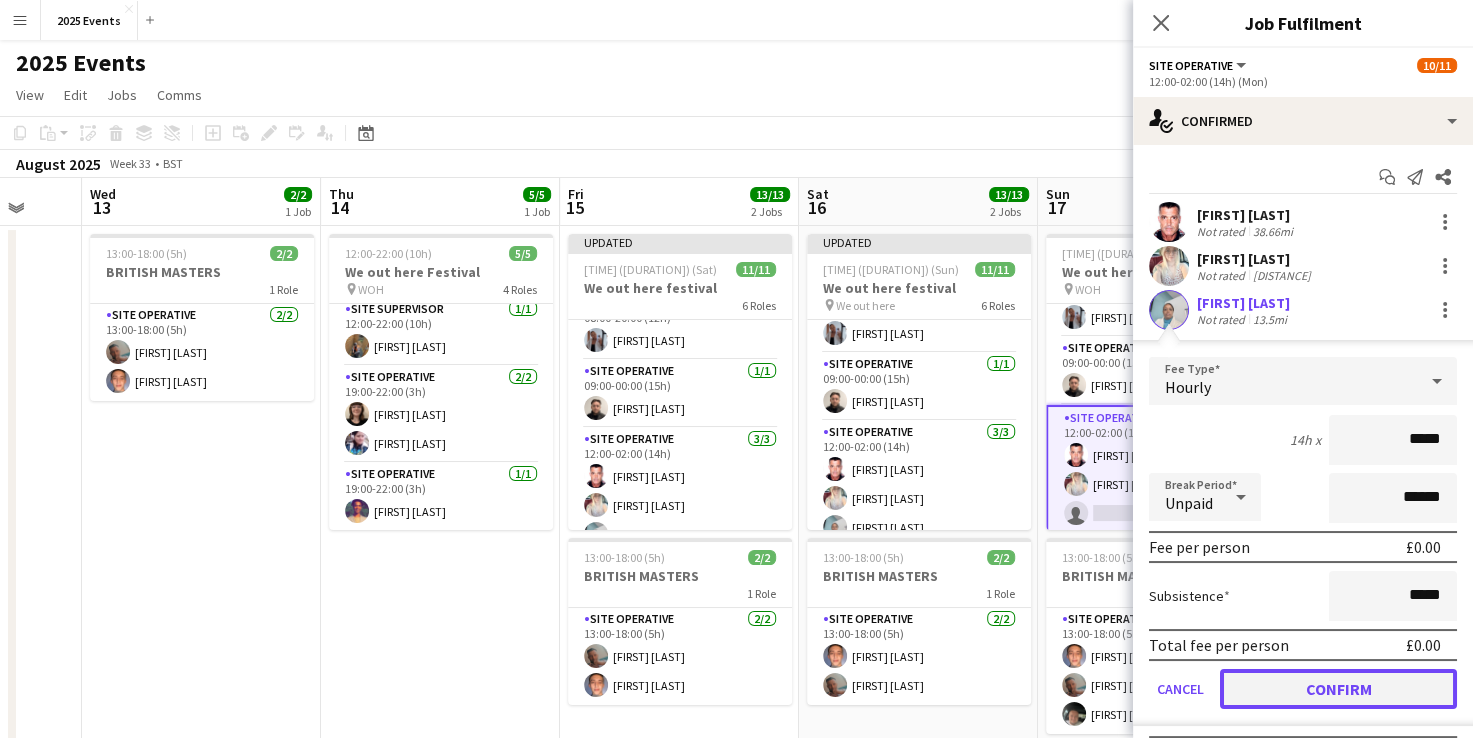 click on "Confirm" at bounding box center [1338, 689] 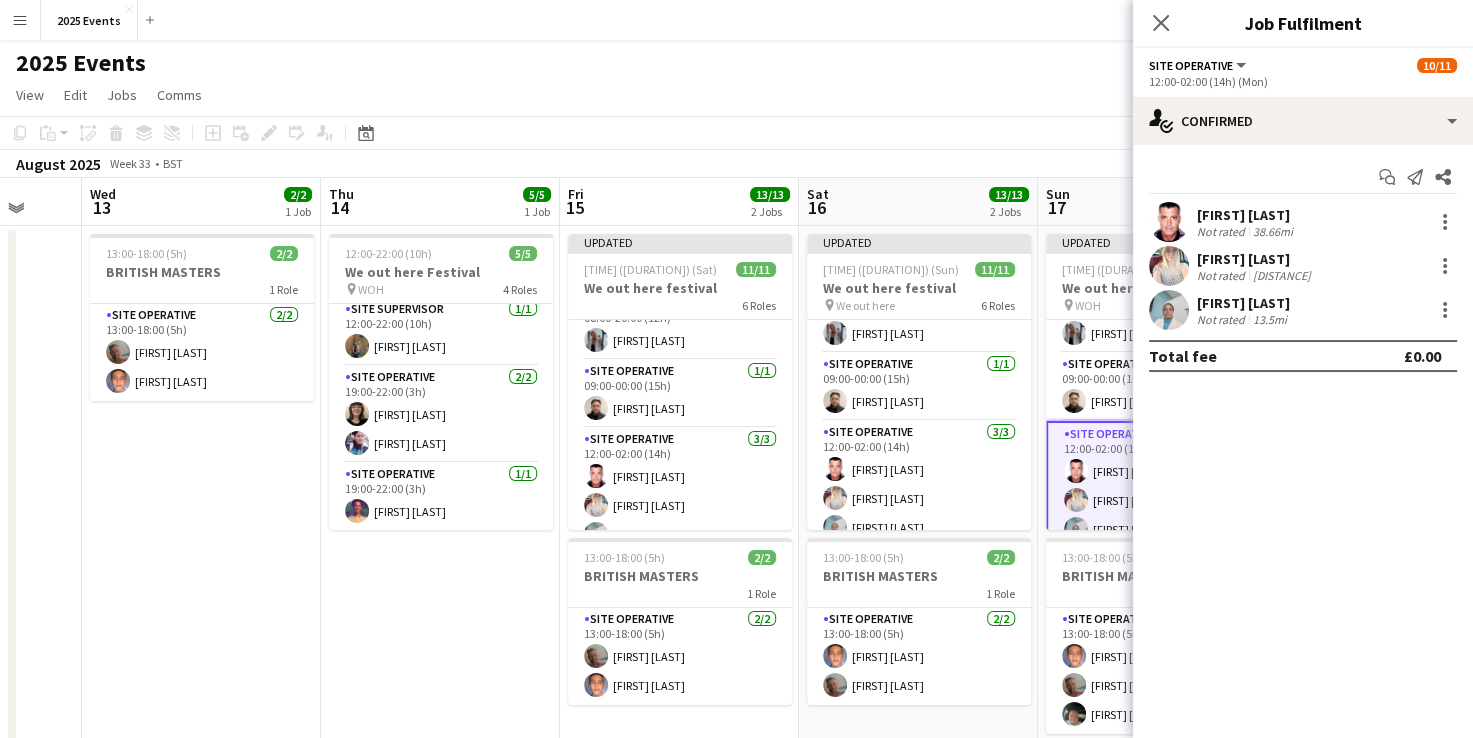 click on "[TIME] ([DURATION])    5/5   We out here Festival
pin
WOH    4 Roles   Site Manager   1/1   [TIME] ([DURATION])
[FIRST] [LAST]  Site Supervisor   1/1   [TIME] ([DURATION])
[FIRST] [LAST]  Site Operative   2/2   [TIME] ([DURATION])
[FIRST] [LAST] [FIRST] [LAST]  Site Operative   1/1   [TIME] ([DURATION])
[FIRST] [LAST]" at bounding box center (440, 550) 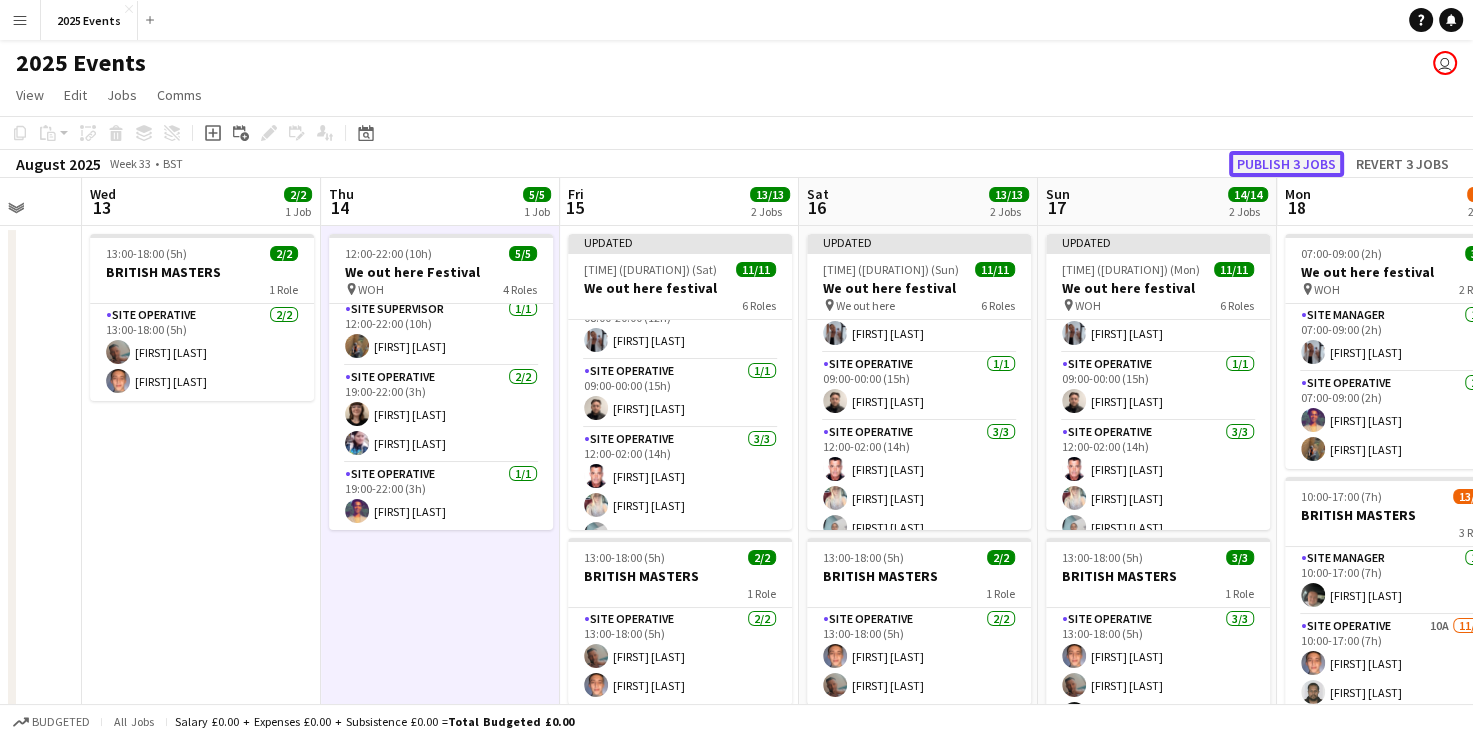 click on "Publish 3 jobs" 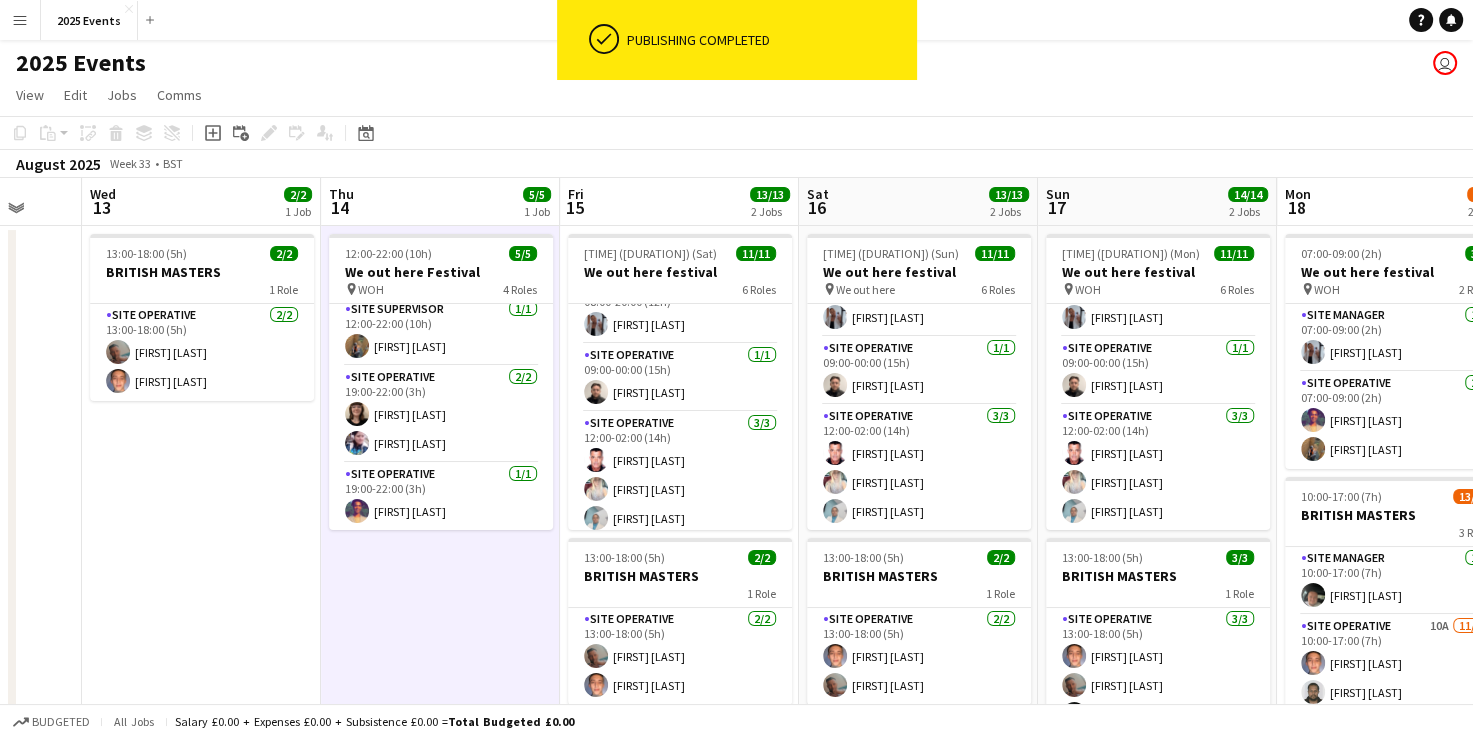 click on "[TIME] ([DURATION])    5/5   We out here Festival
pin
WOH    4 Roles   Site Manager   1/1   [TIME] ([DURATION])
[FIRST] [LAST]  Site Supervisor   1/1   [TIME] ([DURATION])
[FIRST] [LAST]  Site Operative   2/2   [TIME] ([DURATION])
[FIRST] [LAST] [FIRST] [LAST]  Site Operative   1/1   [TIME] ([DURATION])
[FIRST] [LAST]" at bounding box center [440, 550] 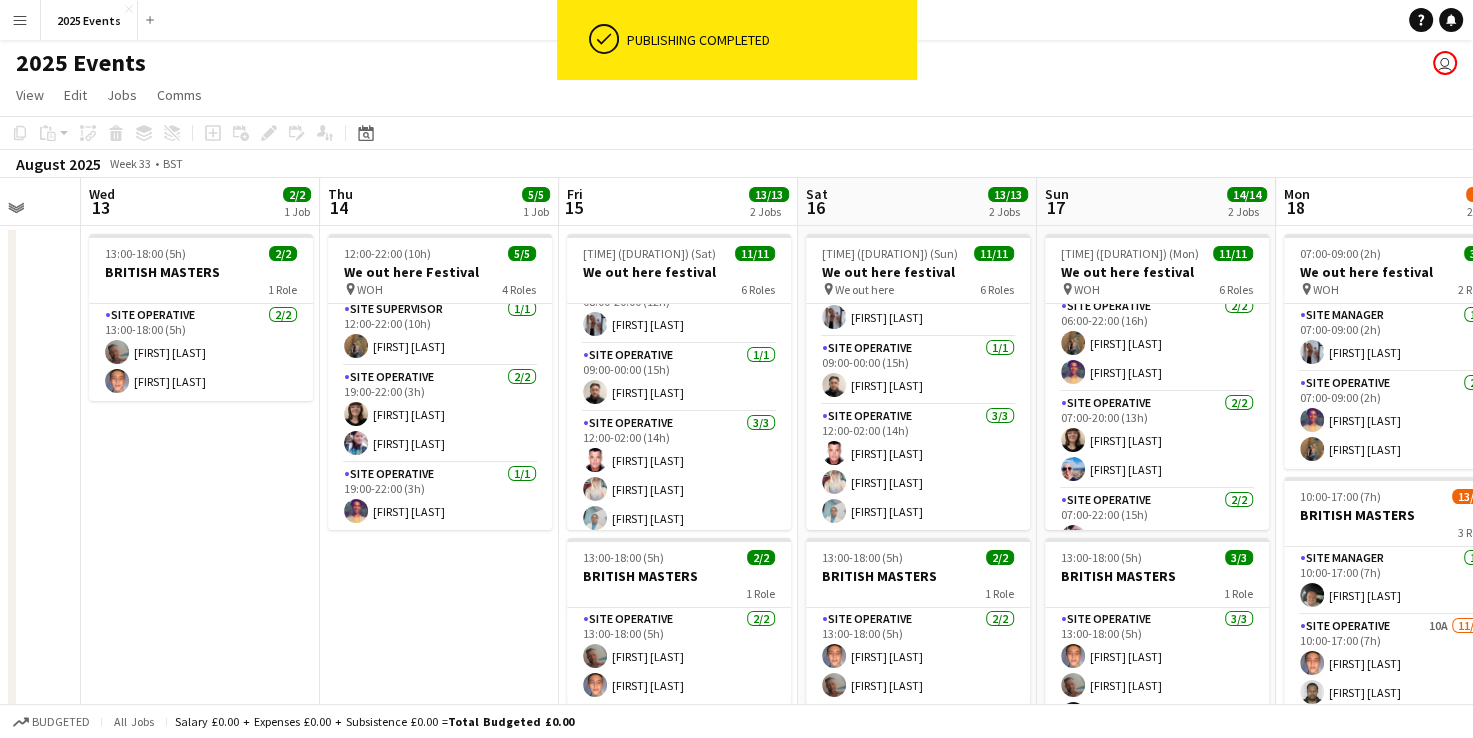 scroll, scrollTop: 0, scrollLeft: 0, axis: both 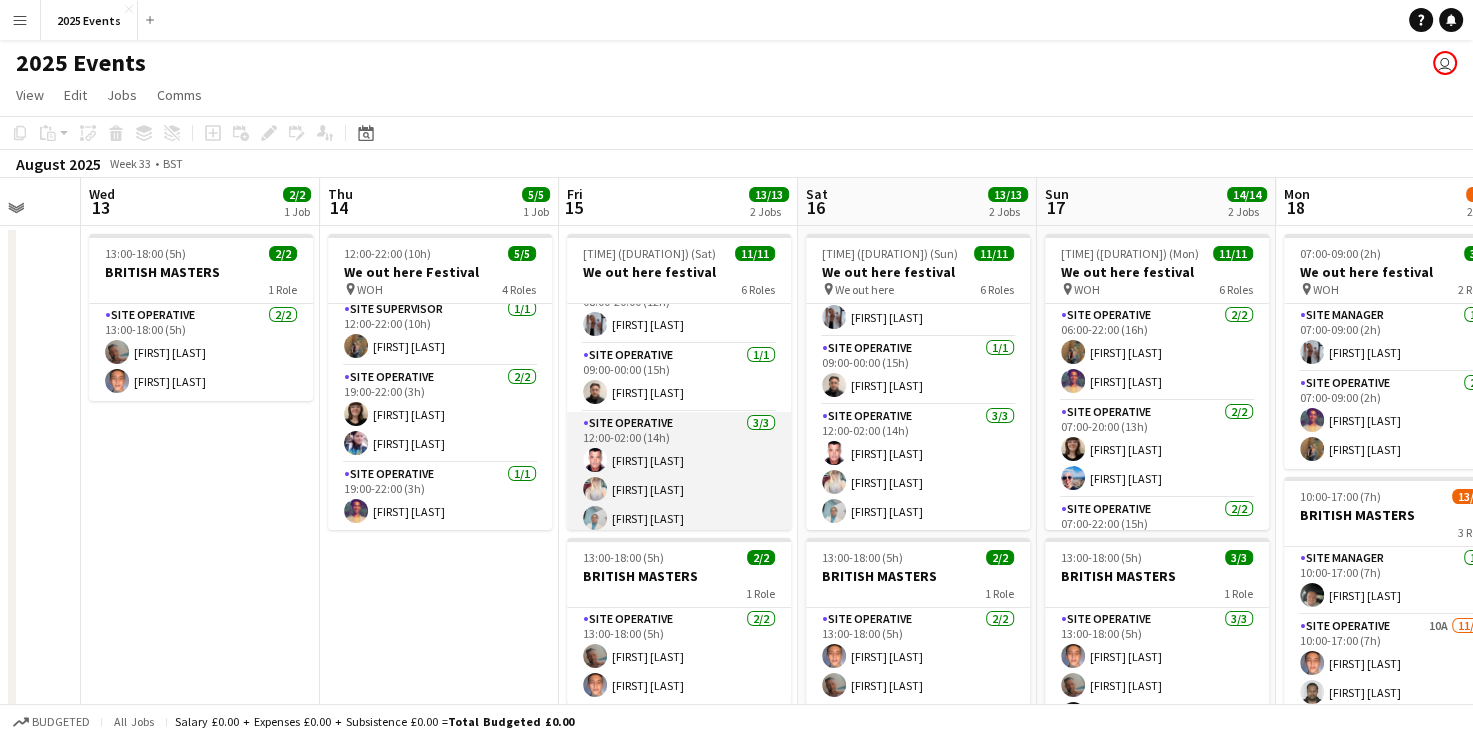 click on "Site Operative   3/3   12:00-02:00 (14h)
[FIRST] [LAST] [FIRST] [LAST] [FIRST] [LAST]" at bounding box center (679, 475) 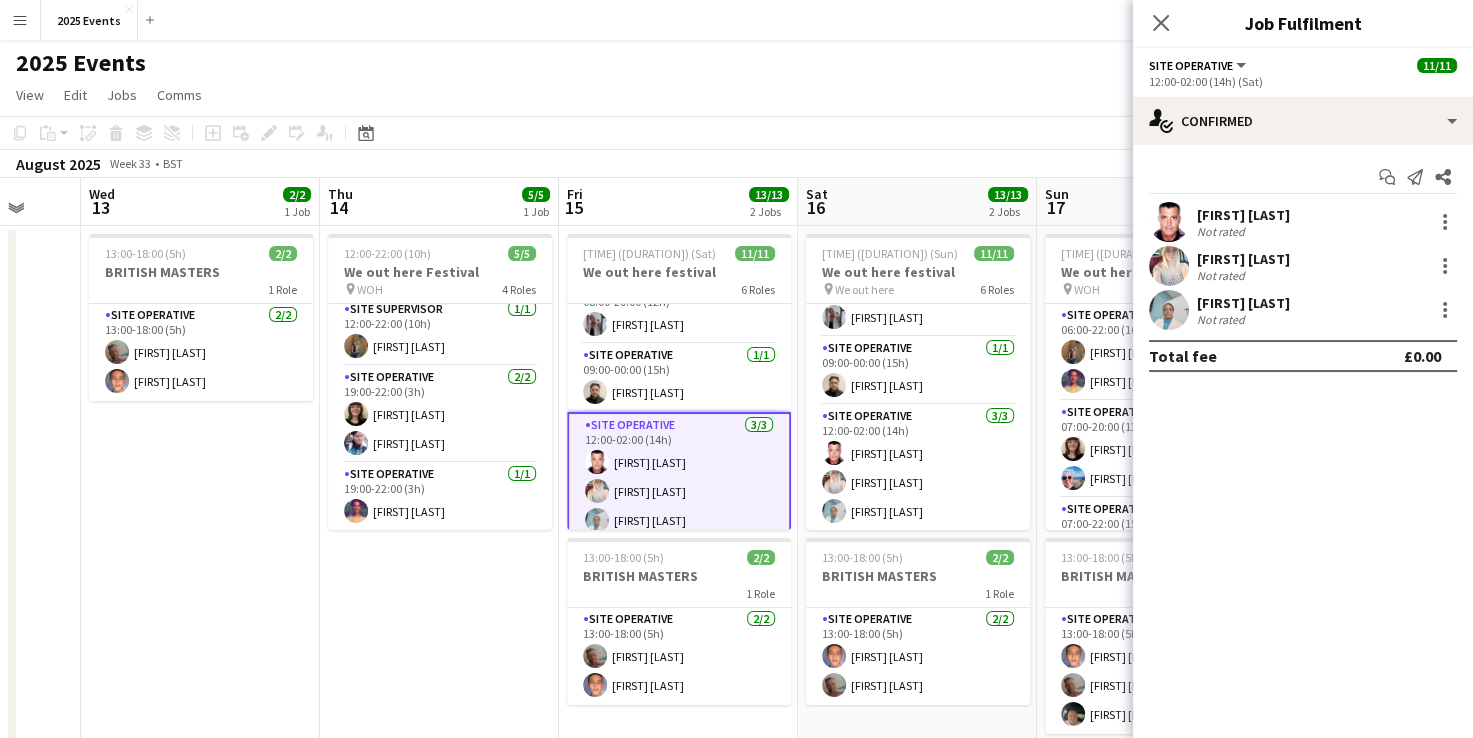 click at bounding box center (1169, 222) 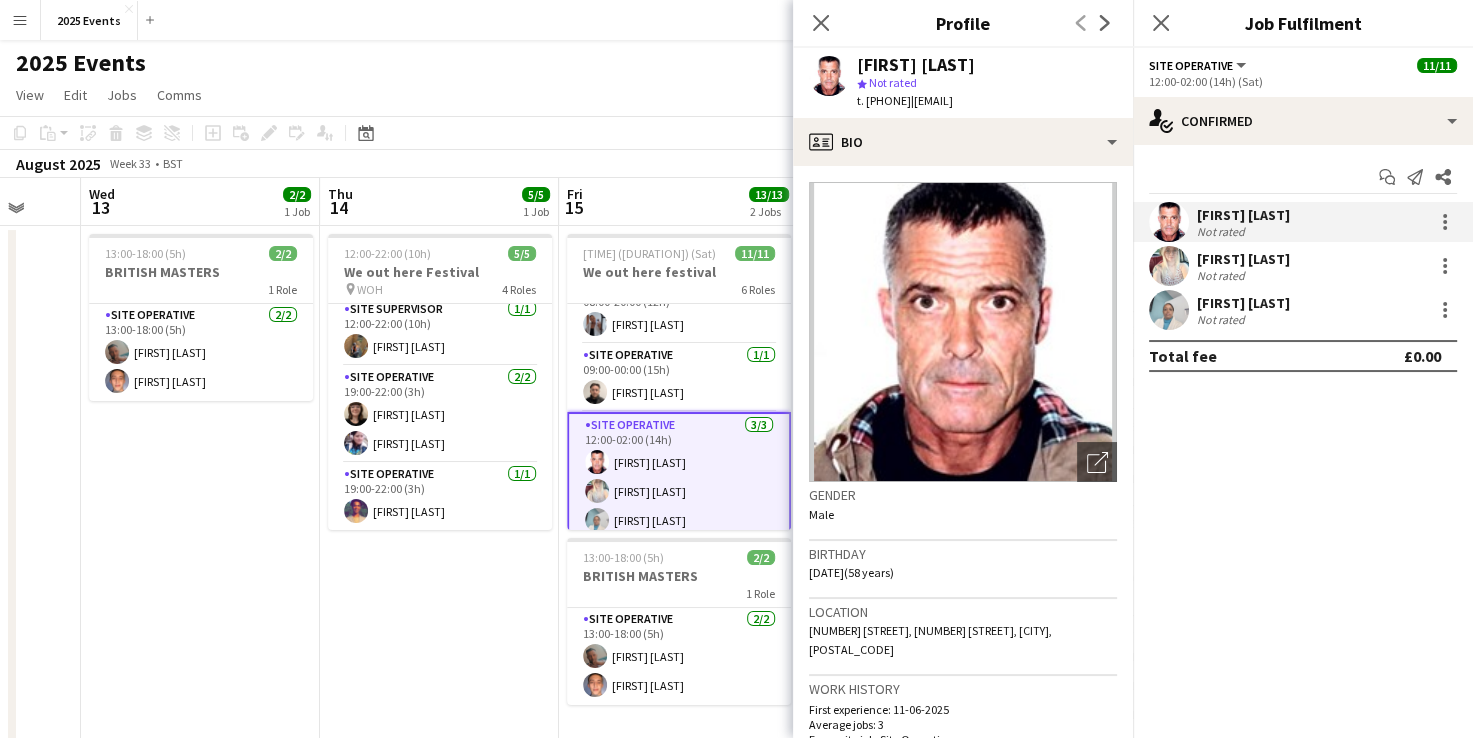 click on "[FIRST] [LAST]
star
Not rated   t. [PHONE]   |   [EMAIL]" 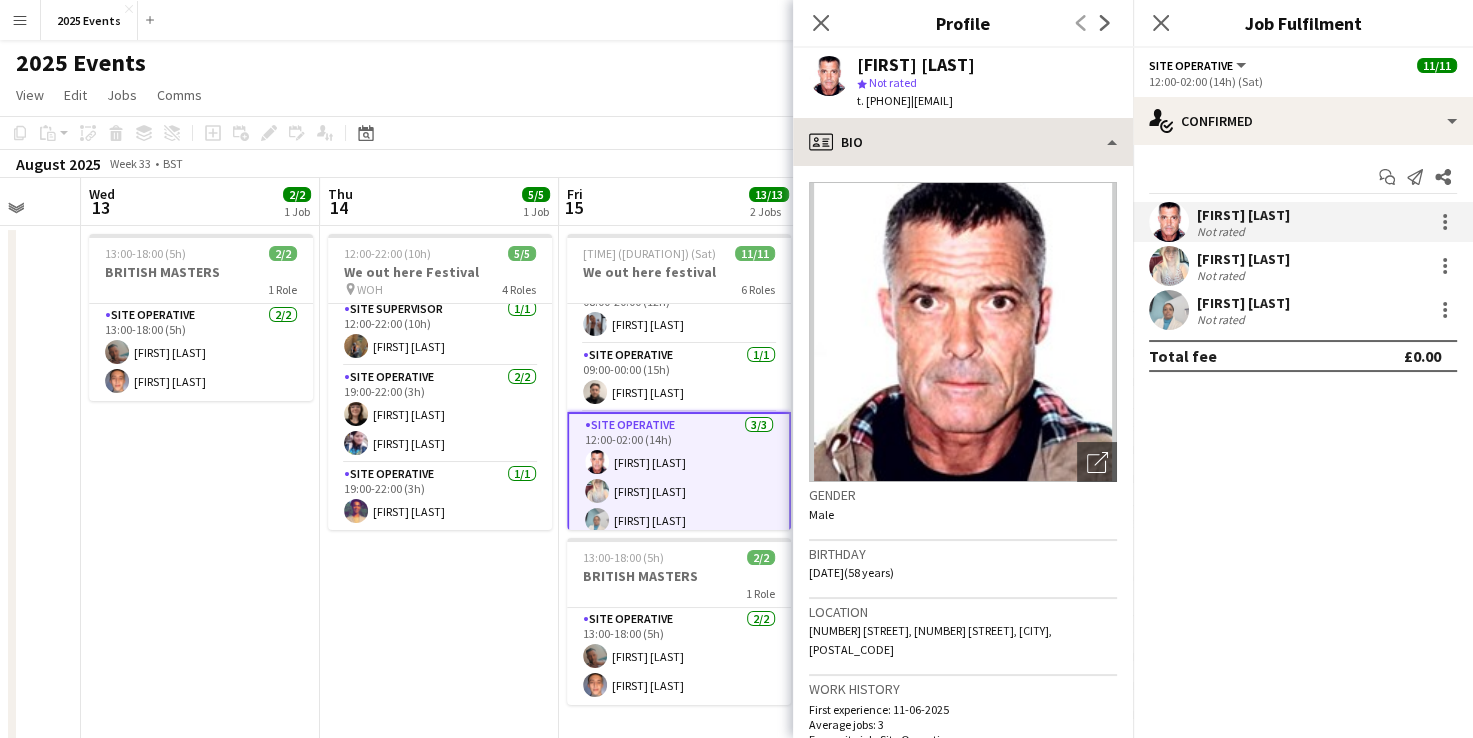 copy on "[PHONE]" 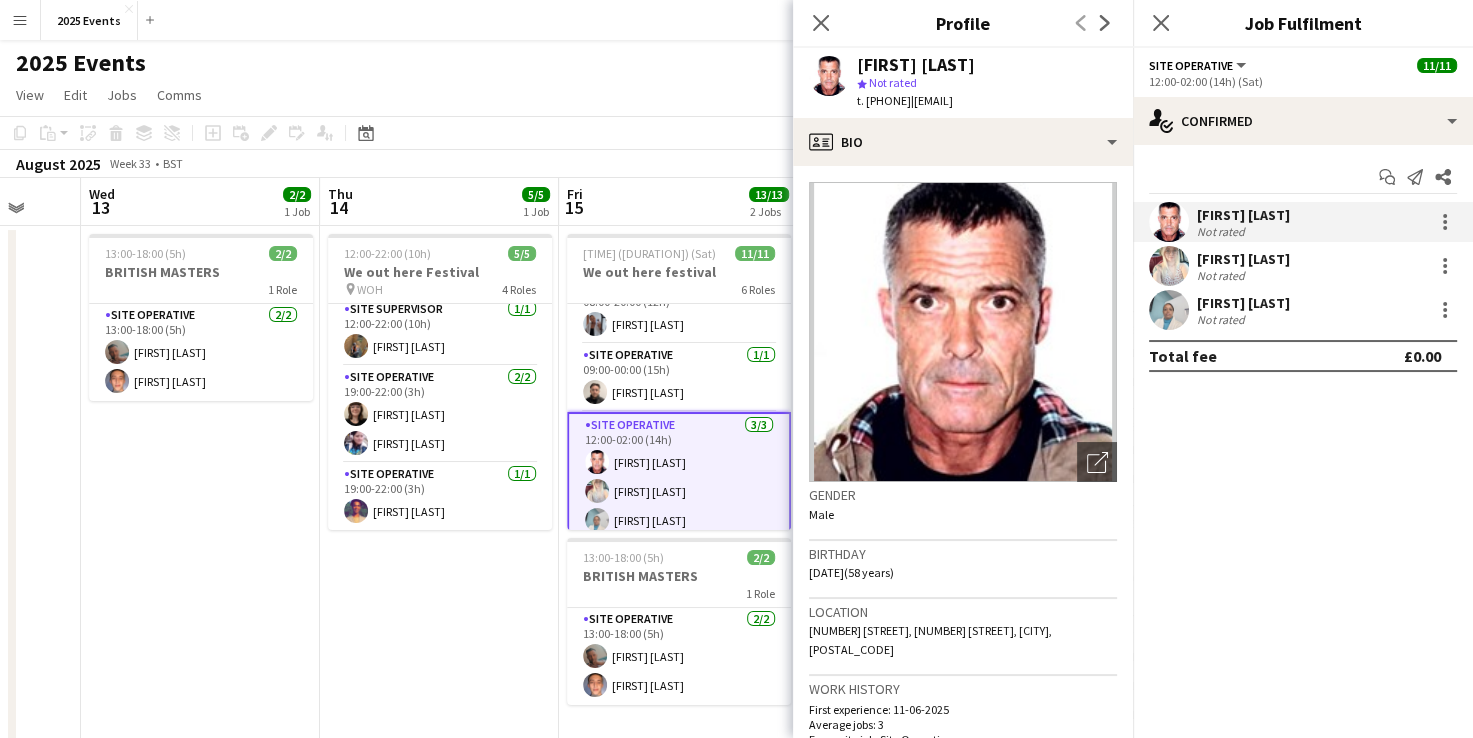 click at bounding box center (1169, 310) 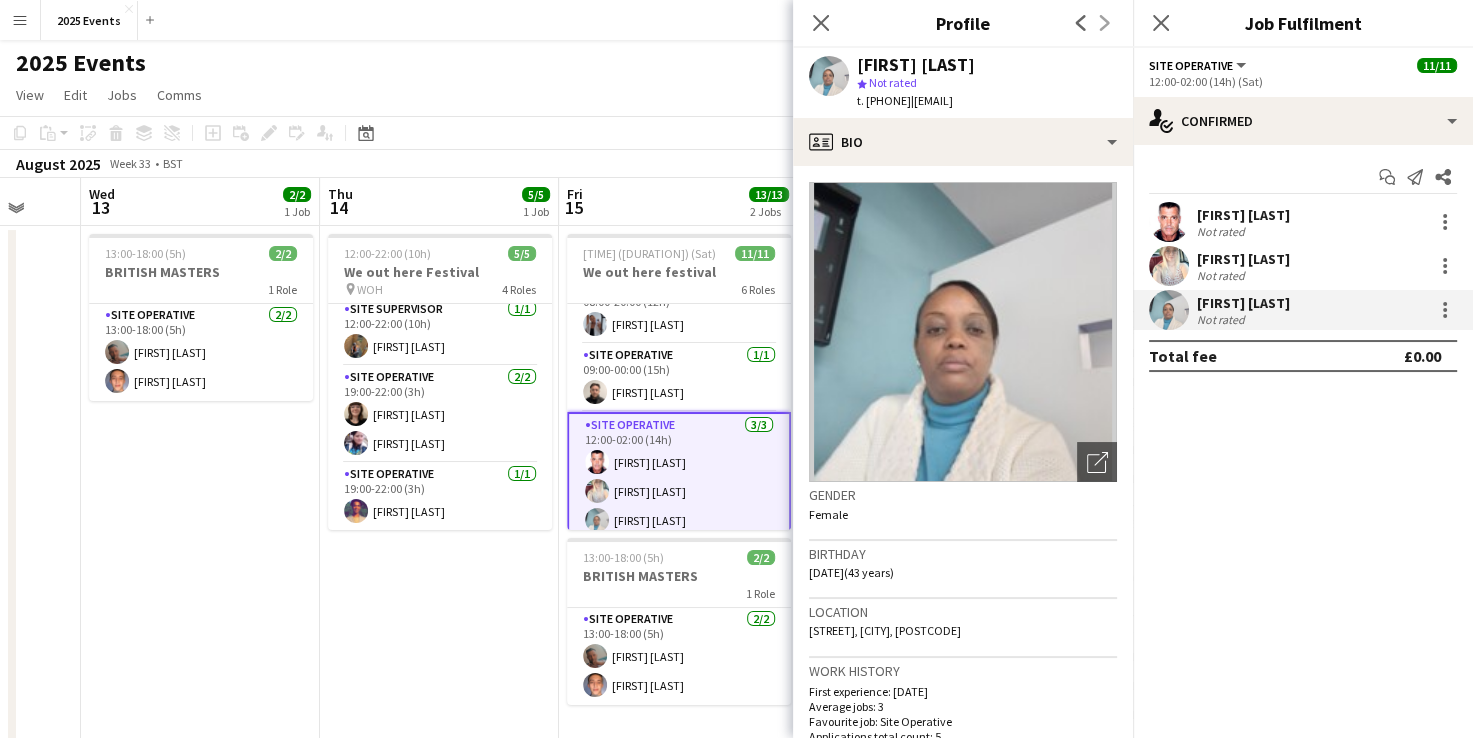 drag, startPoint x: 1093, startPoint y: 101, endPoint x: 951, endPoint y: 108, distance: 142.17242 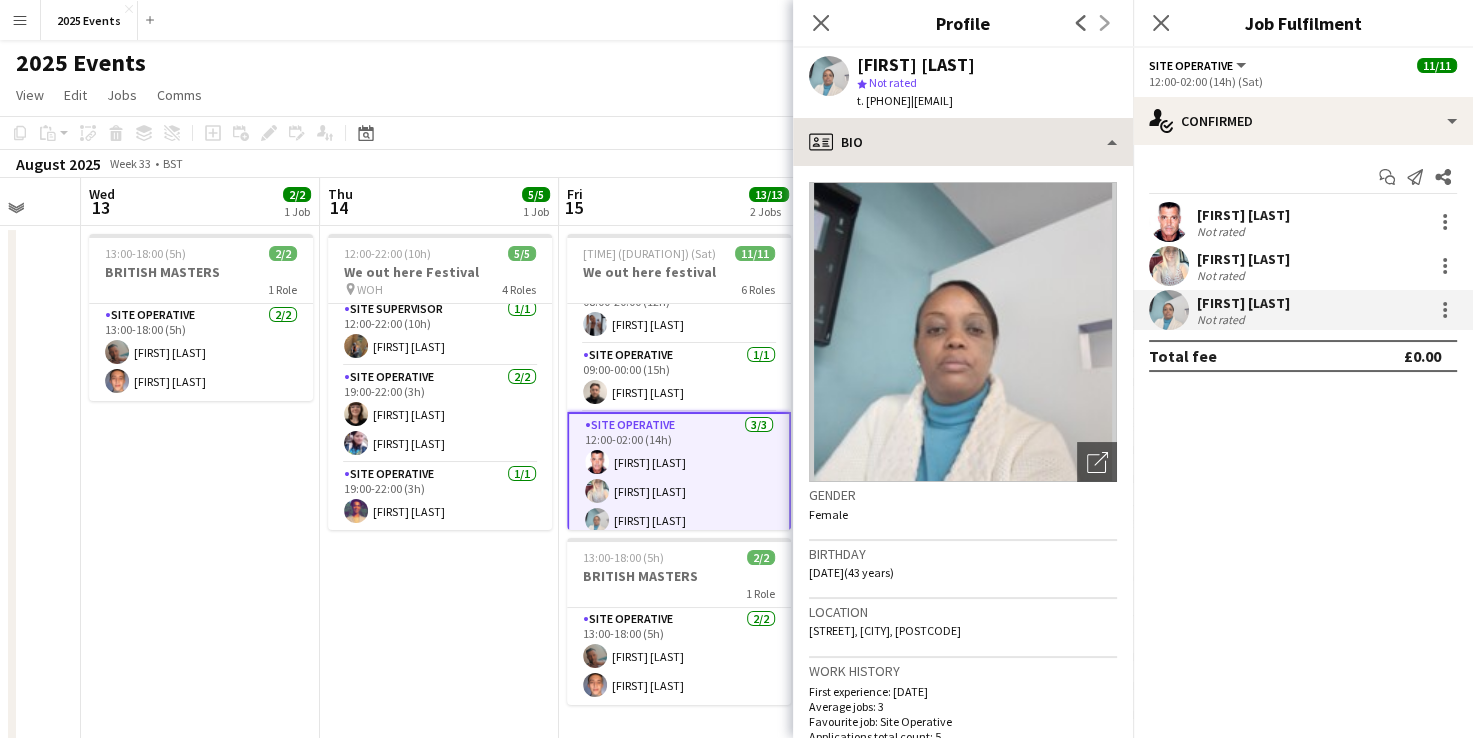 copy on "[EMAIL]" 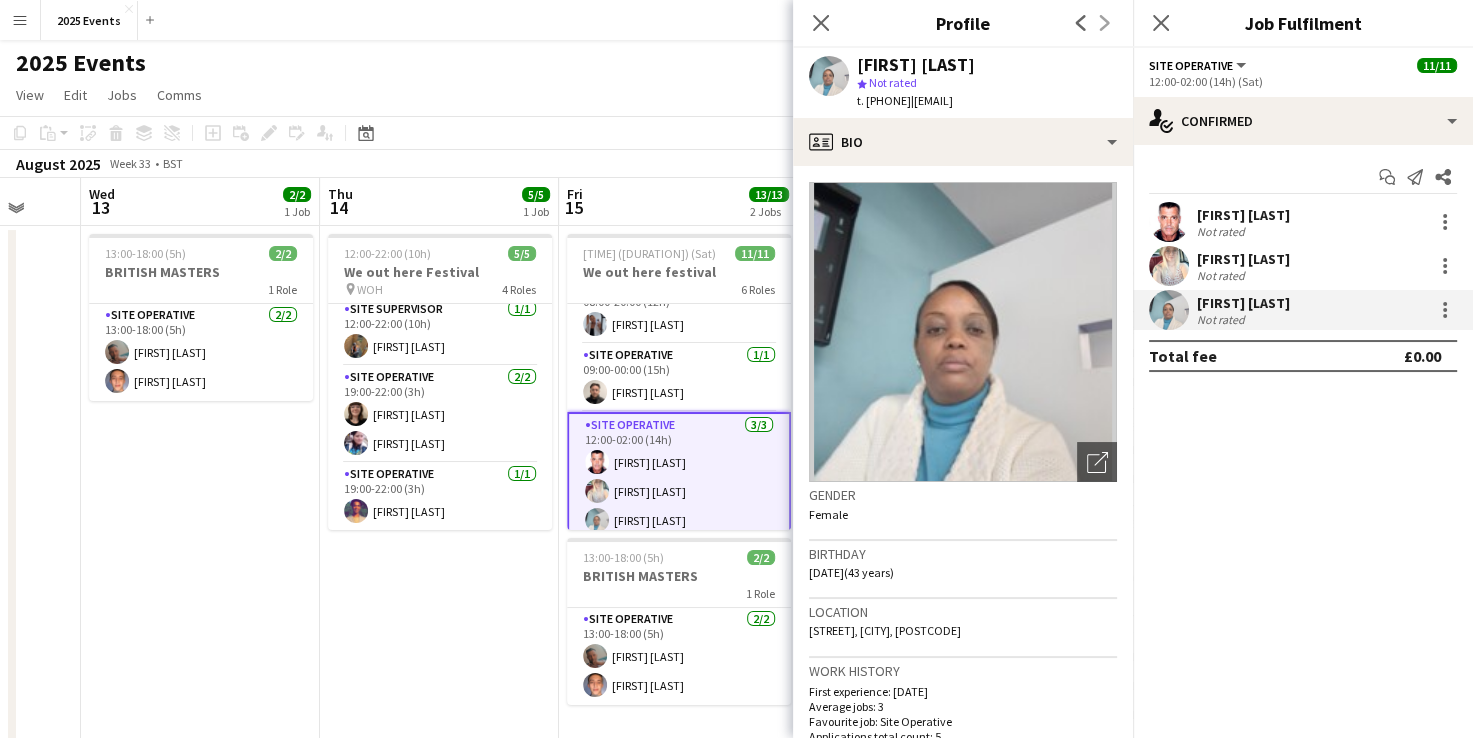 drag, startPoint x: 943, startPoint y: 100, endPoint x: 884, endPoint y: 102, distance: 59.03389 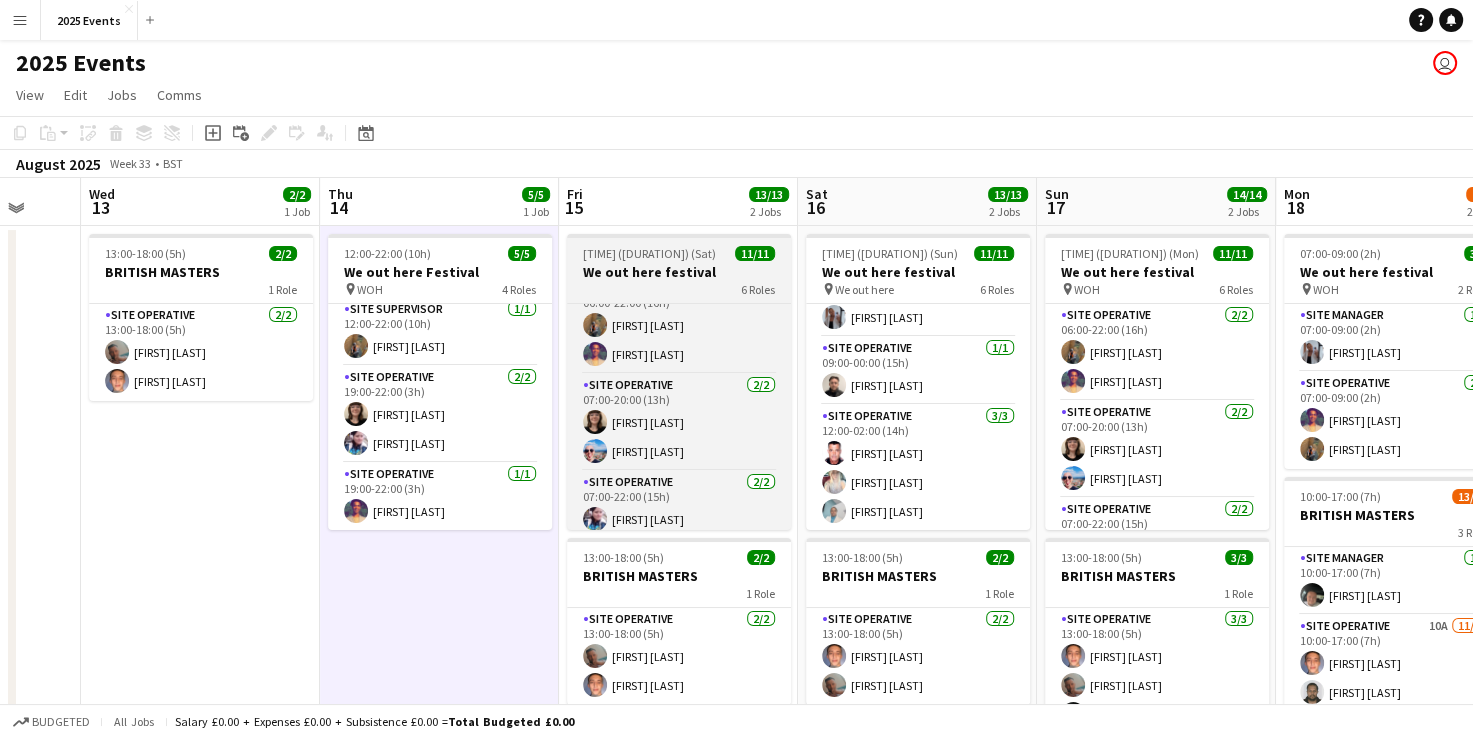 scroll, scrollTop: 0, scrollLeft: 0, axis: both 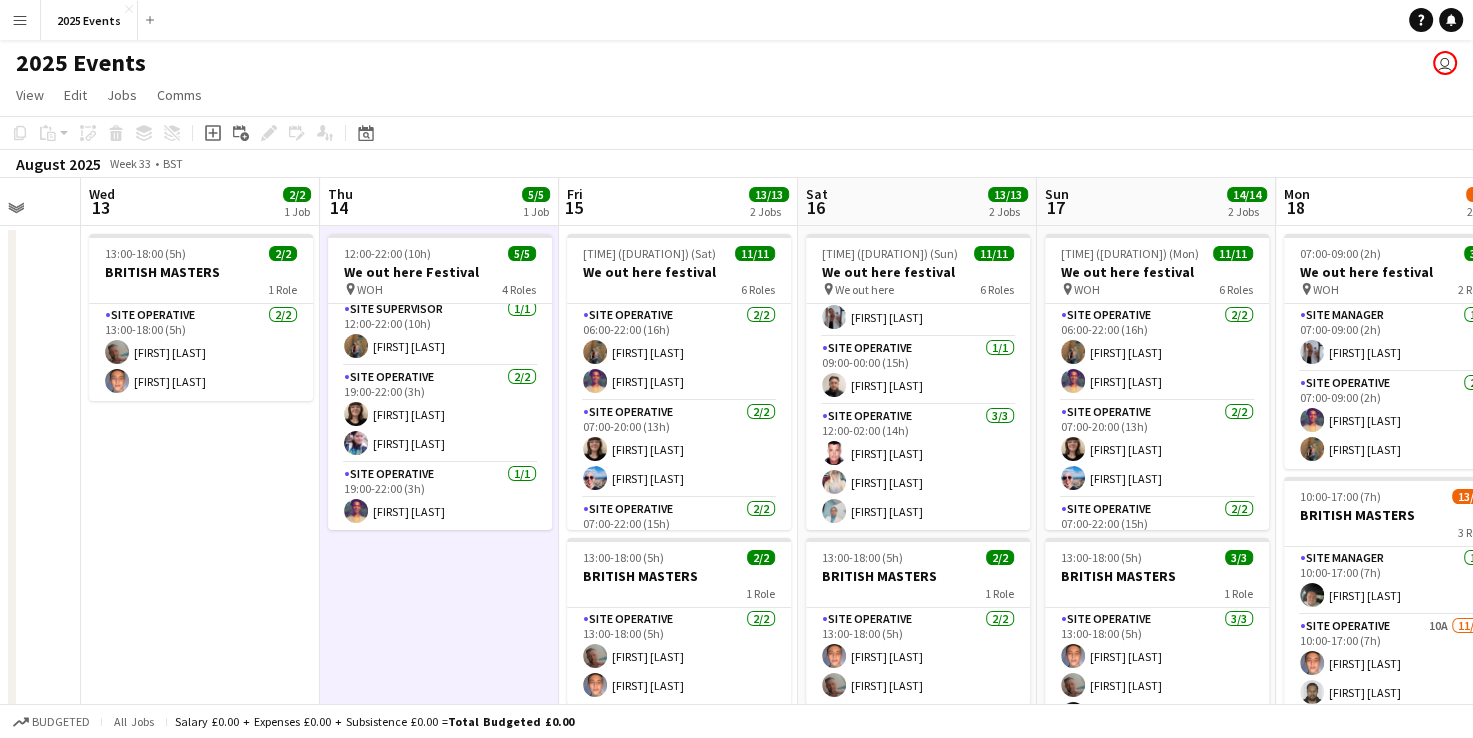 click on "[TIME] ([DURATION])    5/5   We out here Festival
pin
WOH    4 Roles   Site Manager   1/1   [TIME] ([DURATION])
[FIRST] [LAST]  Site Supervisor   1/1   [TIME] ([DURATION])
[FIRST] [LAST]  Site Operative   2/2   [TIME] ([DURATION])
[FIRST] [LAST] [FIRST] [LAST]  Site Operative   1/1   [TIME] ([DURATION])
[FIRST] [LAST]" at bounding box center (439, 550) 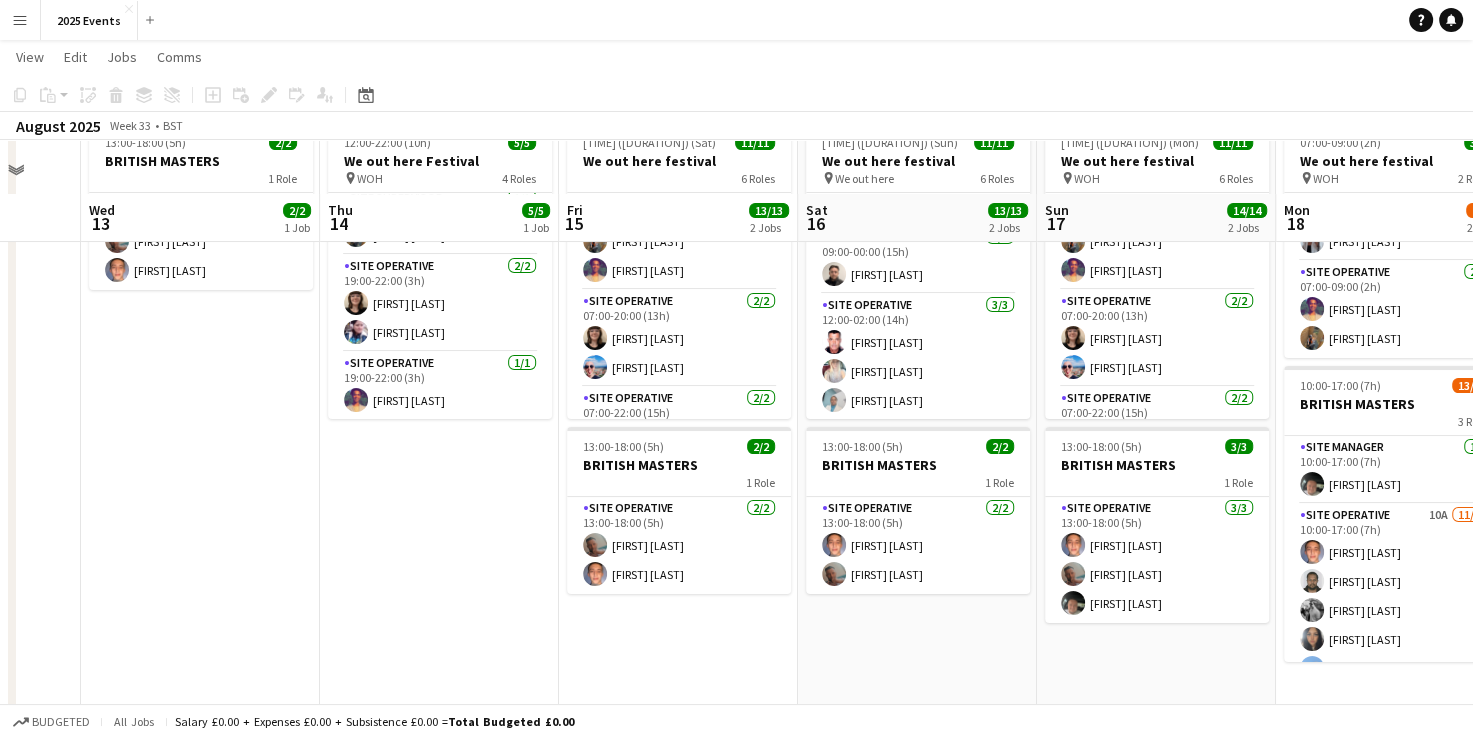 scroll, scrollTop: 168, scrollLeft: 0, axis: vertical 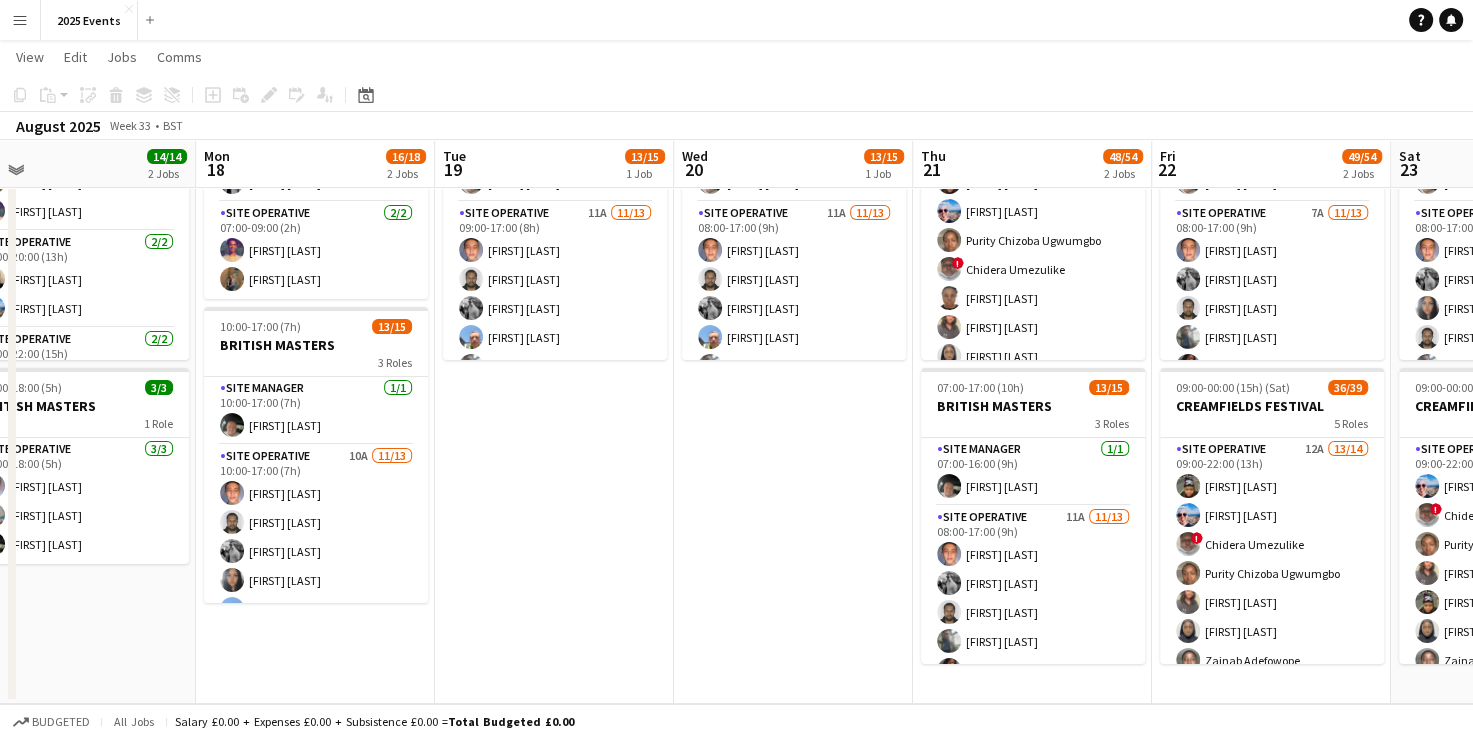 drag, startPoint x: 1352, startPoint y: 646, endPoint x: 272, endPoint y: 694, distance: 1081.0662 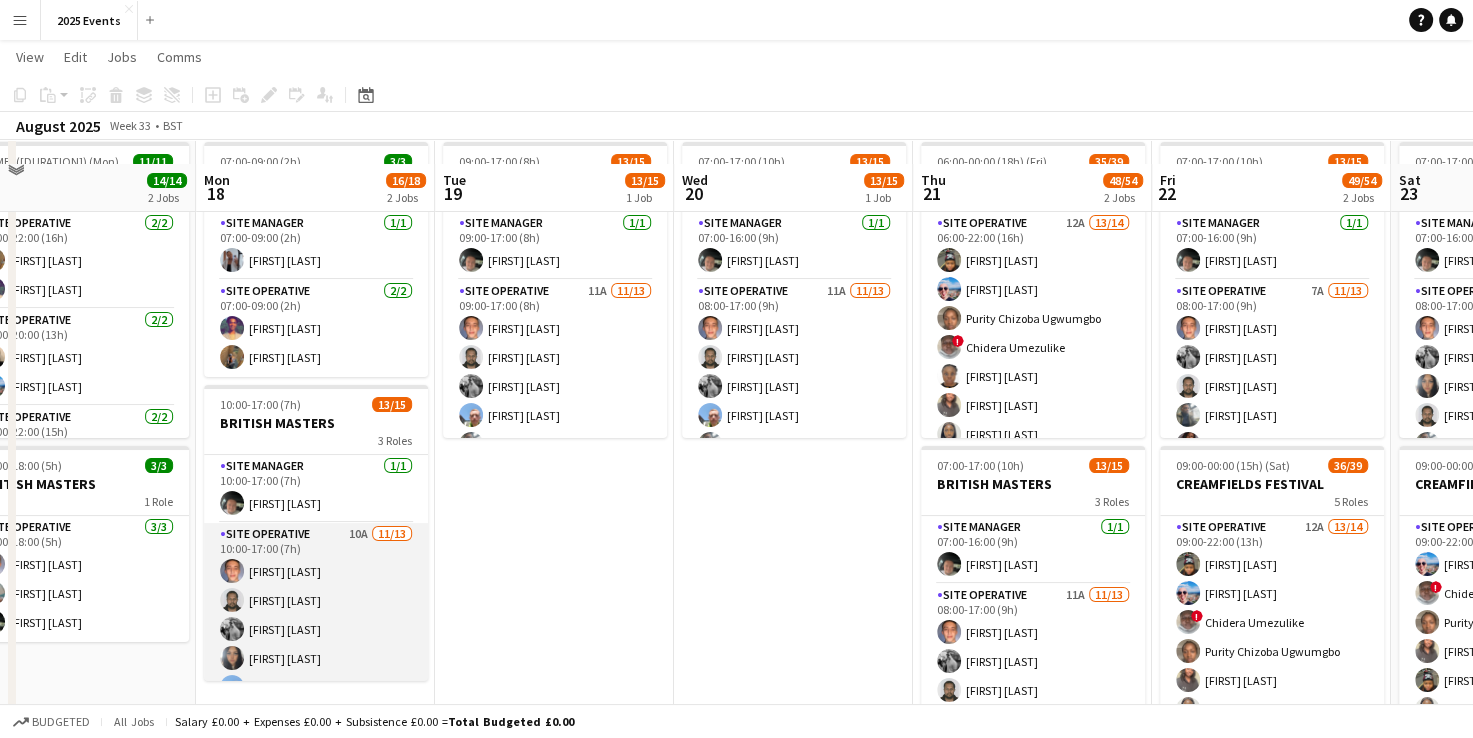 scroll, scrollTop: 168, scrollLeft: 0, axis: vertical 